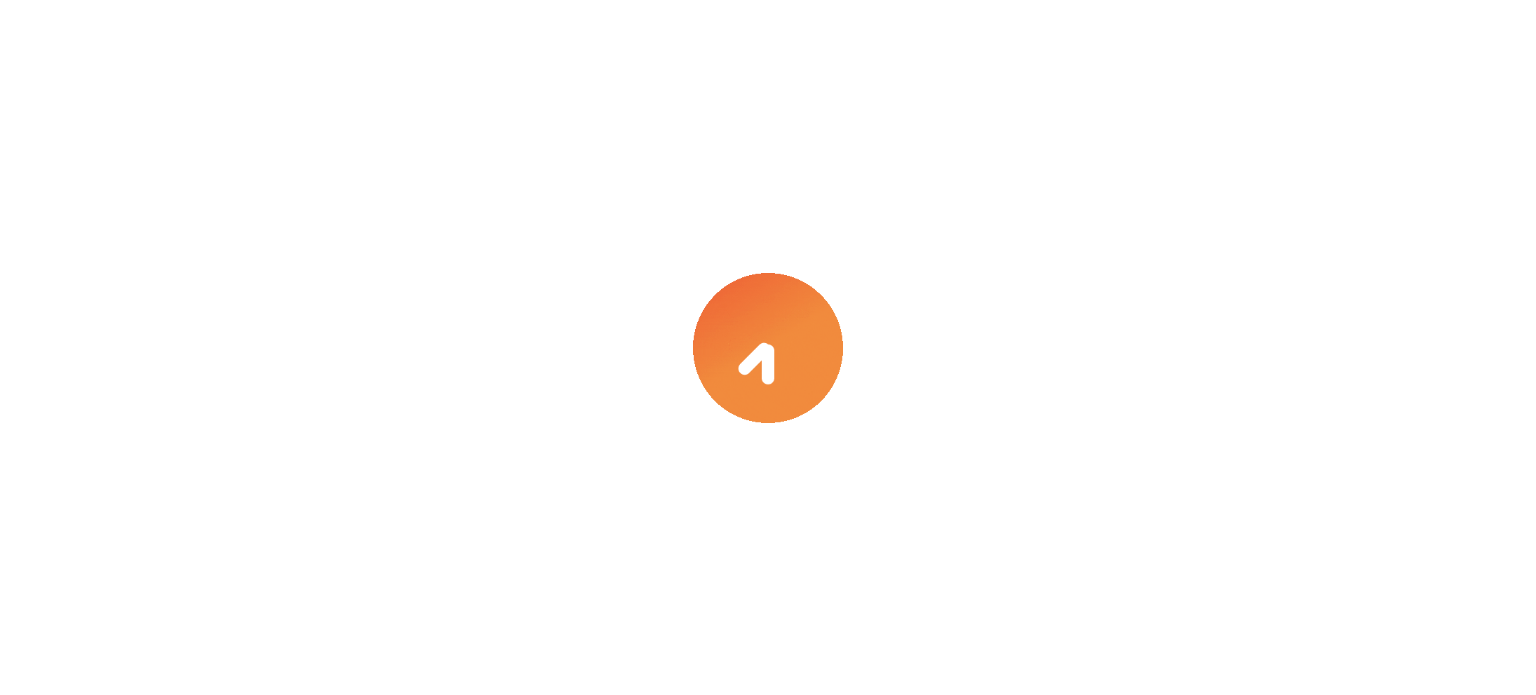 scroll, scrollTop: 0, scrollLeft: 0, axis: both 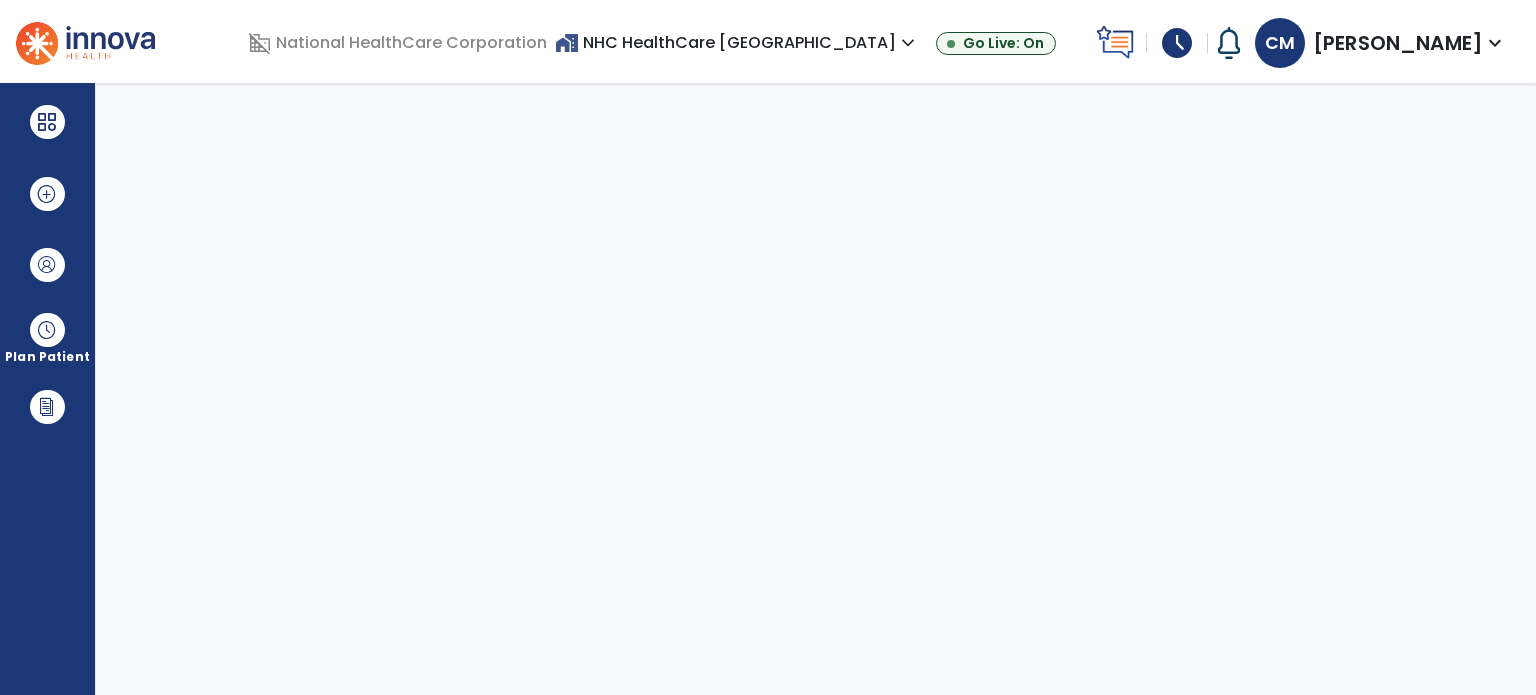 select on "****" 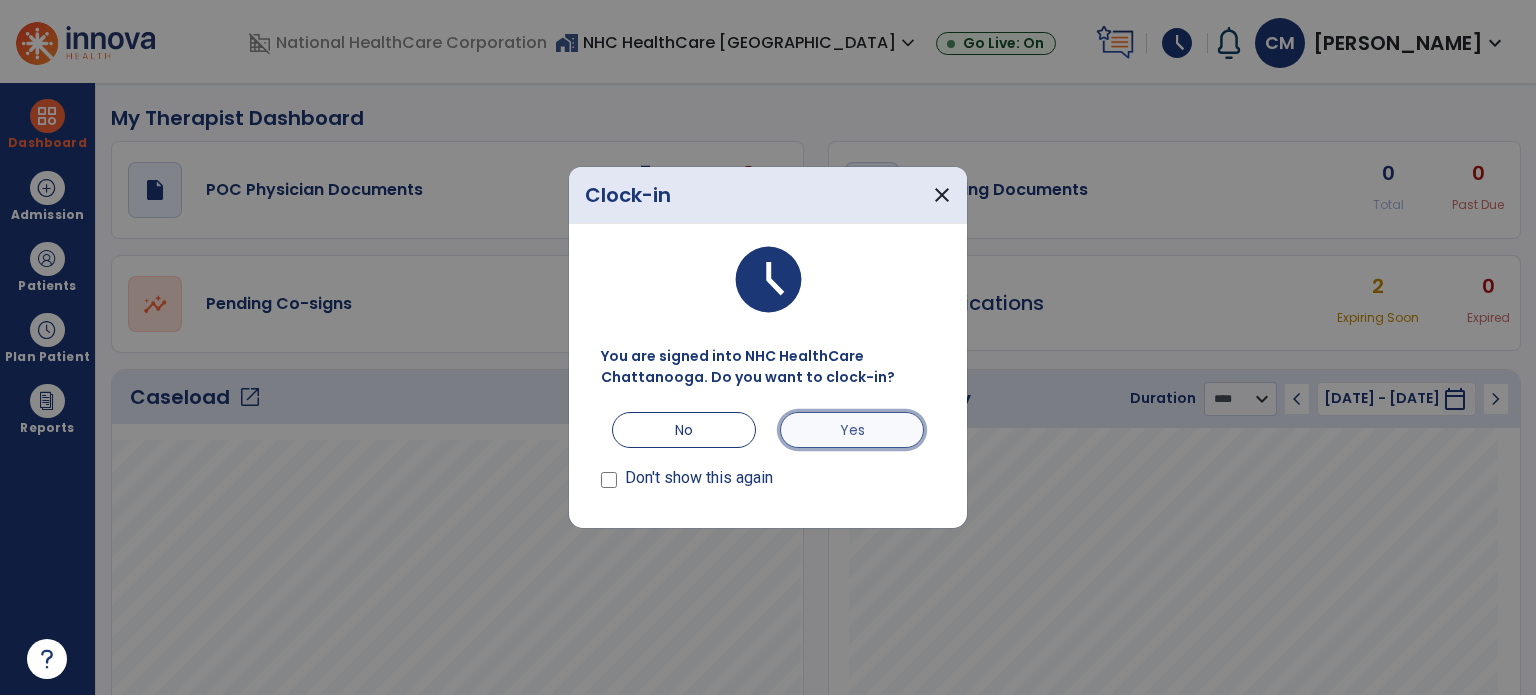 click on "Yes" at bounding box center (852, 430) 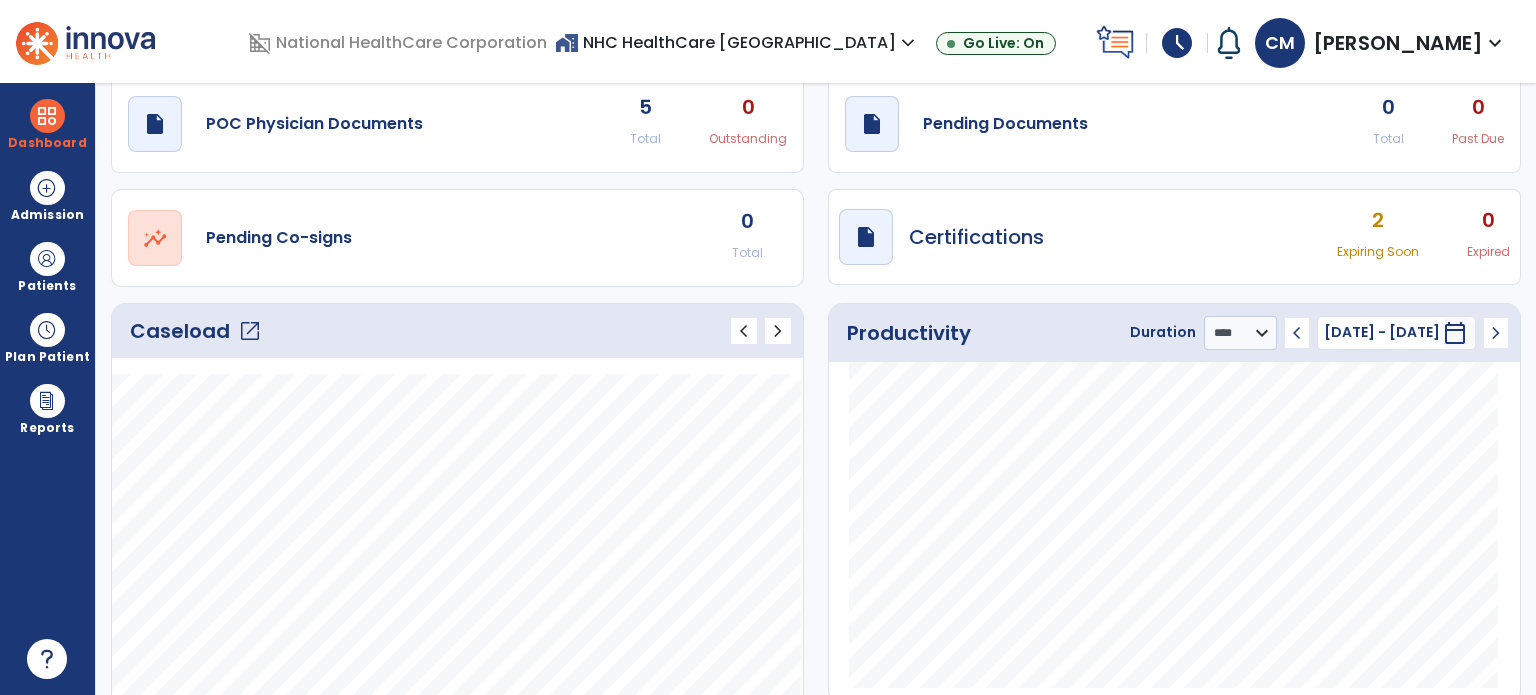 scroll, scrollTop: 38, scrollLeft: 0, axis: vertical 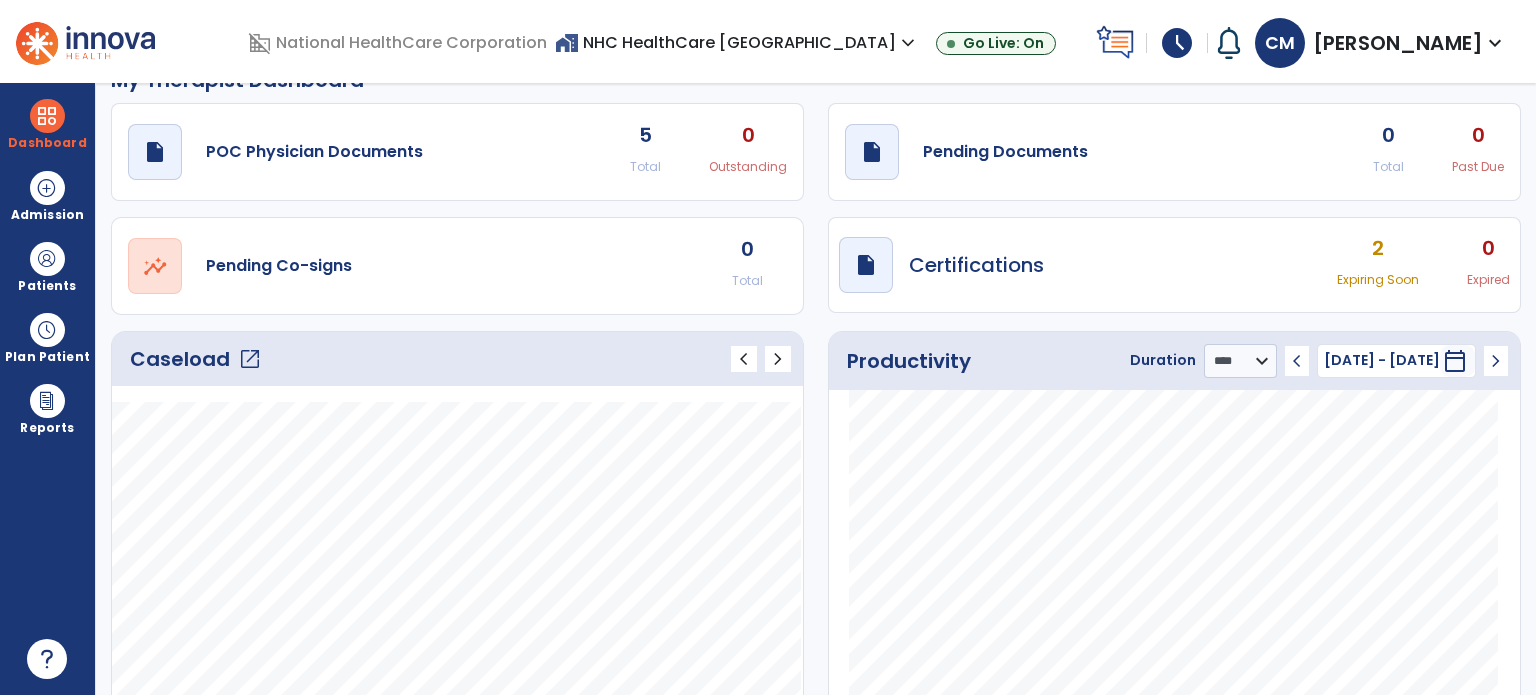 click on "schedule" at bounding box center [1177, 43] 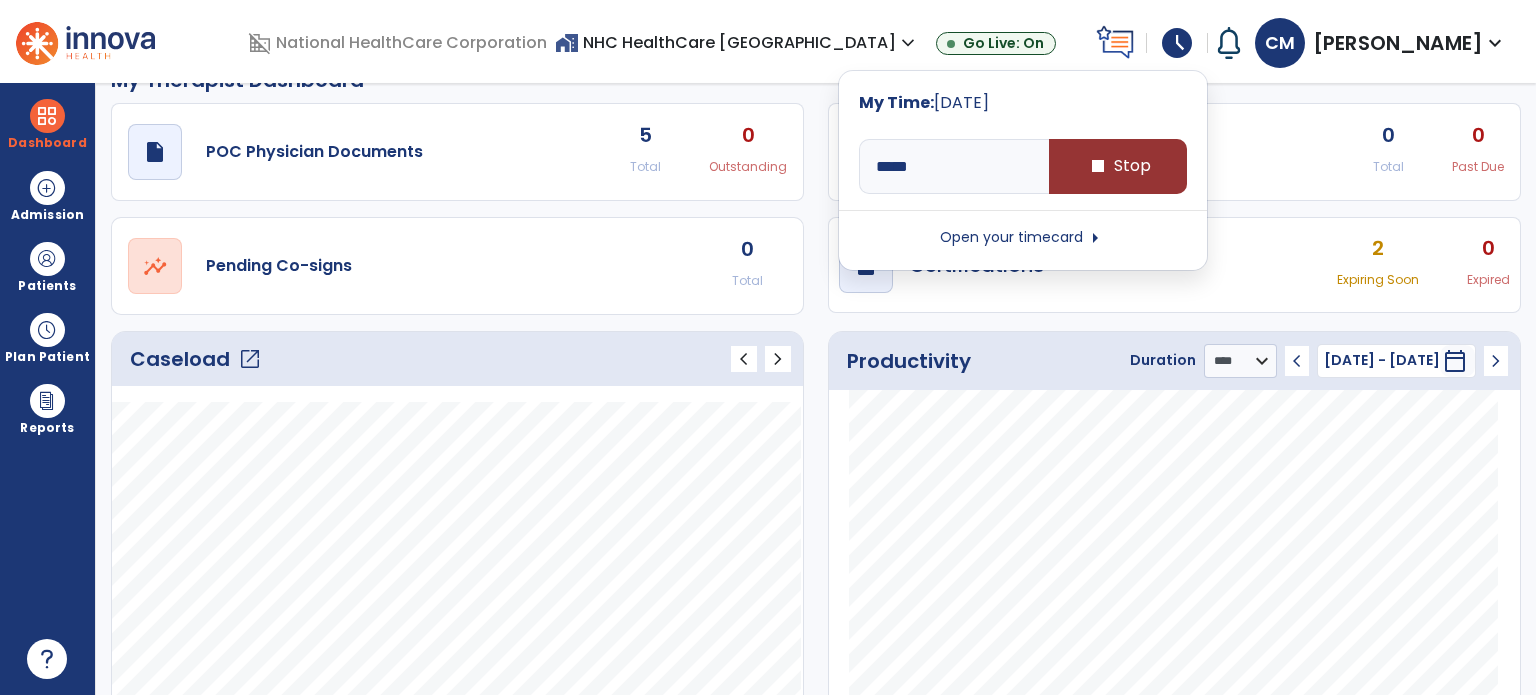 click on "stop  Stop" at bounding box center (1118, 166) 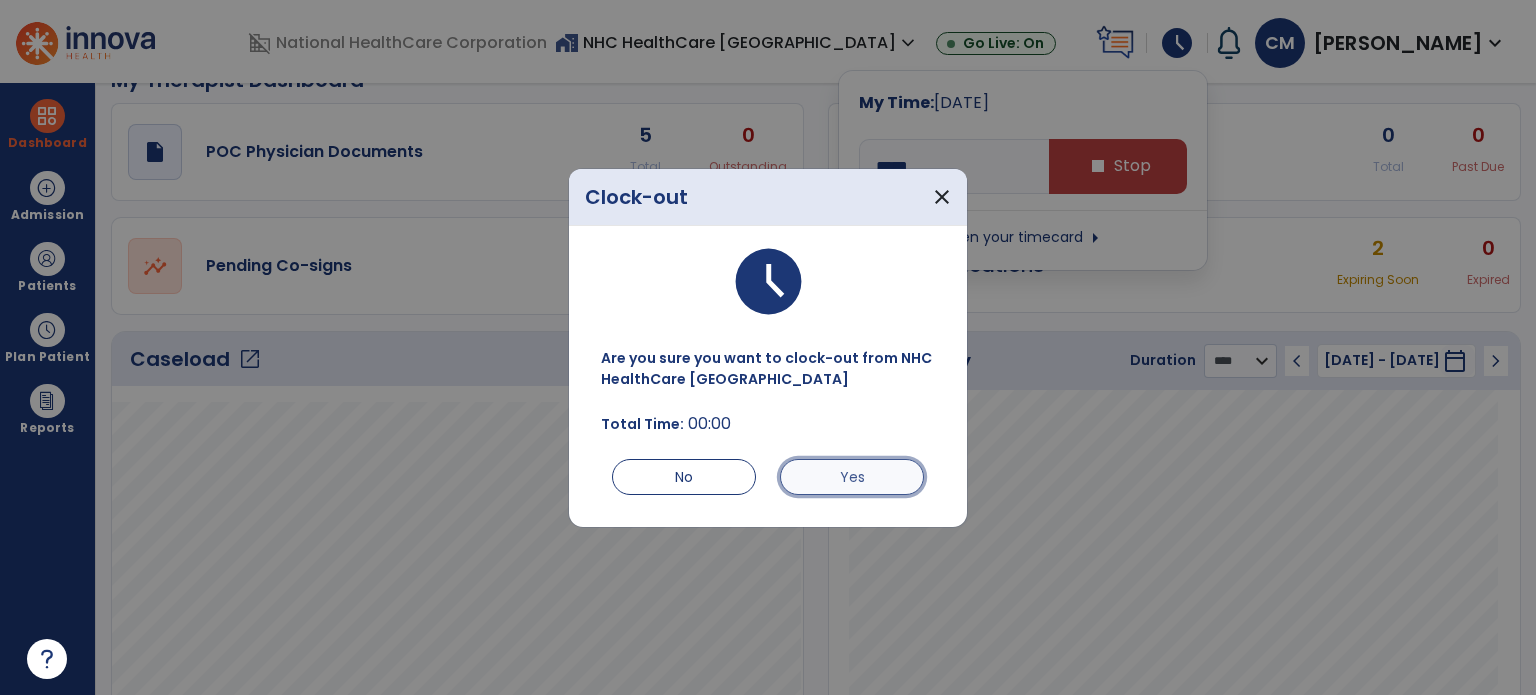 click on "Yes" at bounding box center [852, 477] 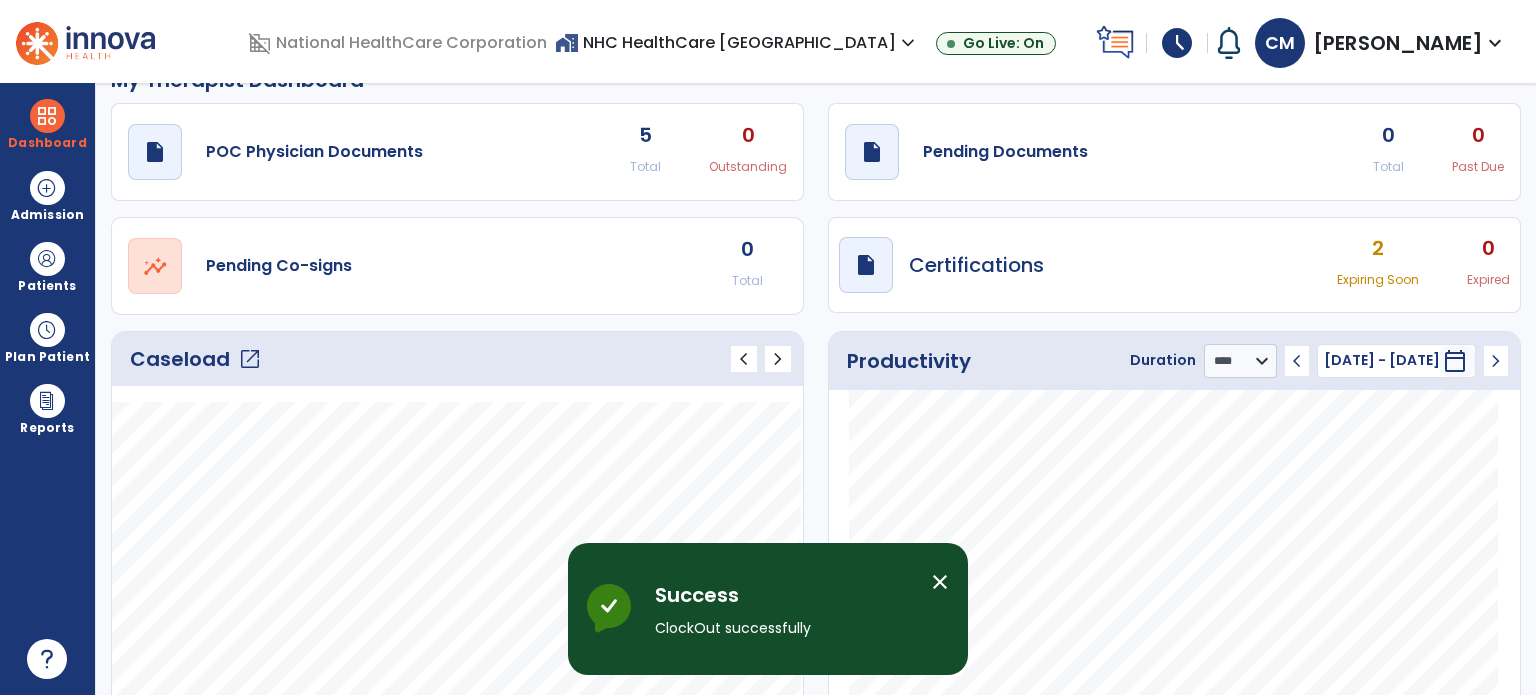 click on "home_work   NHC HealthCare Chattanooga   expand_more" at bounding box center [737, 42] 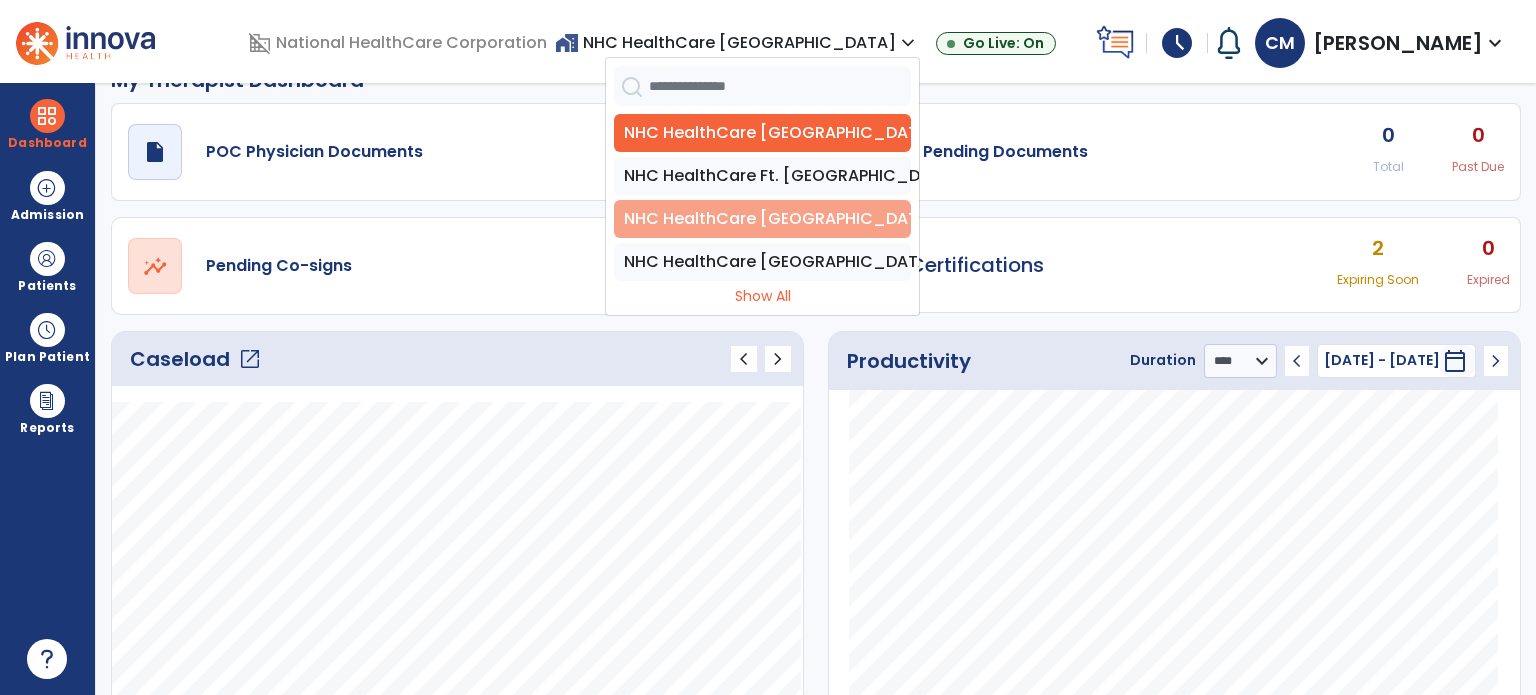click on "NHC HealthCare Rossville - GA" at bounding box center [762, 219] 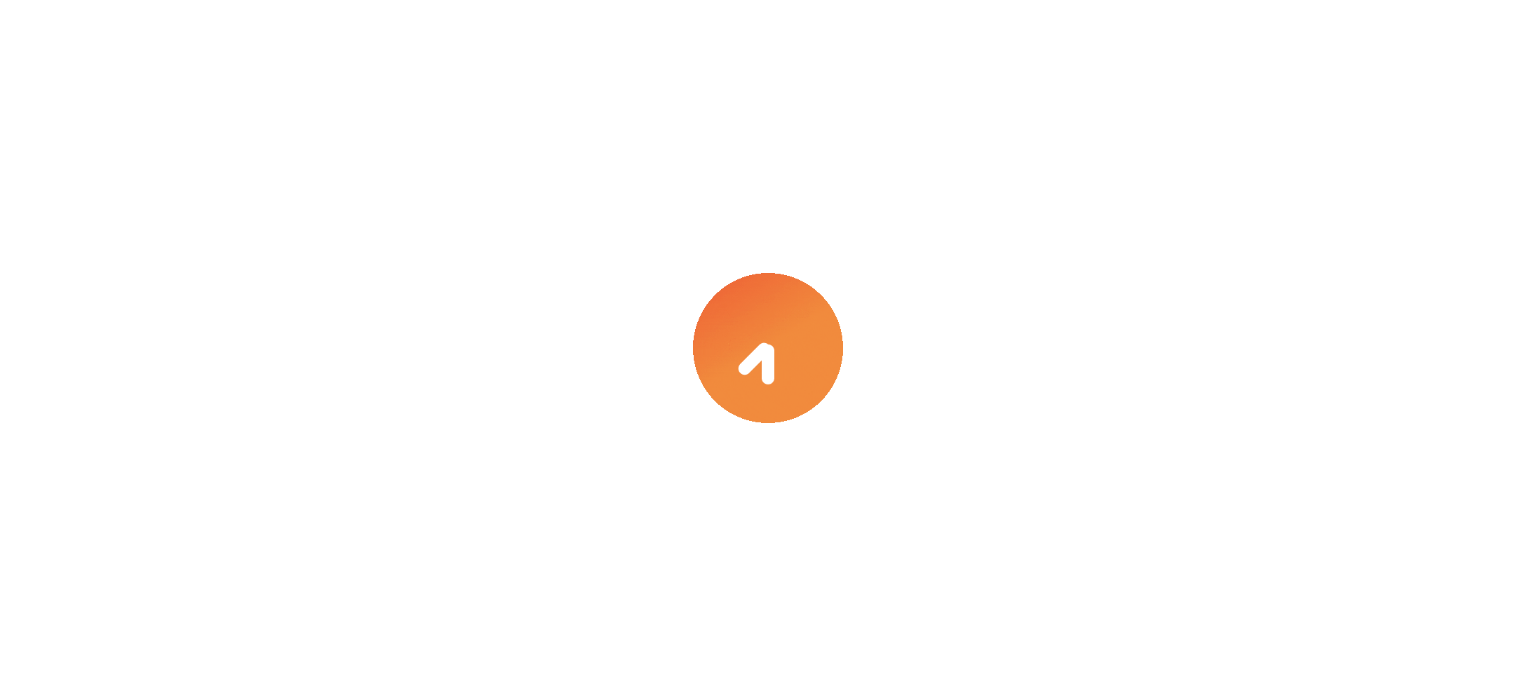 scroll, scrollTop: 0, scrollLeft: 0, axis: both 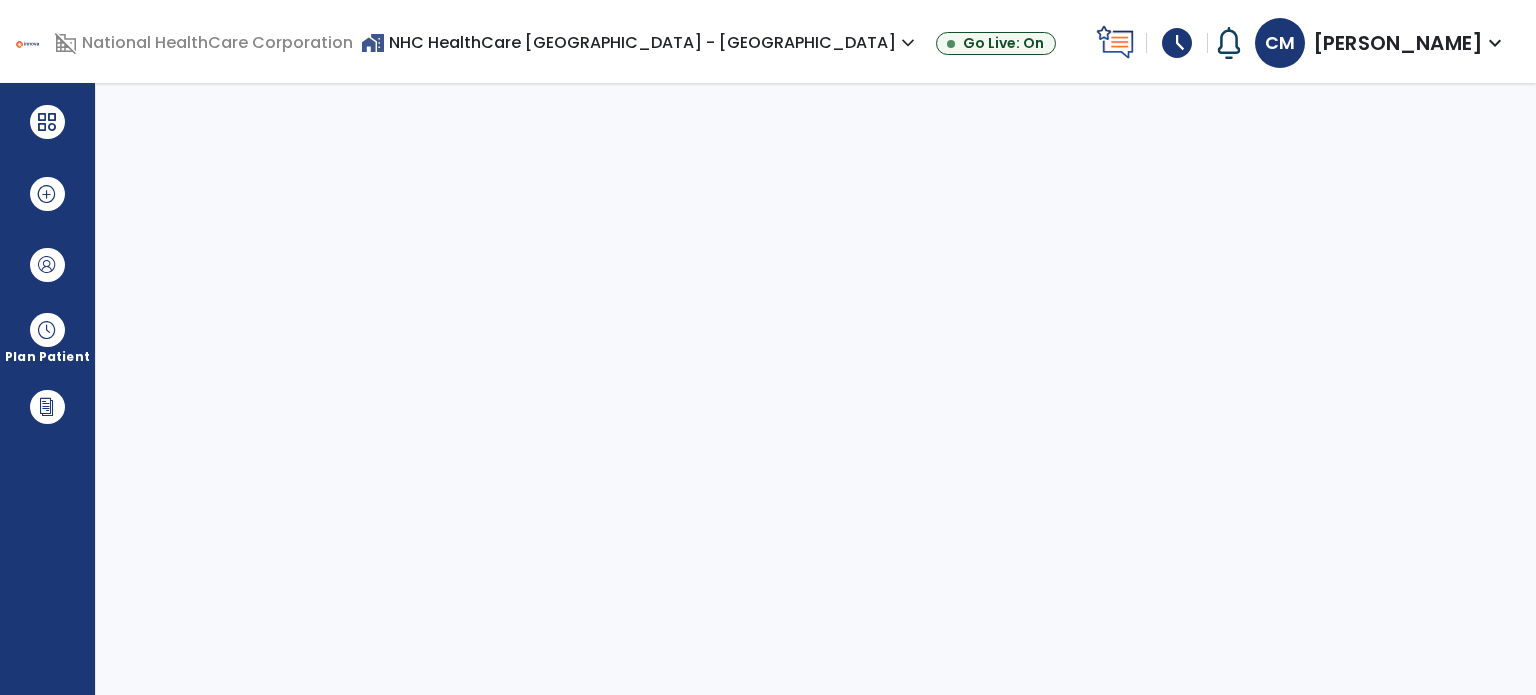 select on "****" 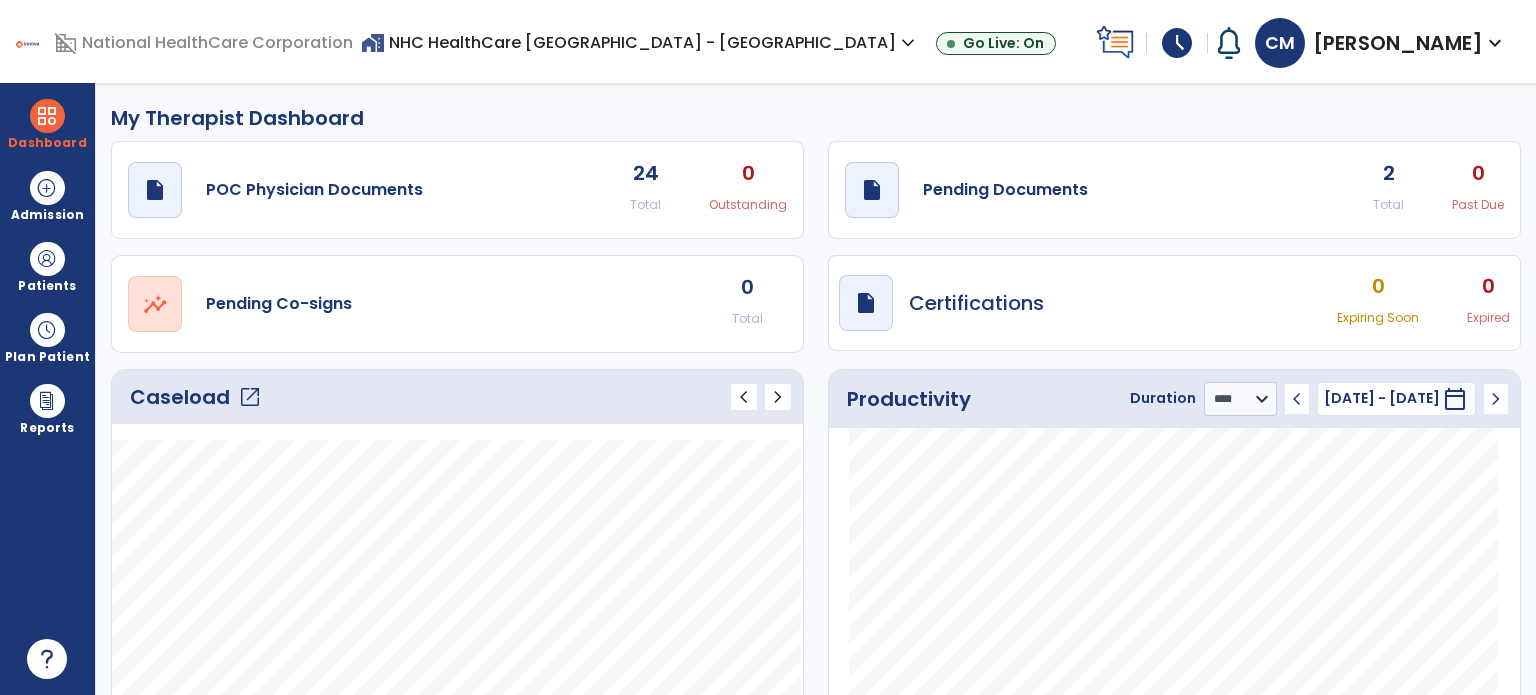 click on "schedule" at bounding box center (1177, 43) 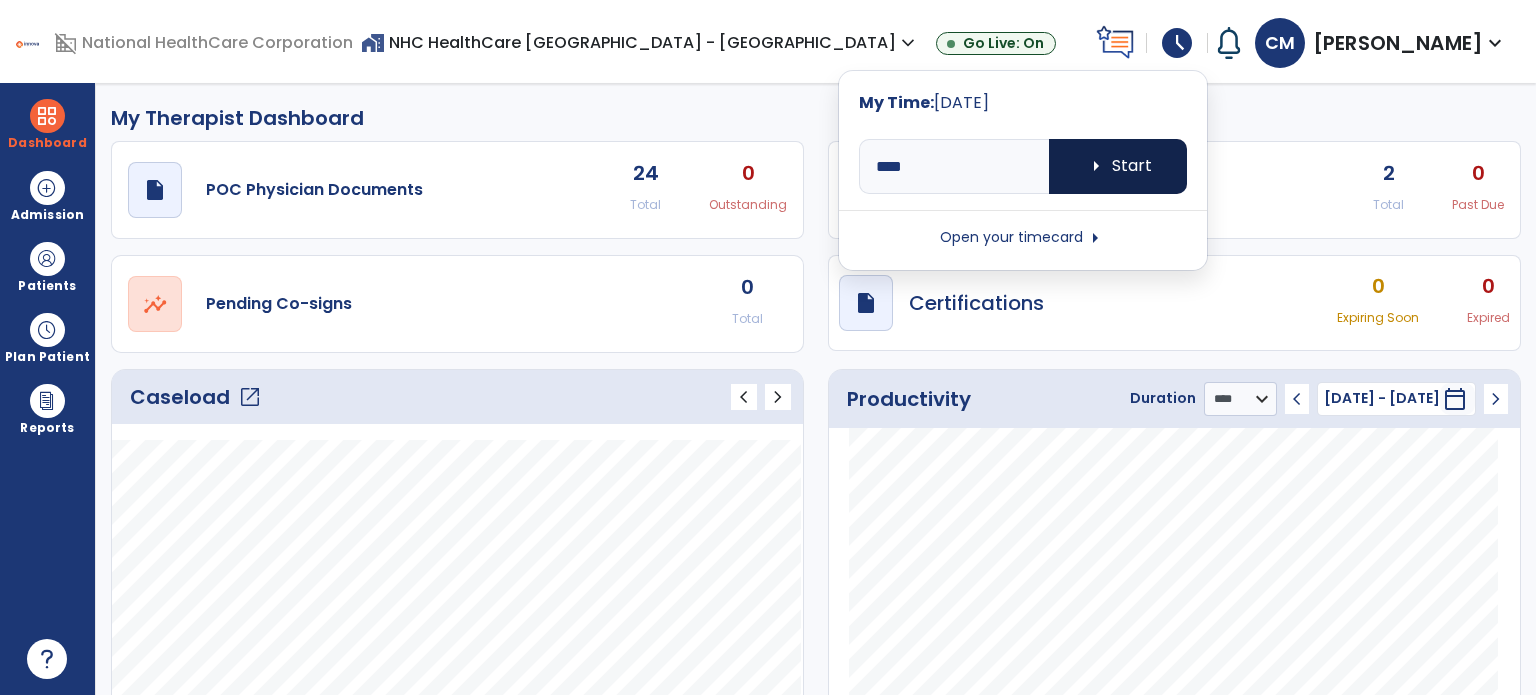 click on "arrow_right  Start" at bounding box center [1118, 166] 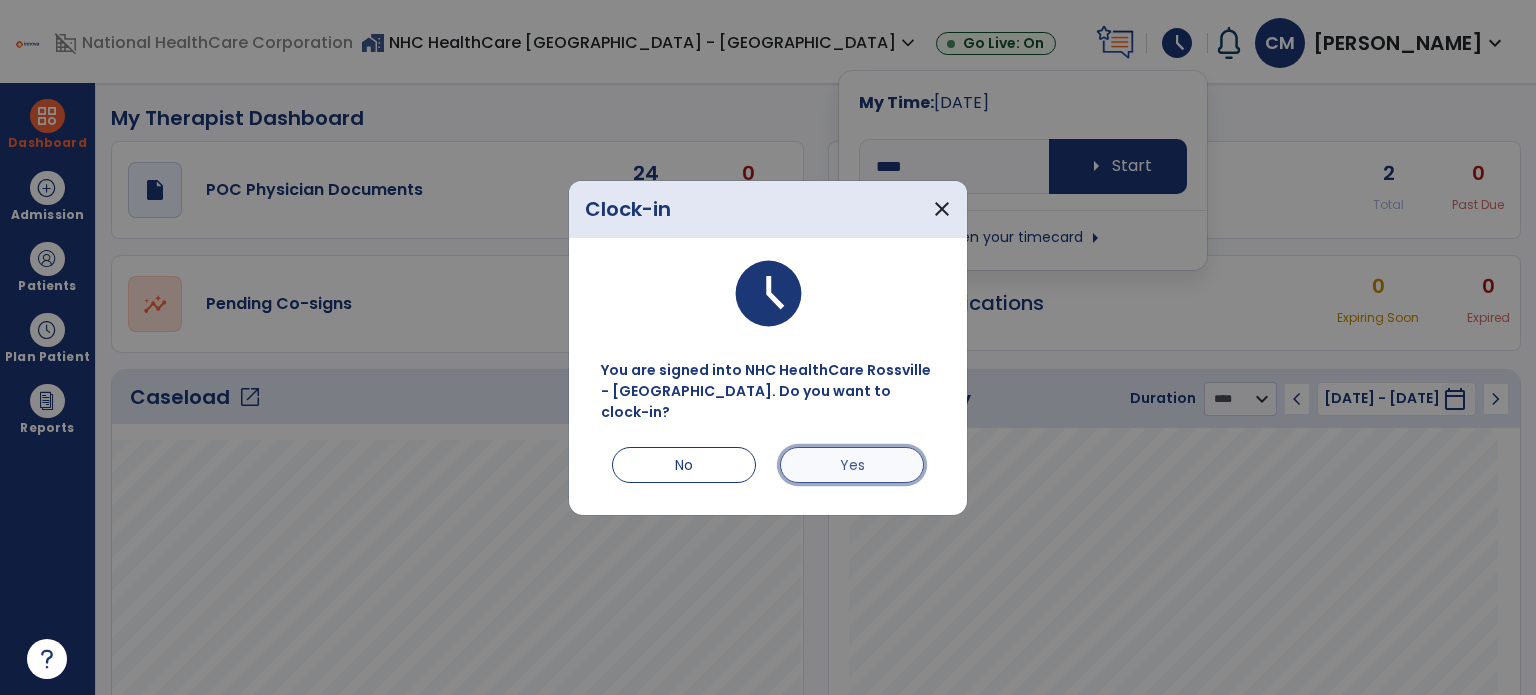 click on "Yes" at bounding box center (852, 465) 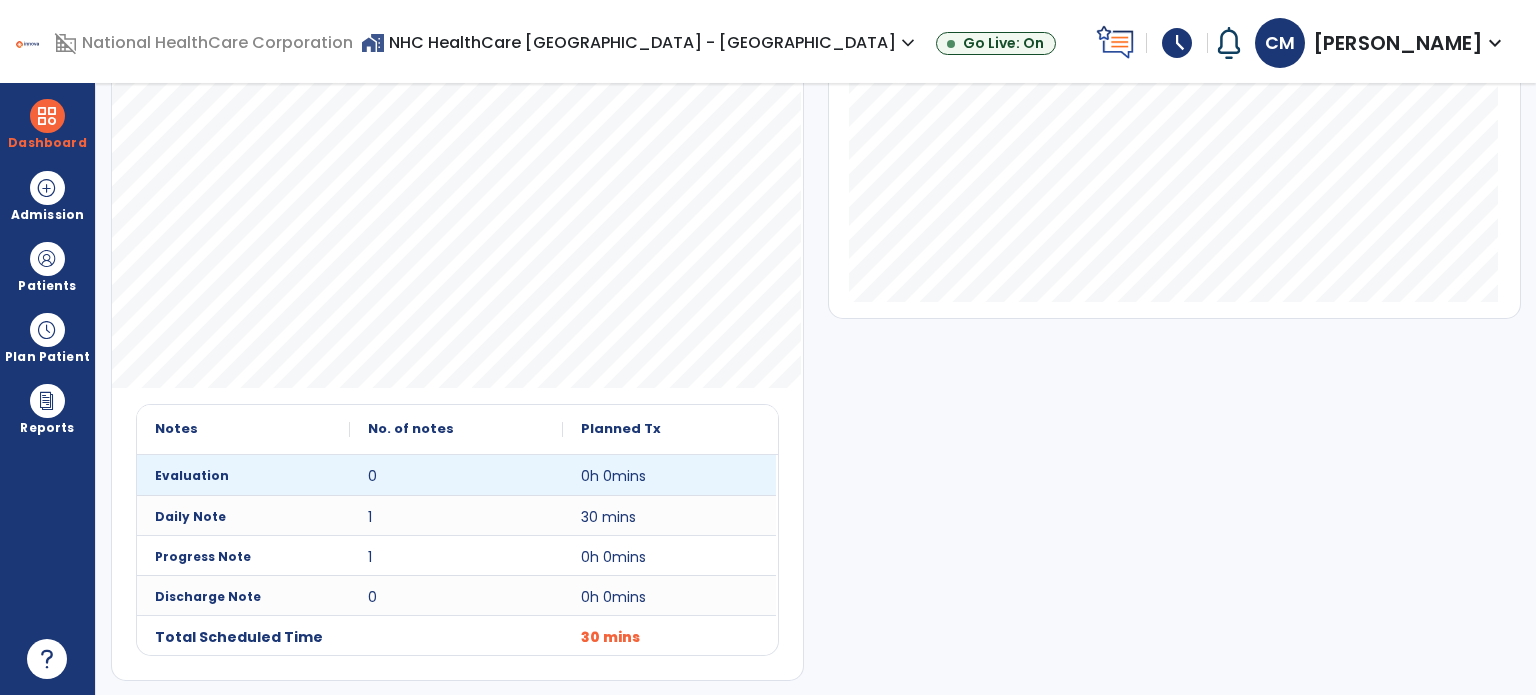 scroll, scrollTop: 0, scrollLeft: 0, axis: both 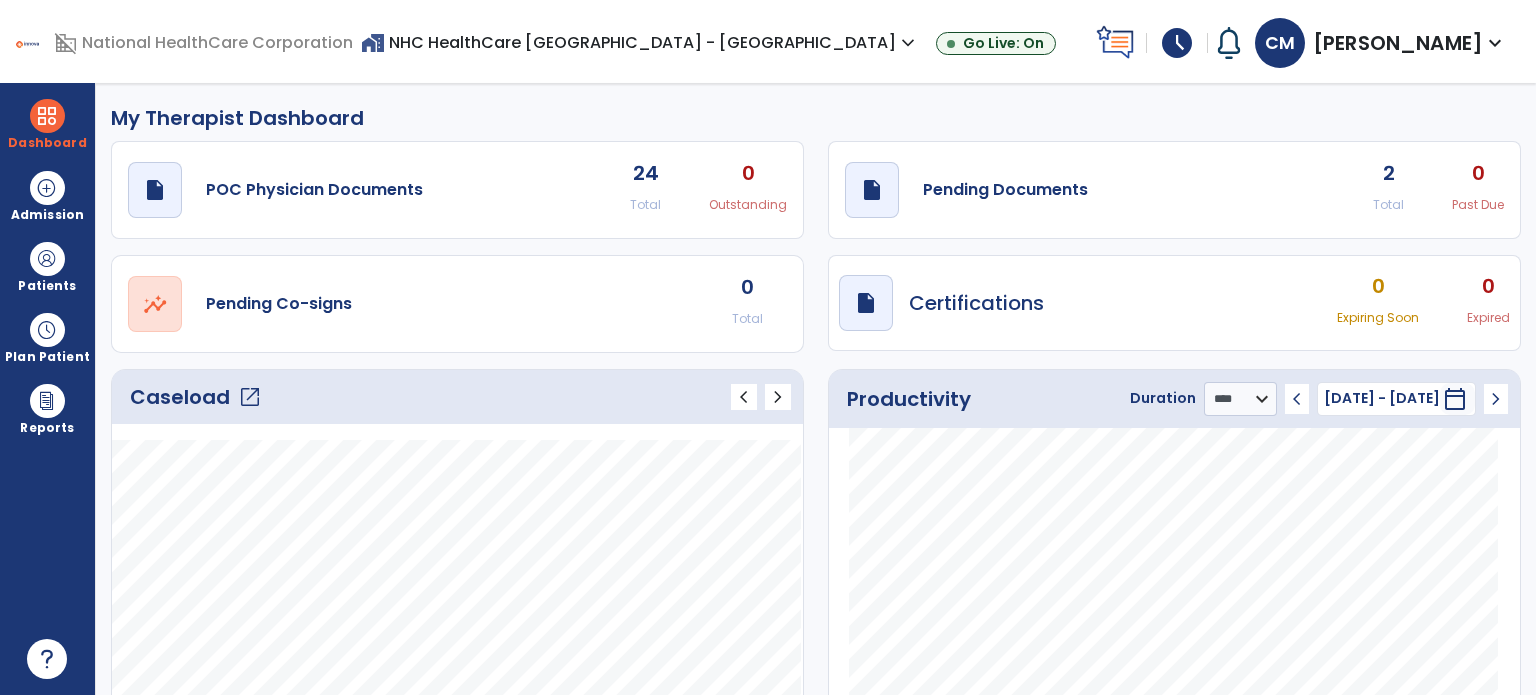 click on "open_in_new" 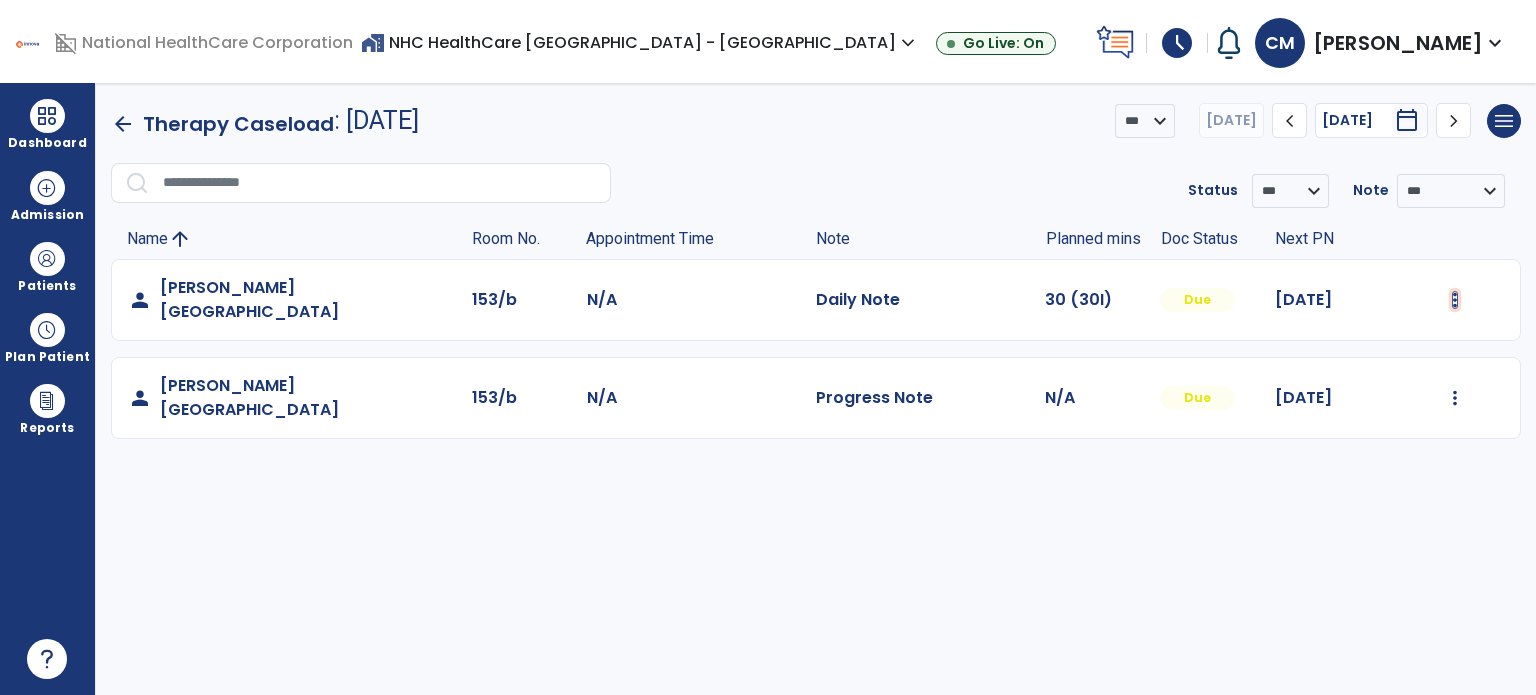 click at bounding box center [1455, 300] 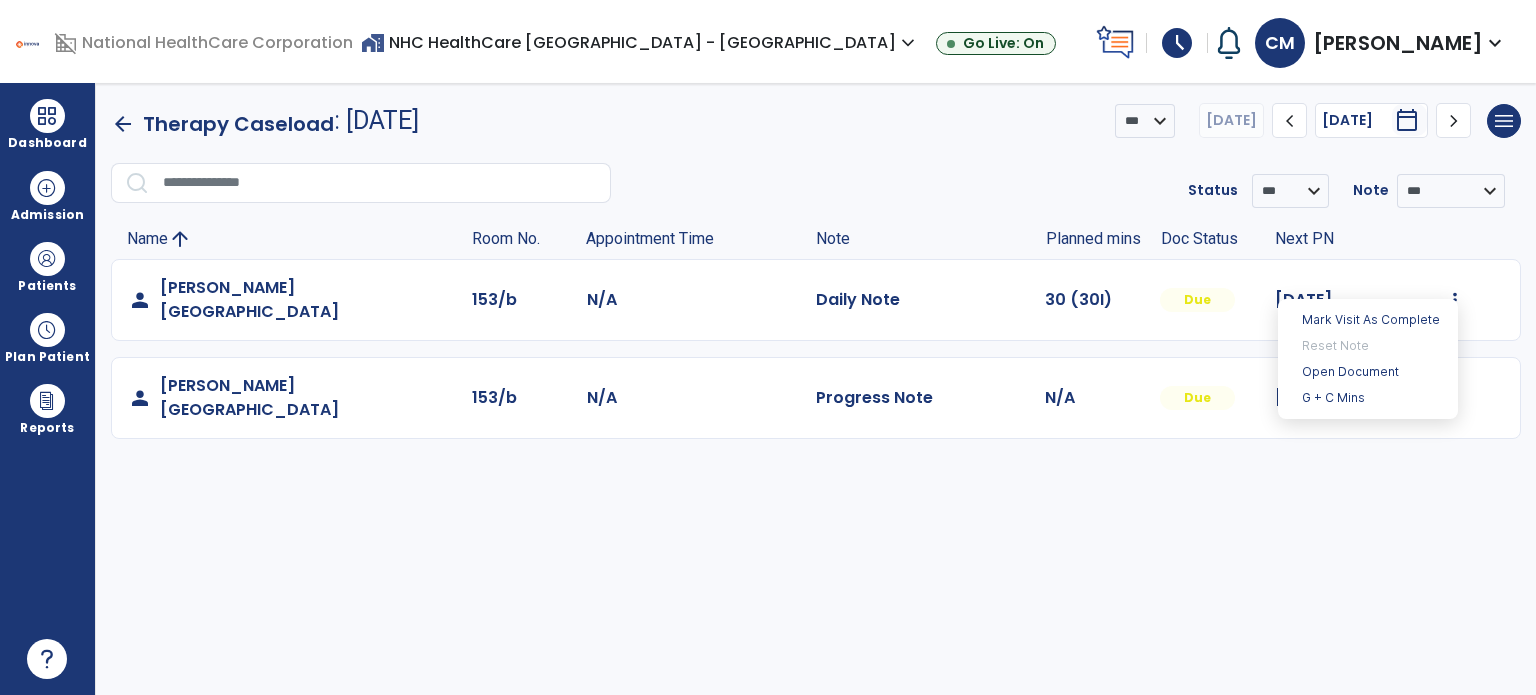 click on "Mark Visit As Complete   Reset Note   Open Document   G + C Mins" at bounding box center [1368, 359] 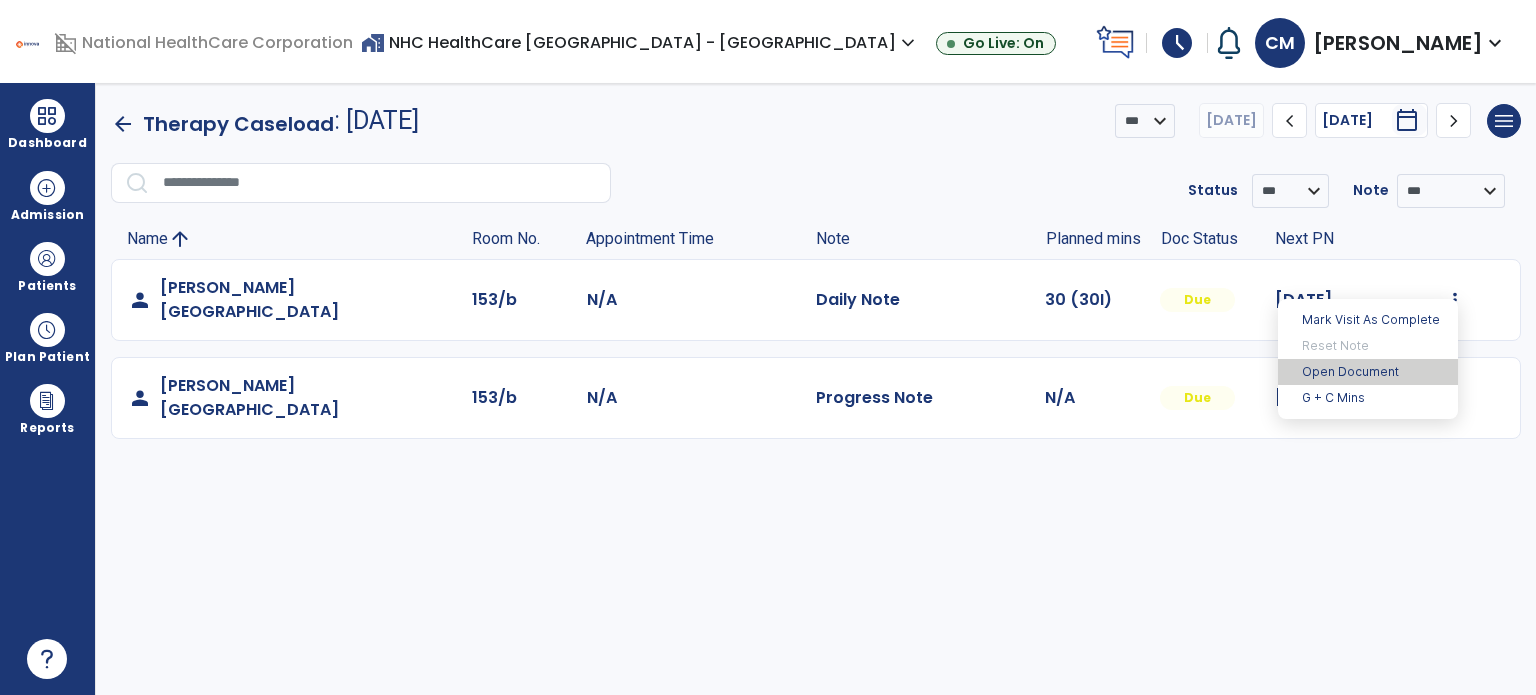 click on "Open Document" at bounding box center (1368, 372) 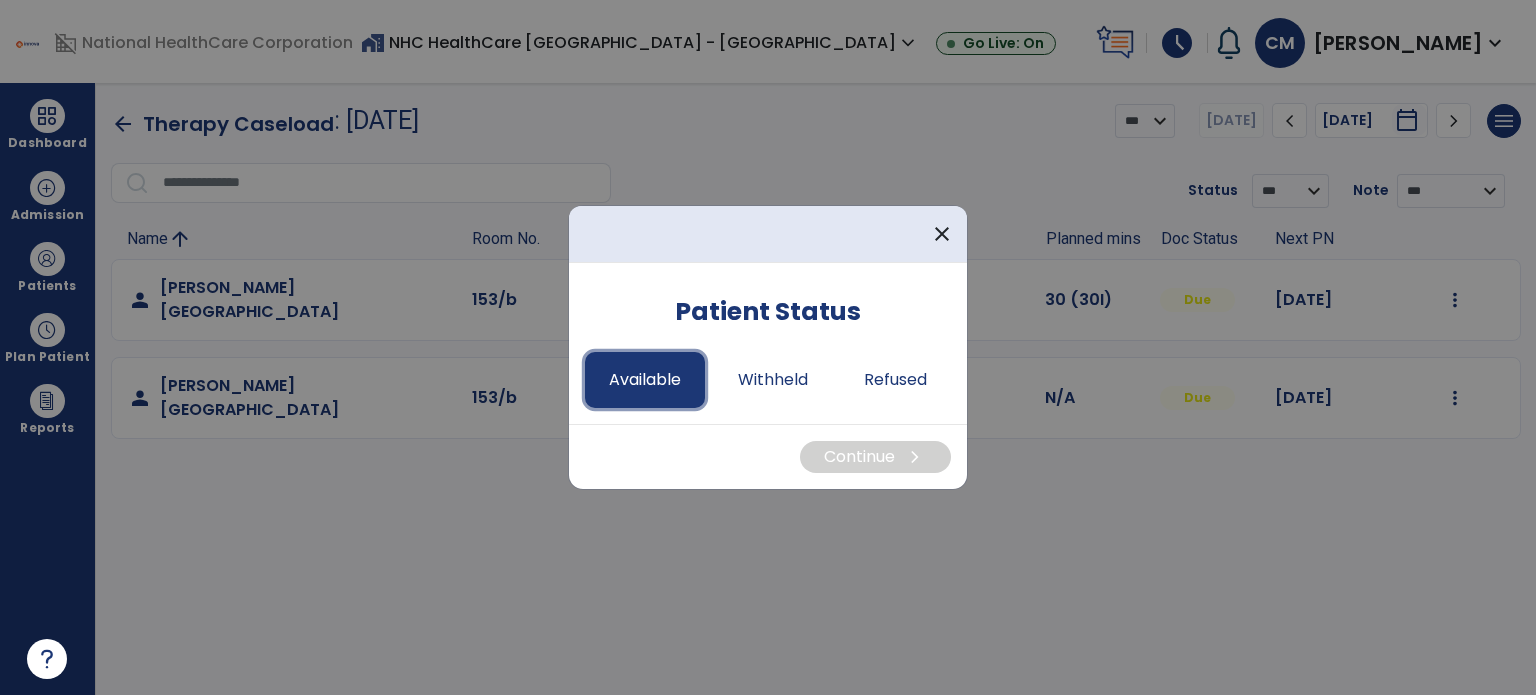 click on "Available" at bounding box center (645, 380) 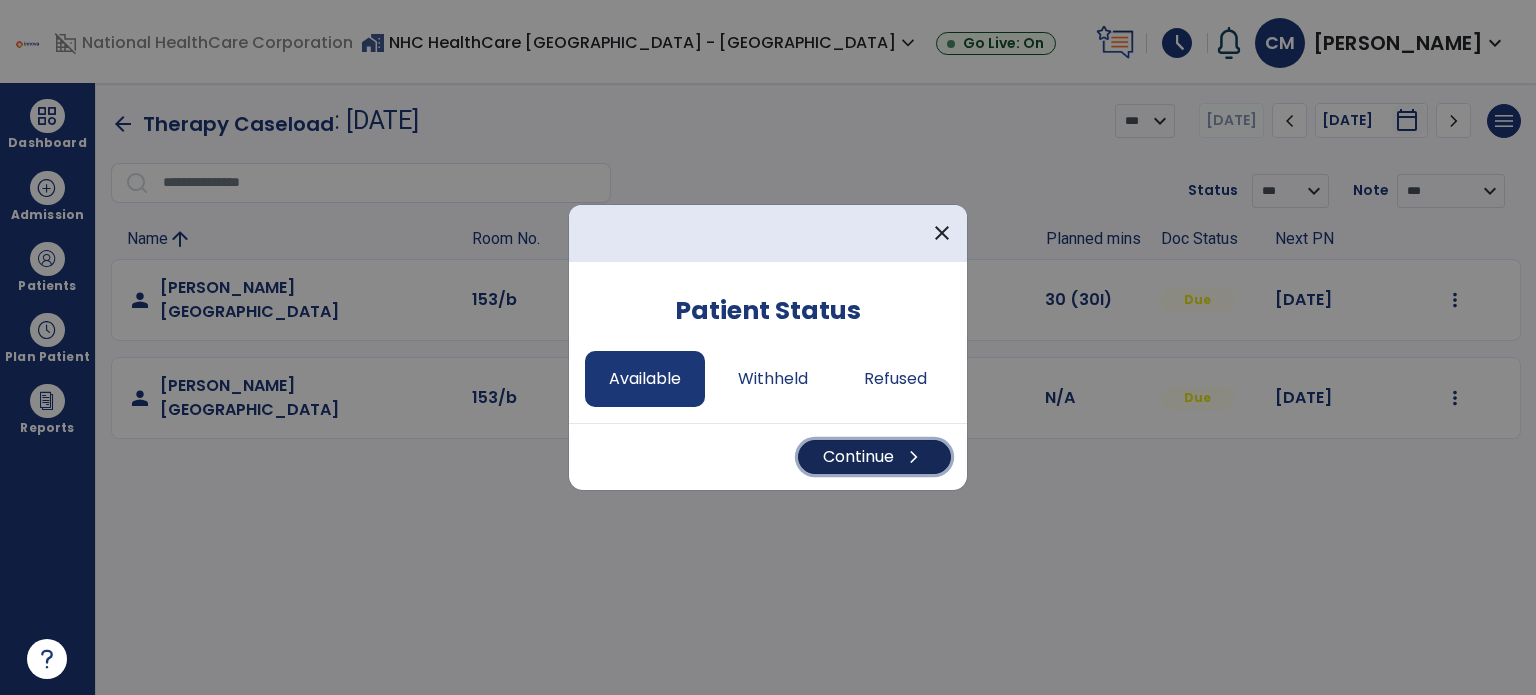 click on "Continue   chevron_right" at bounding box center (874, 457) 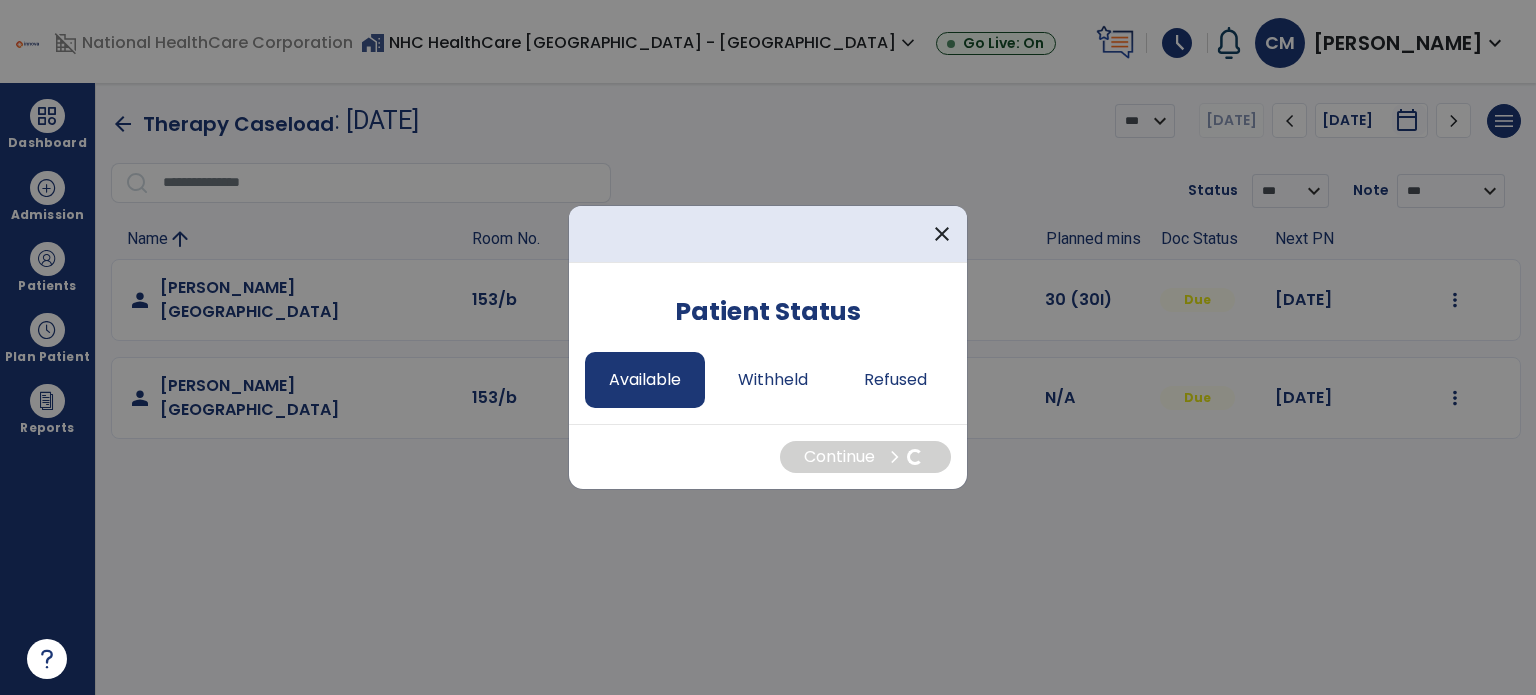 select on "*" 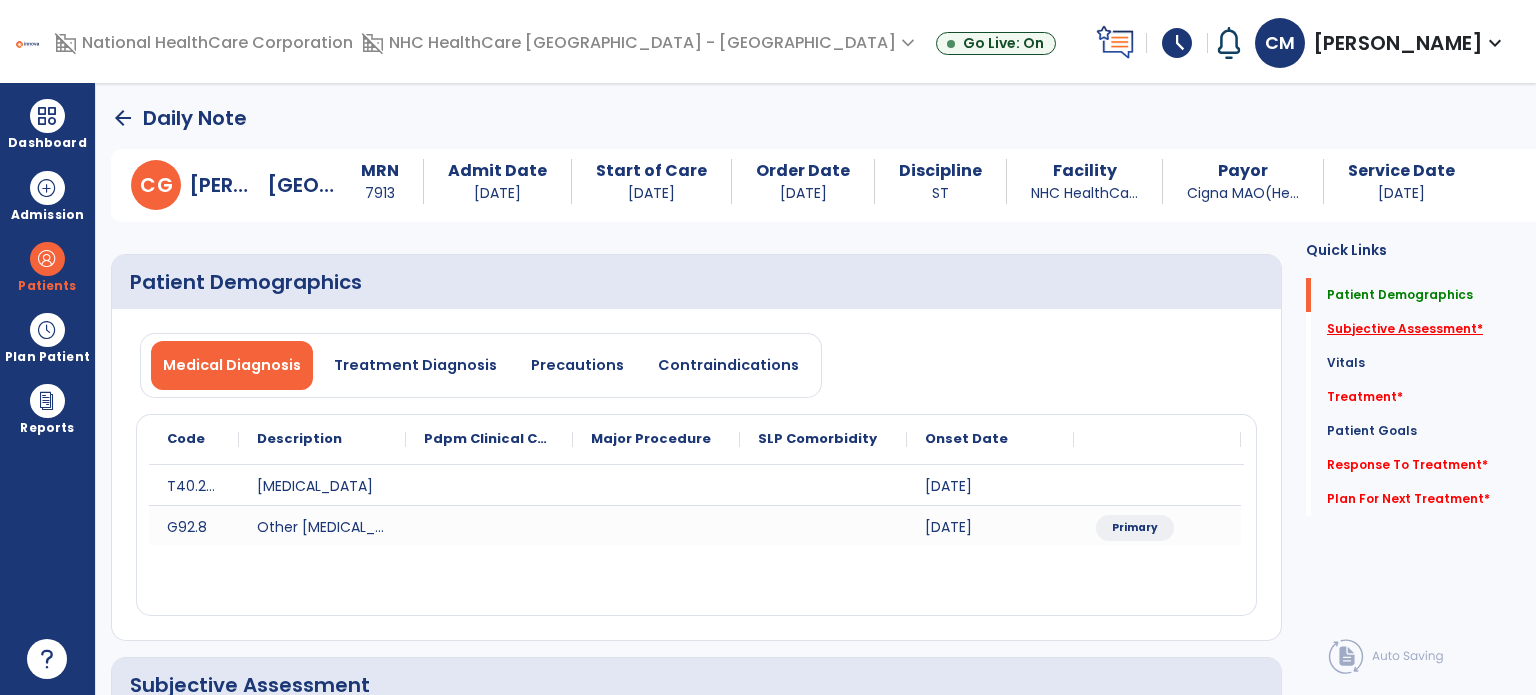 click on "Subjective Assessment   *" 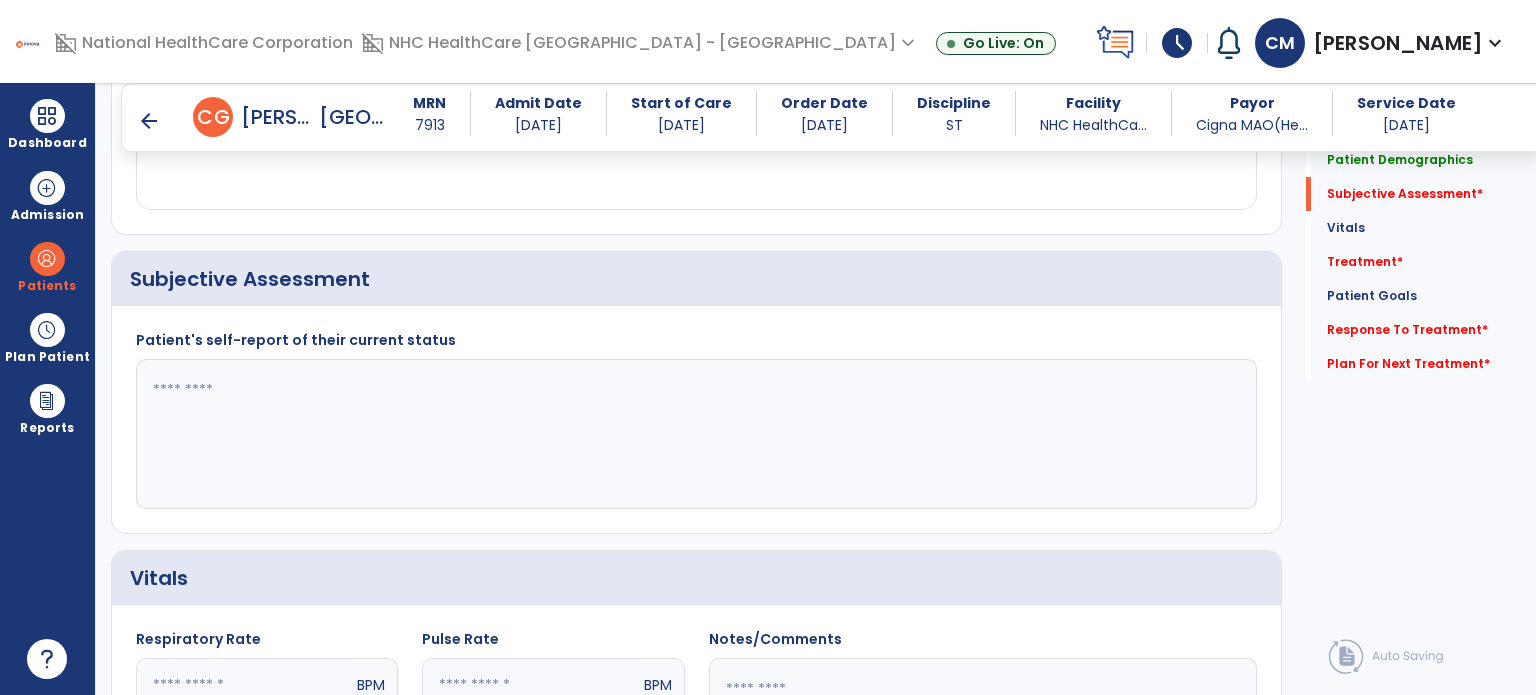 scroll, scrollTop: 408, scrollLeft: 0, axis: vertical 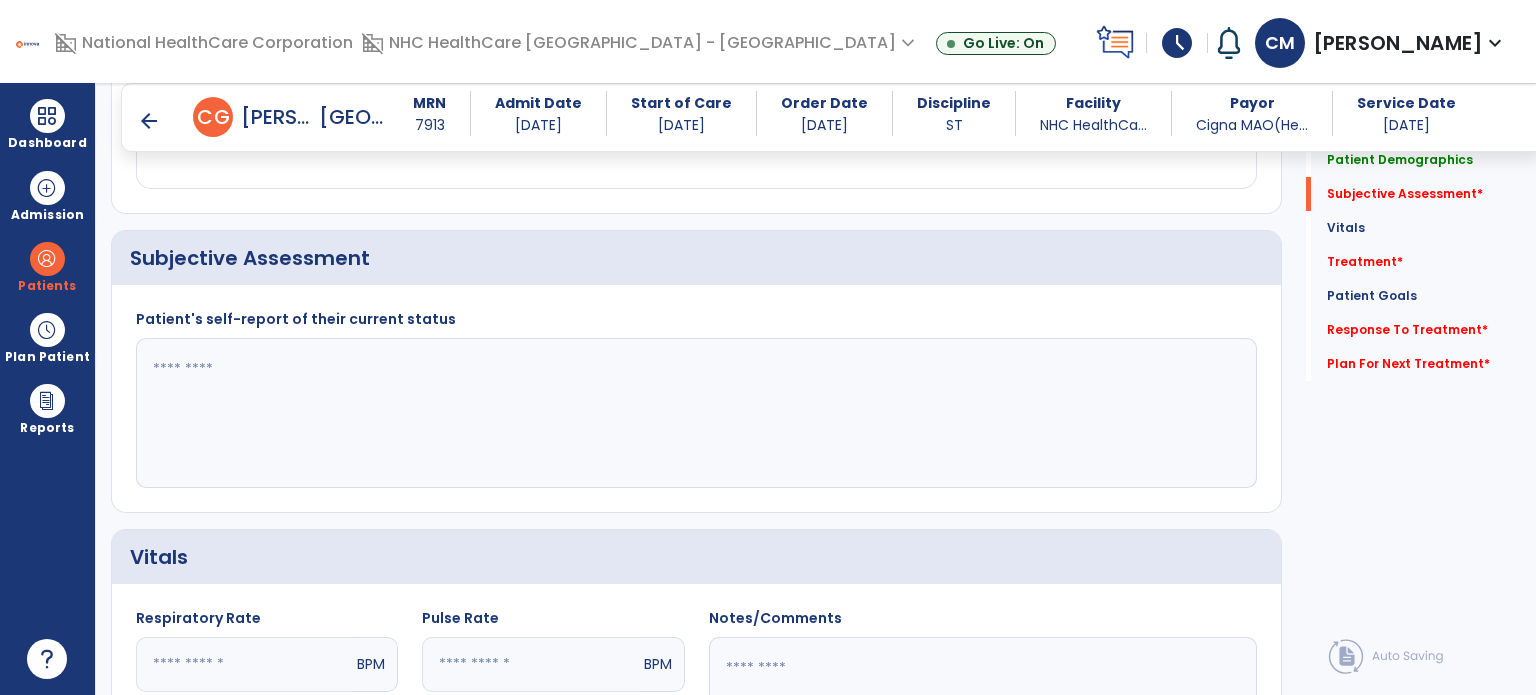 click 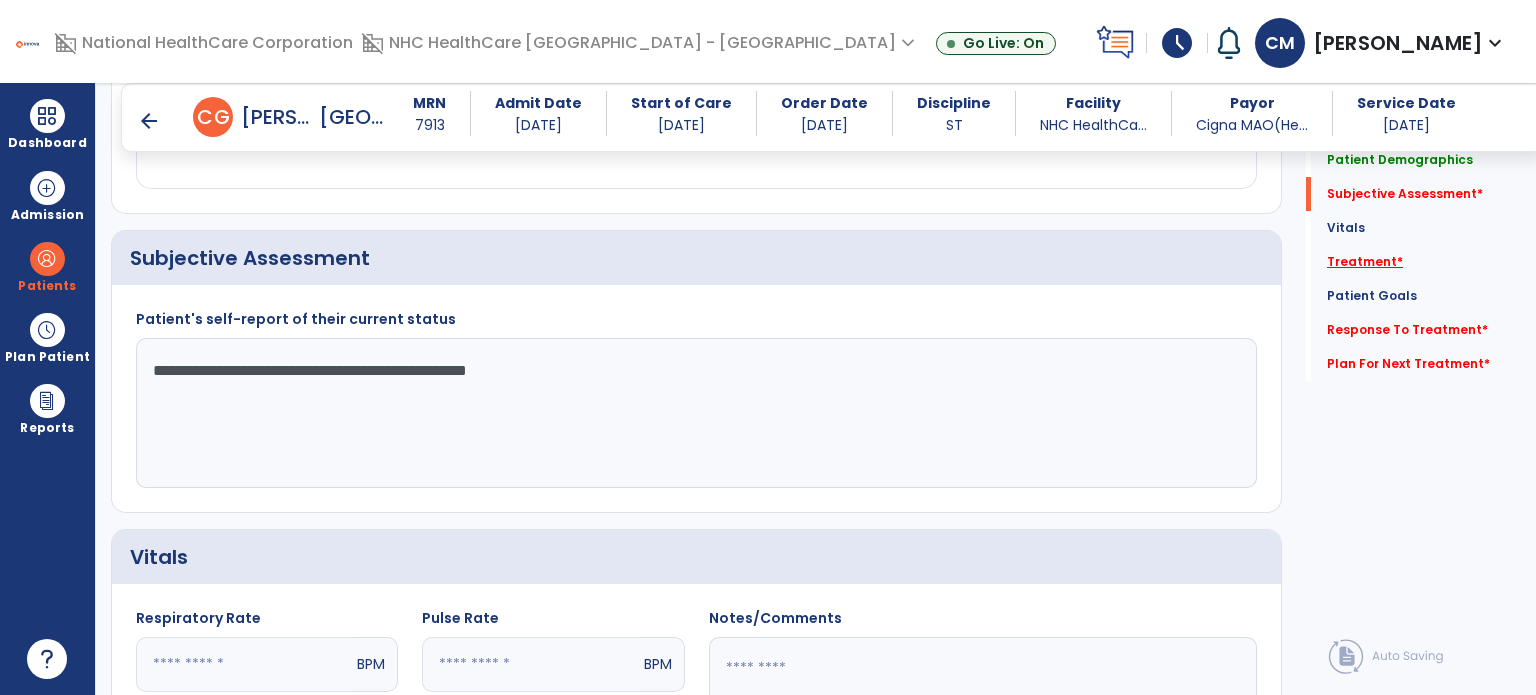 type on "**********" 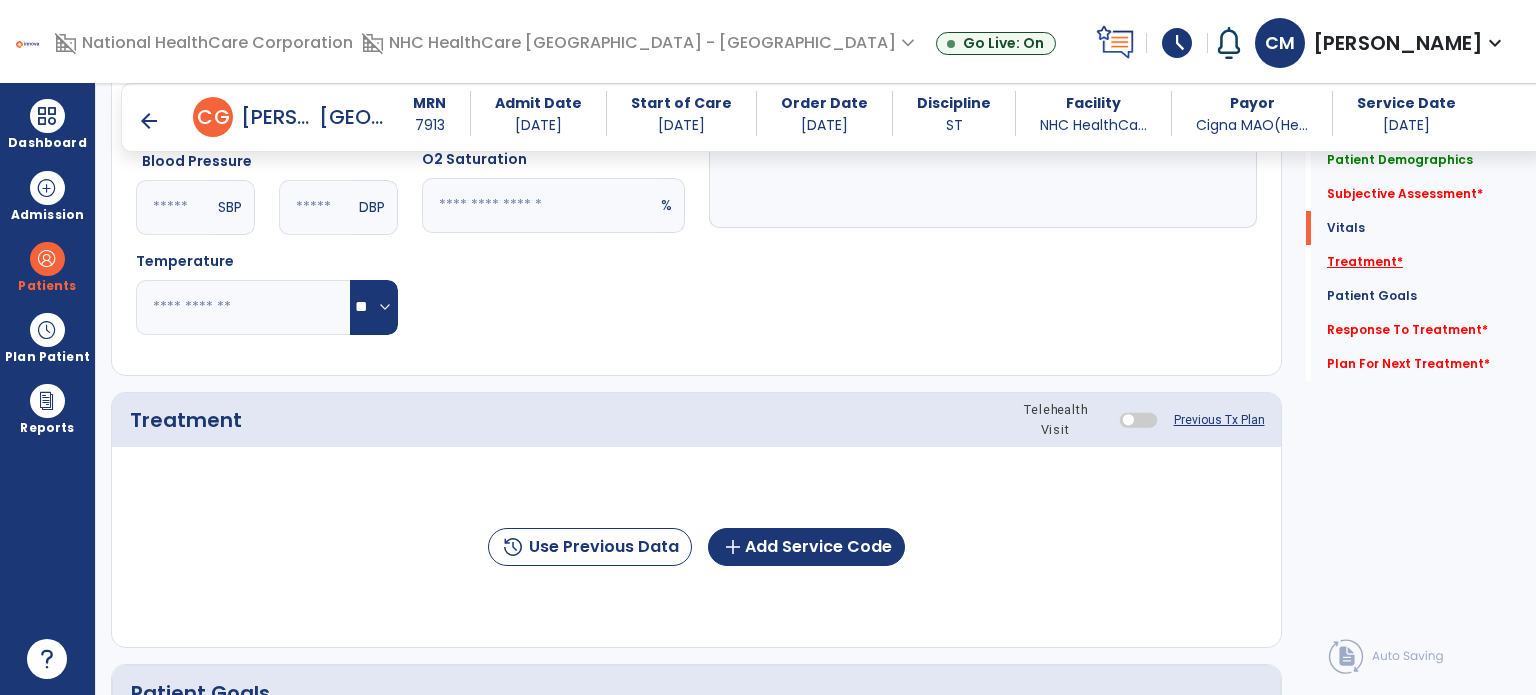 scroll, scrollTop: 1096, scrollLeft: 0, axis: vertical 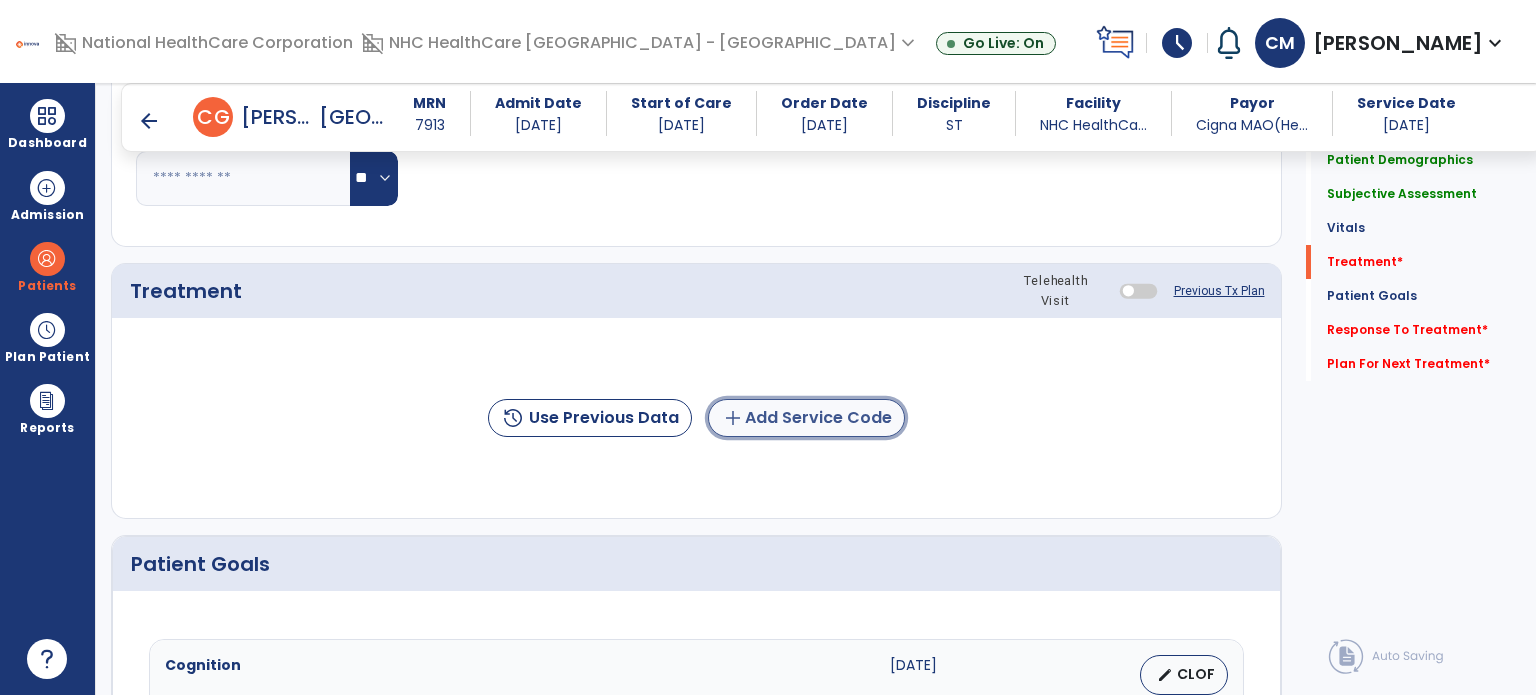 click on "add  Add Service Code" 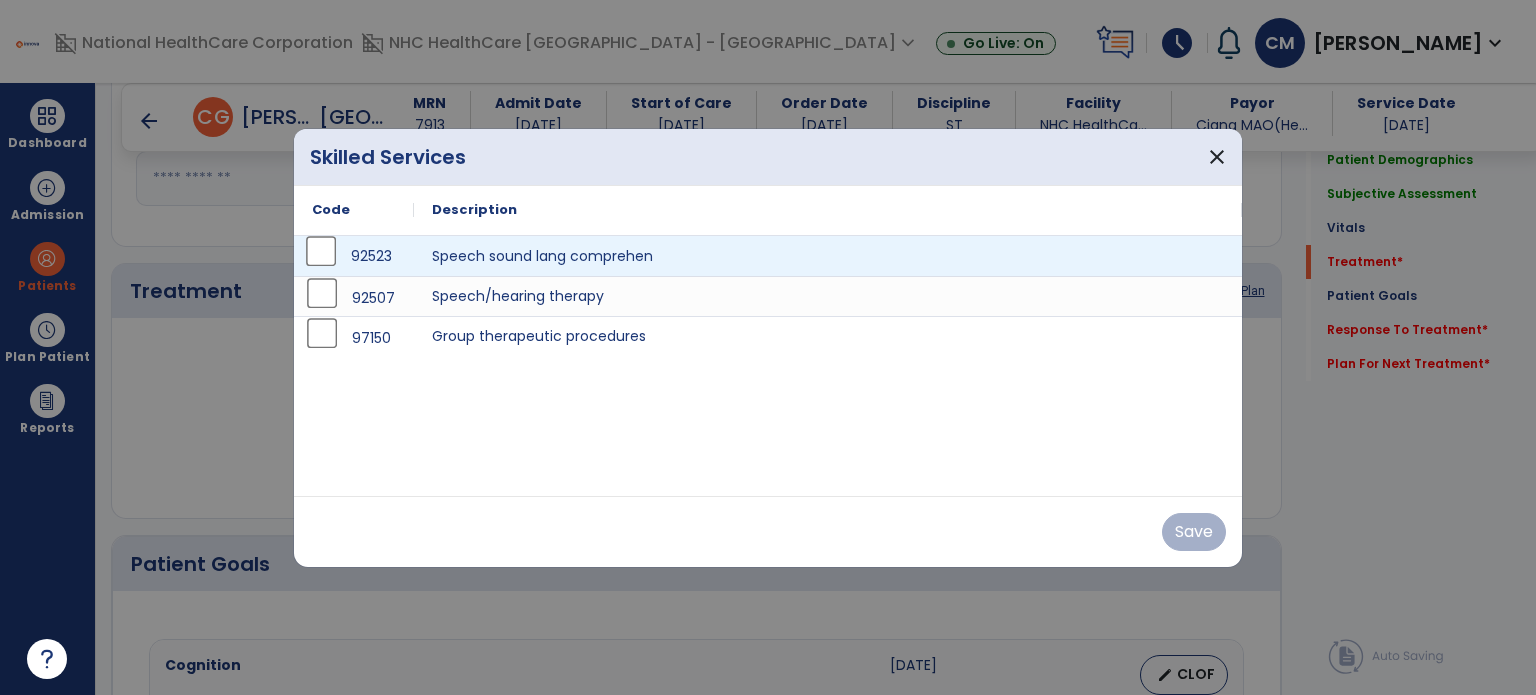click on "92523" at bounding box center [371, 256] 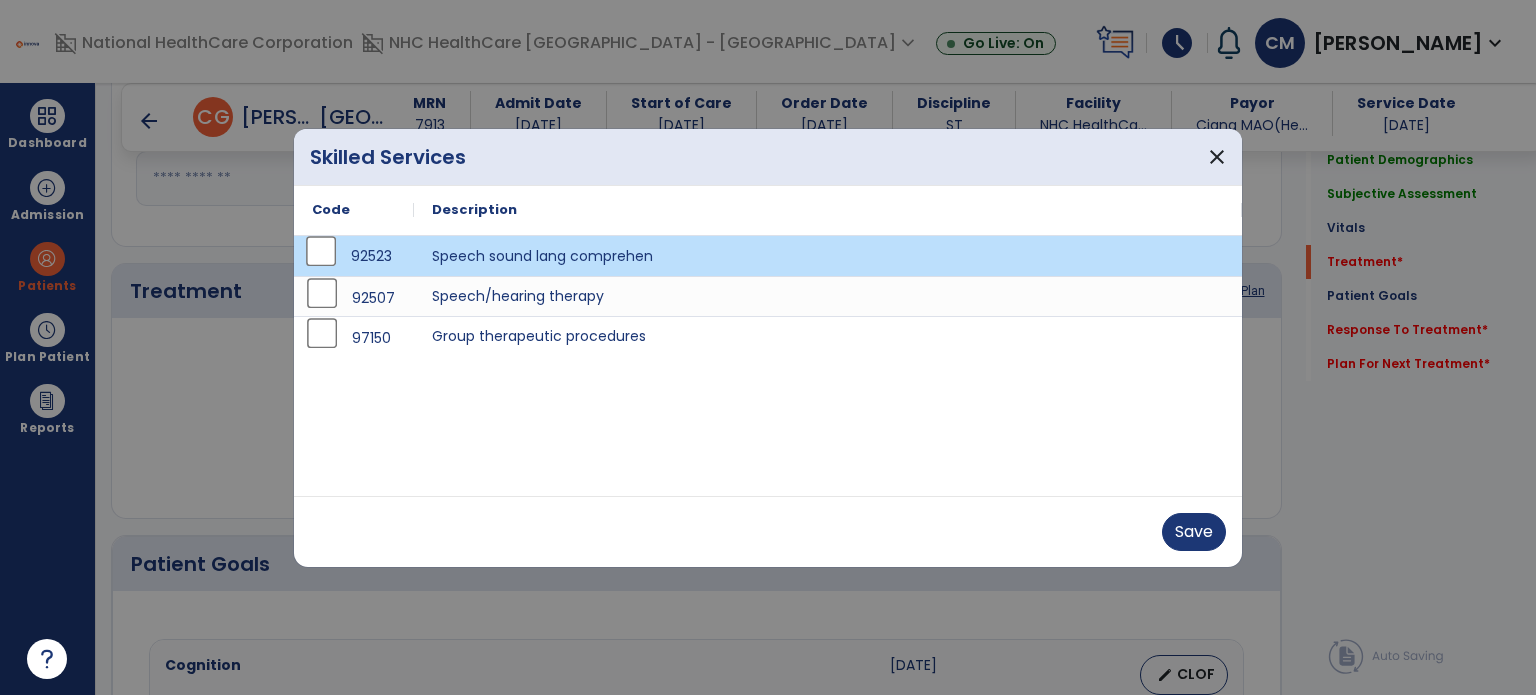 click on "92523" at bounding box center (371, 256) 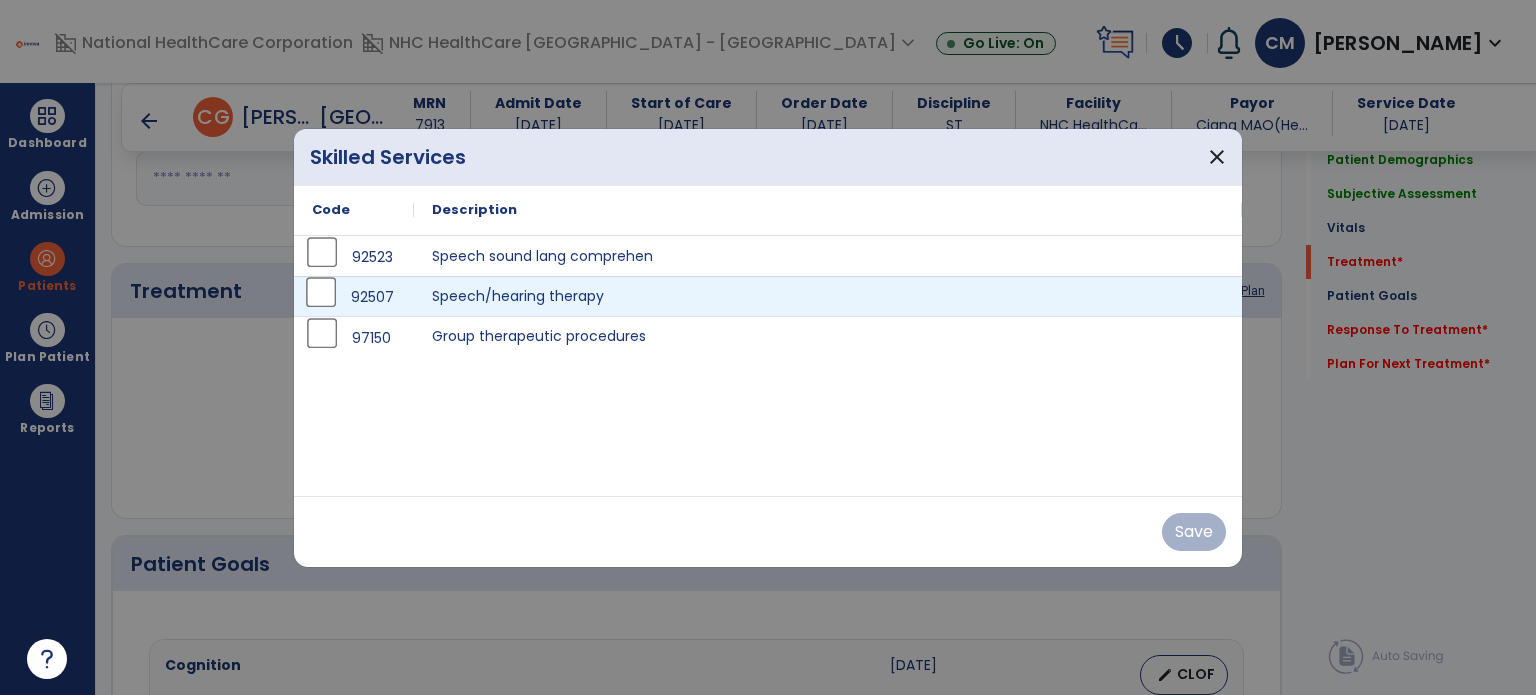 click on "92507" at bounding box center (372, 297) 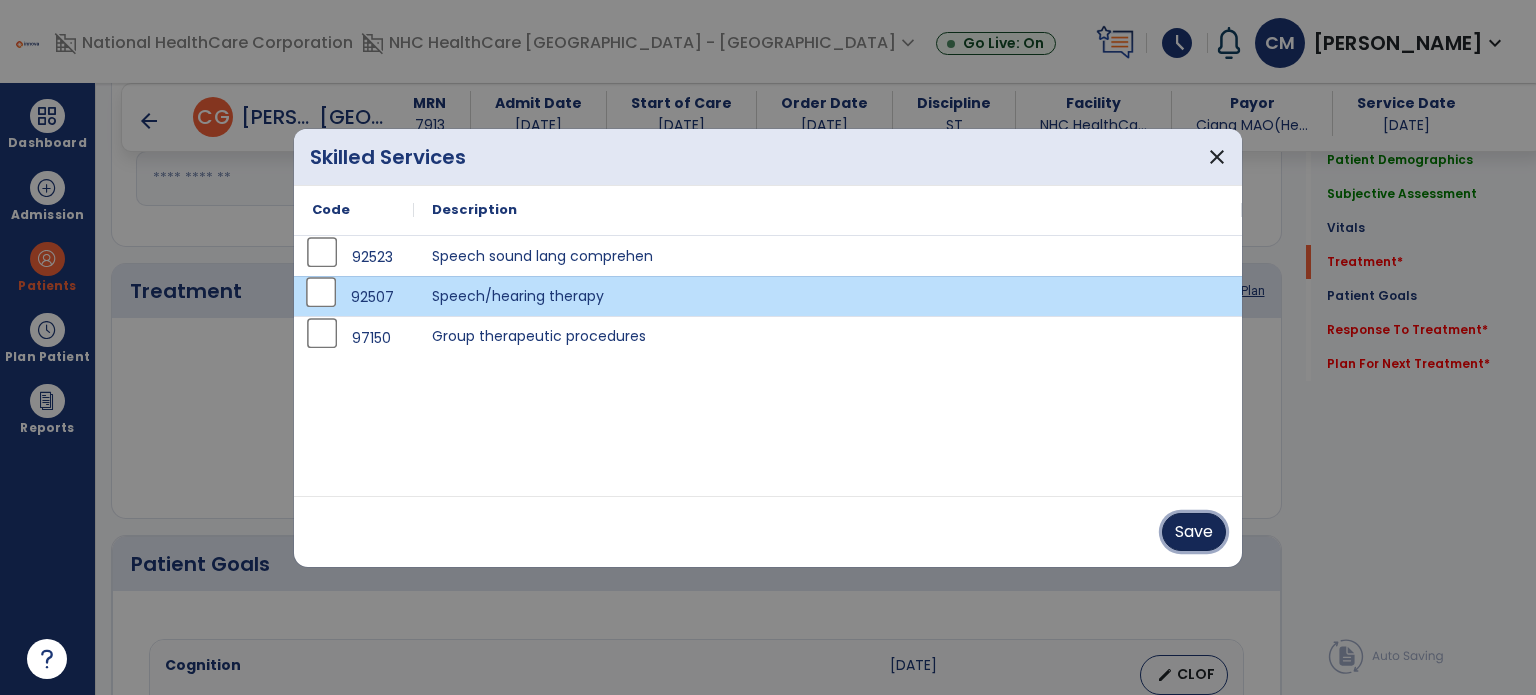 click on "Save" at bounding box center [1194, 532] 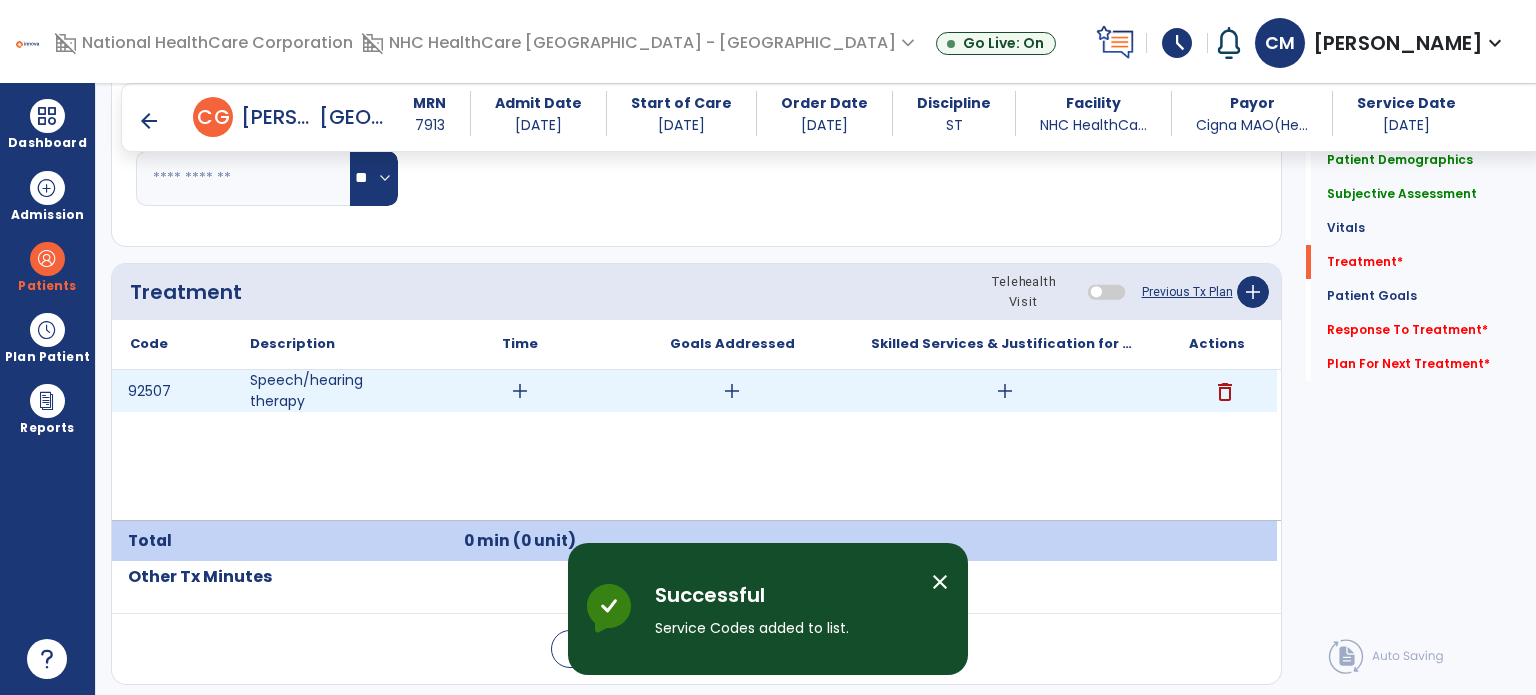 click on "add" at bounding box center [520, 391] 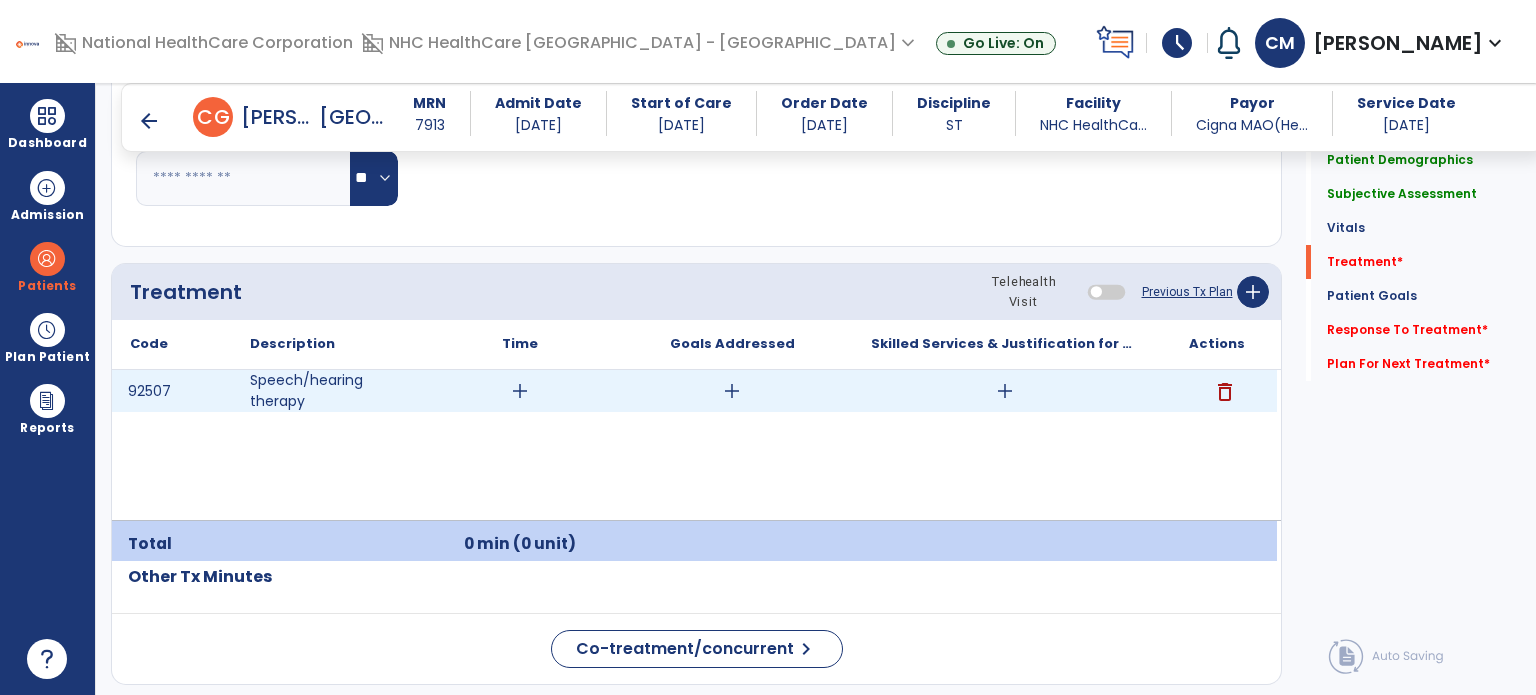 click on "add" at bounding box center (520, 391) 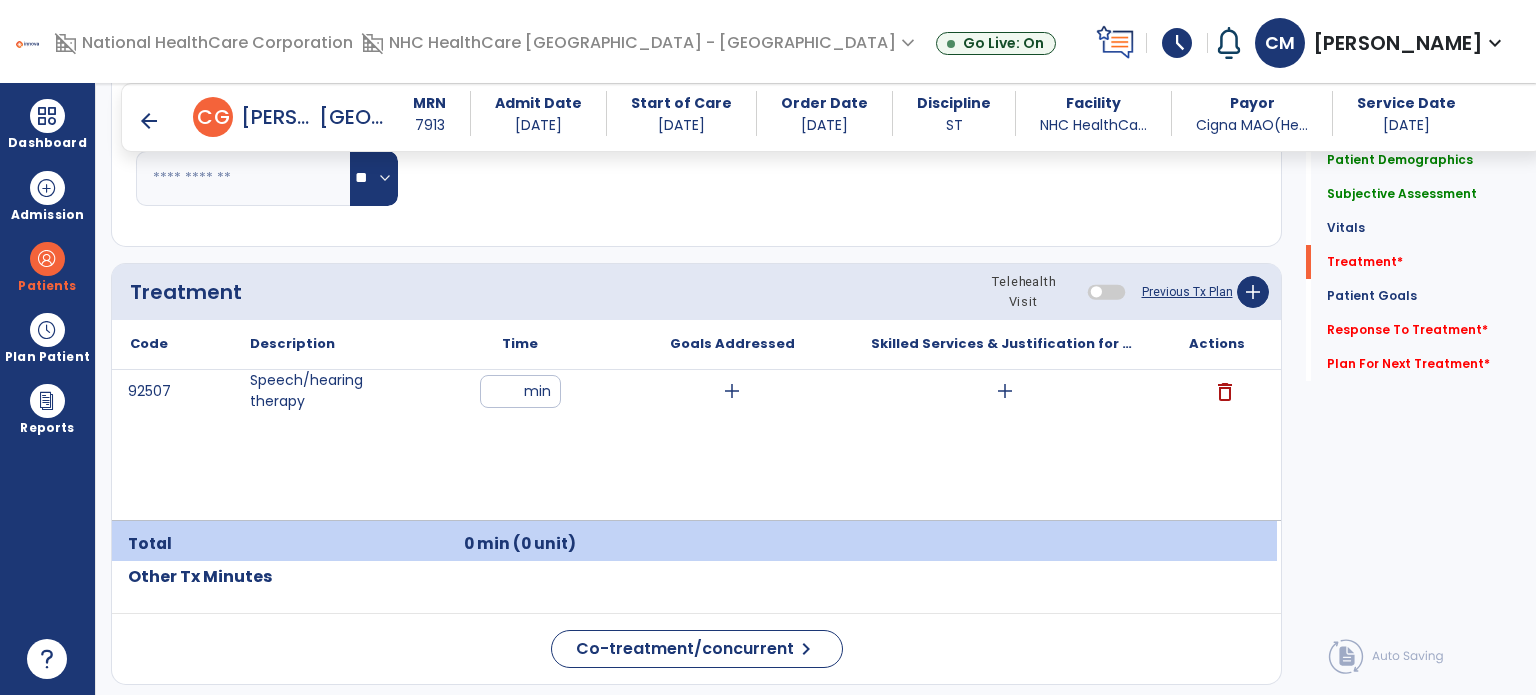 type on "**" 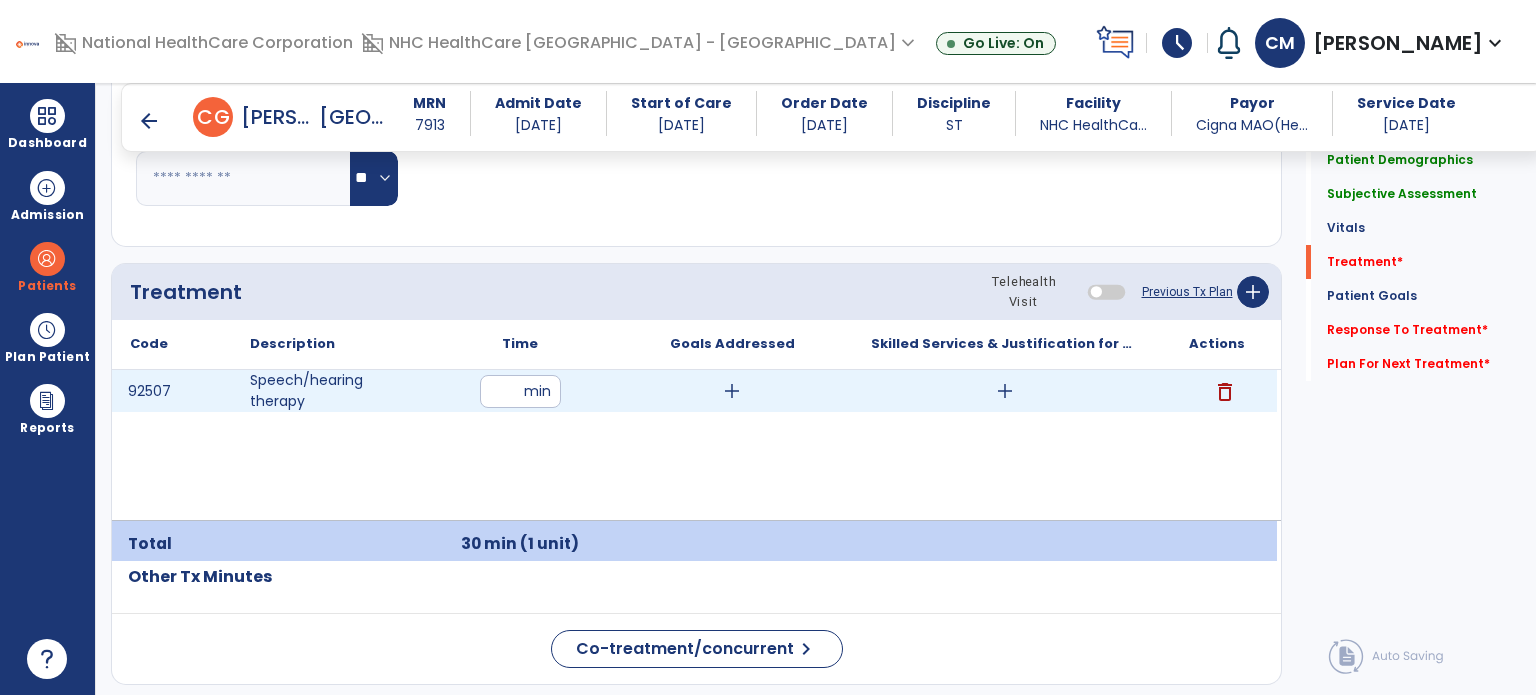 click on "add" at bounding box center (1005, 391) 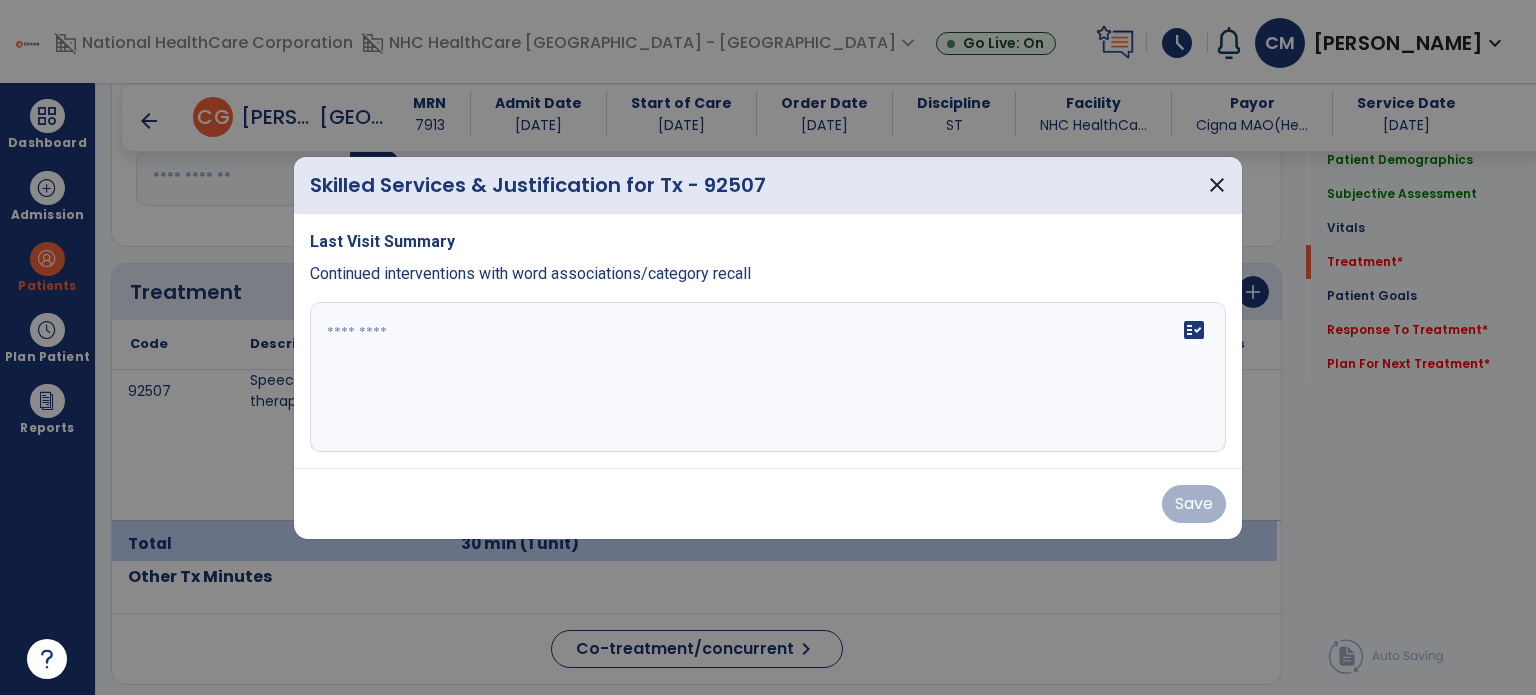 click on "fact_check" at bounding box center (768, 377) 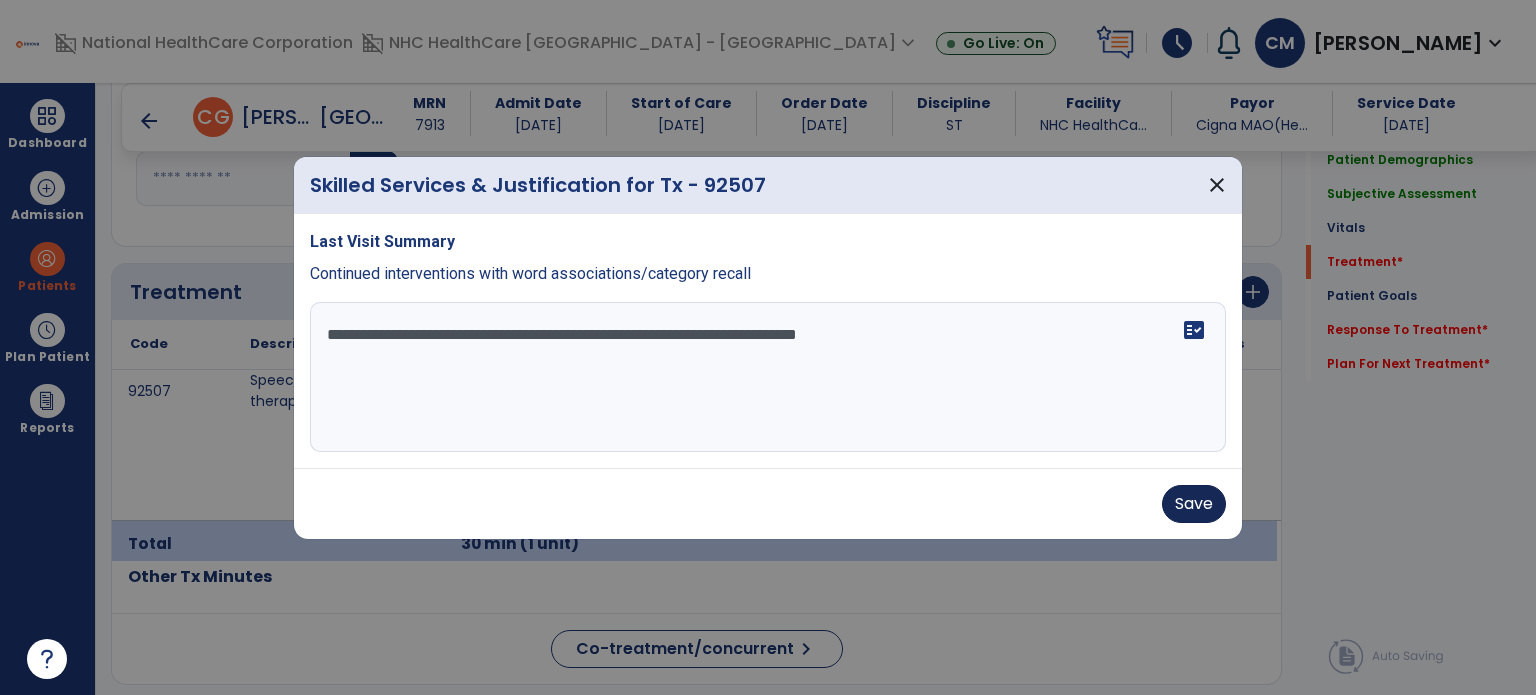 type on "**********" 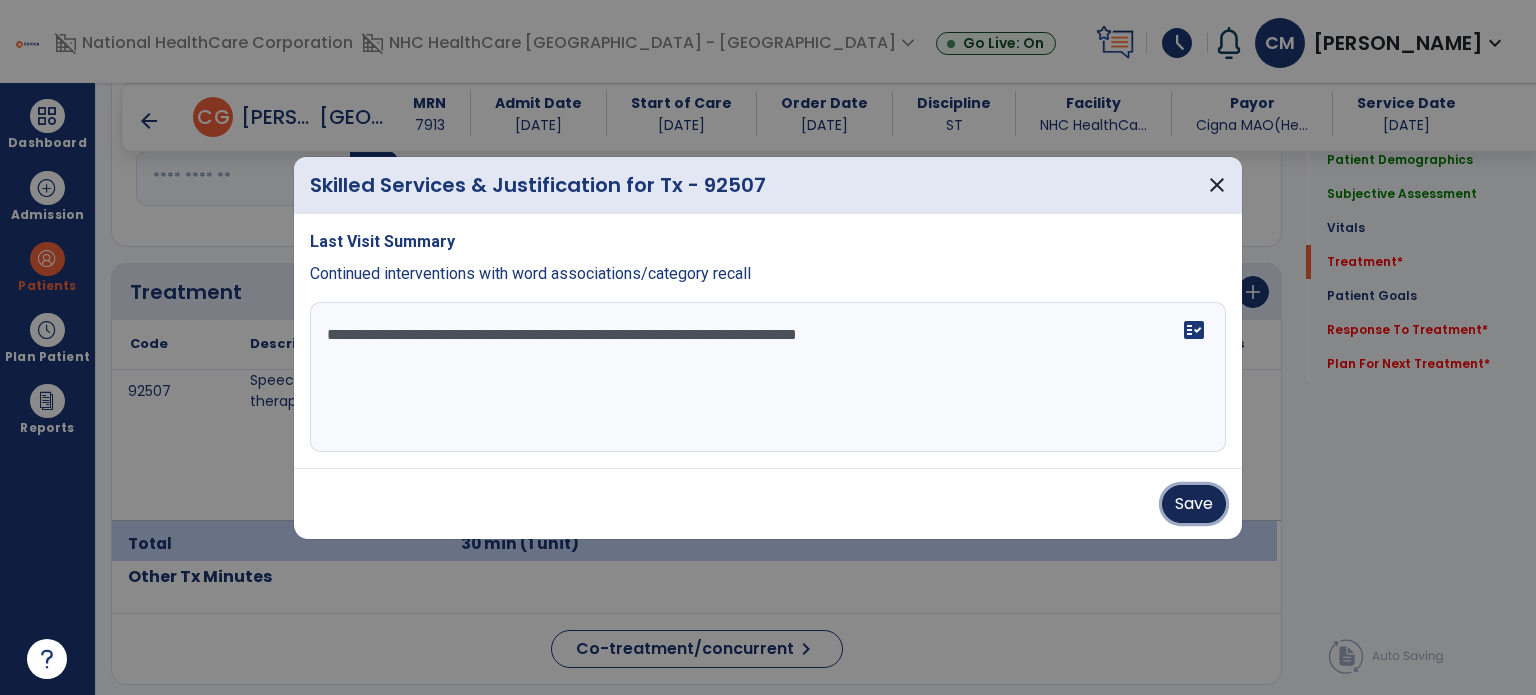 click on "Save" at bounding box center (1194, 504) 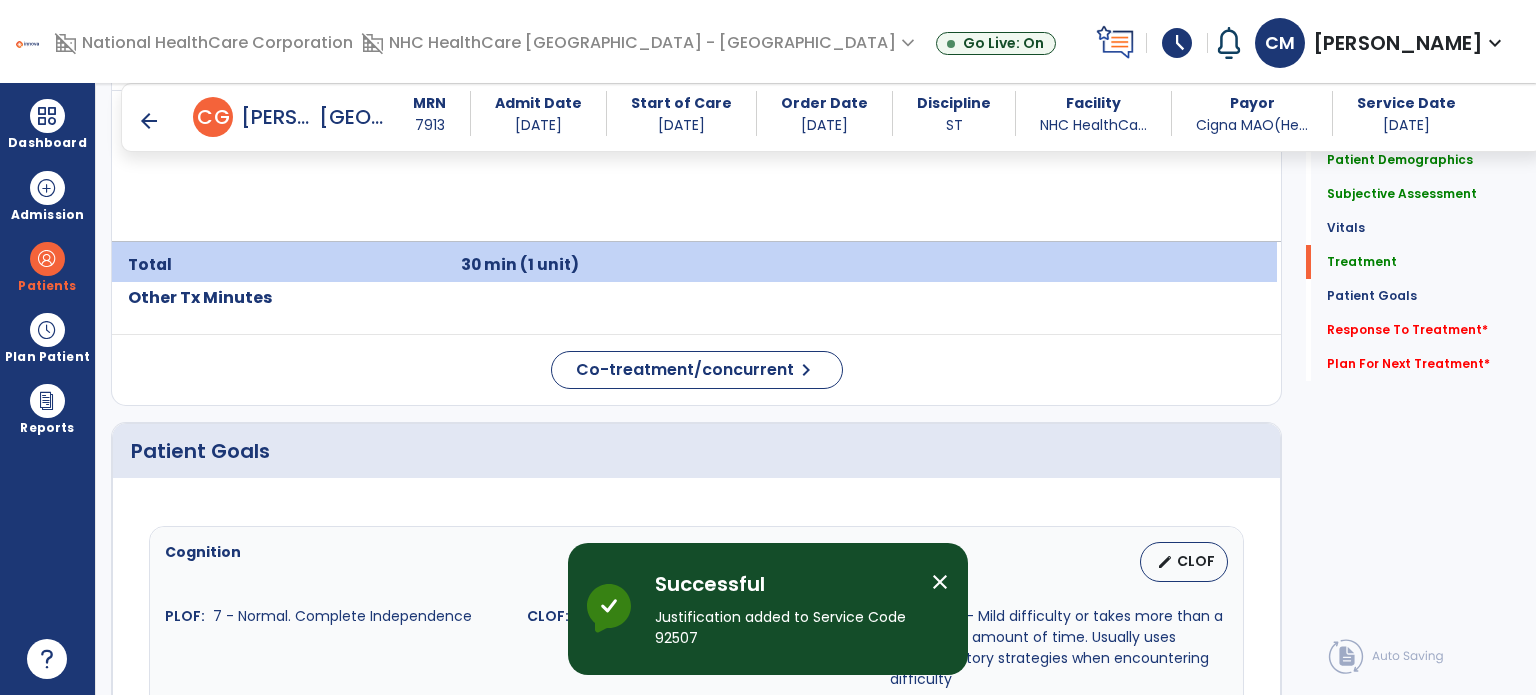 scroll, scrollTop: 1384, scrollLeft: 0, axis: vertical 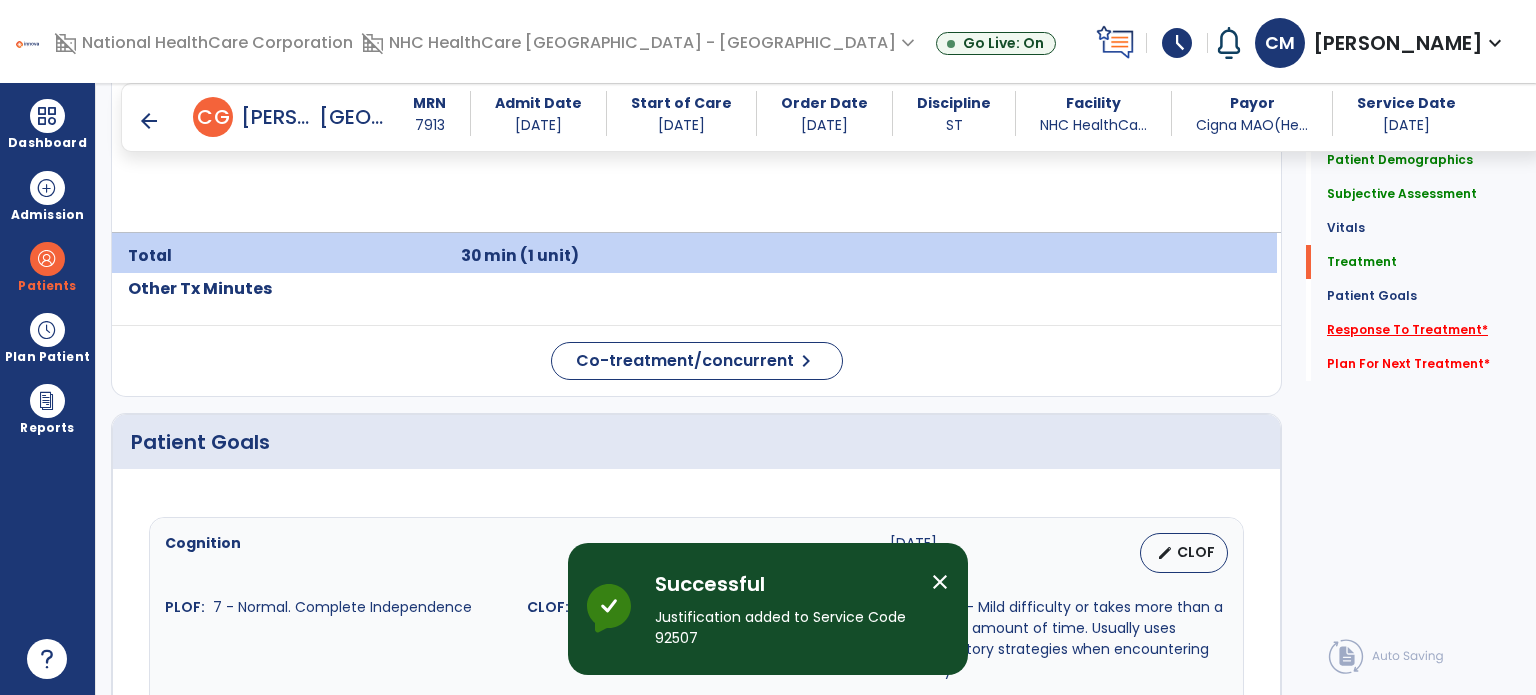 click on "Response To Treatment   *" 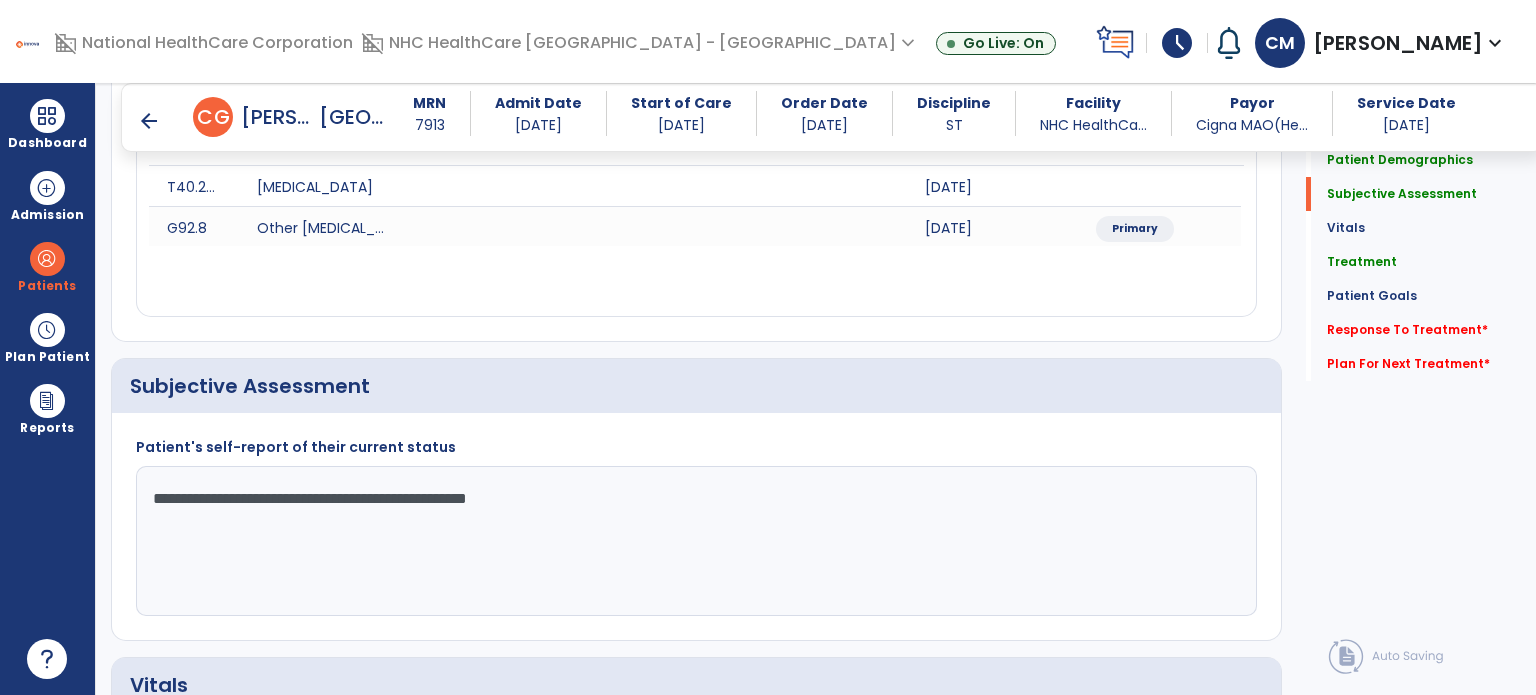 scroll, scrollTop: 276, scrollLeft: 0, axis: vertical 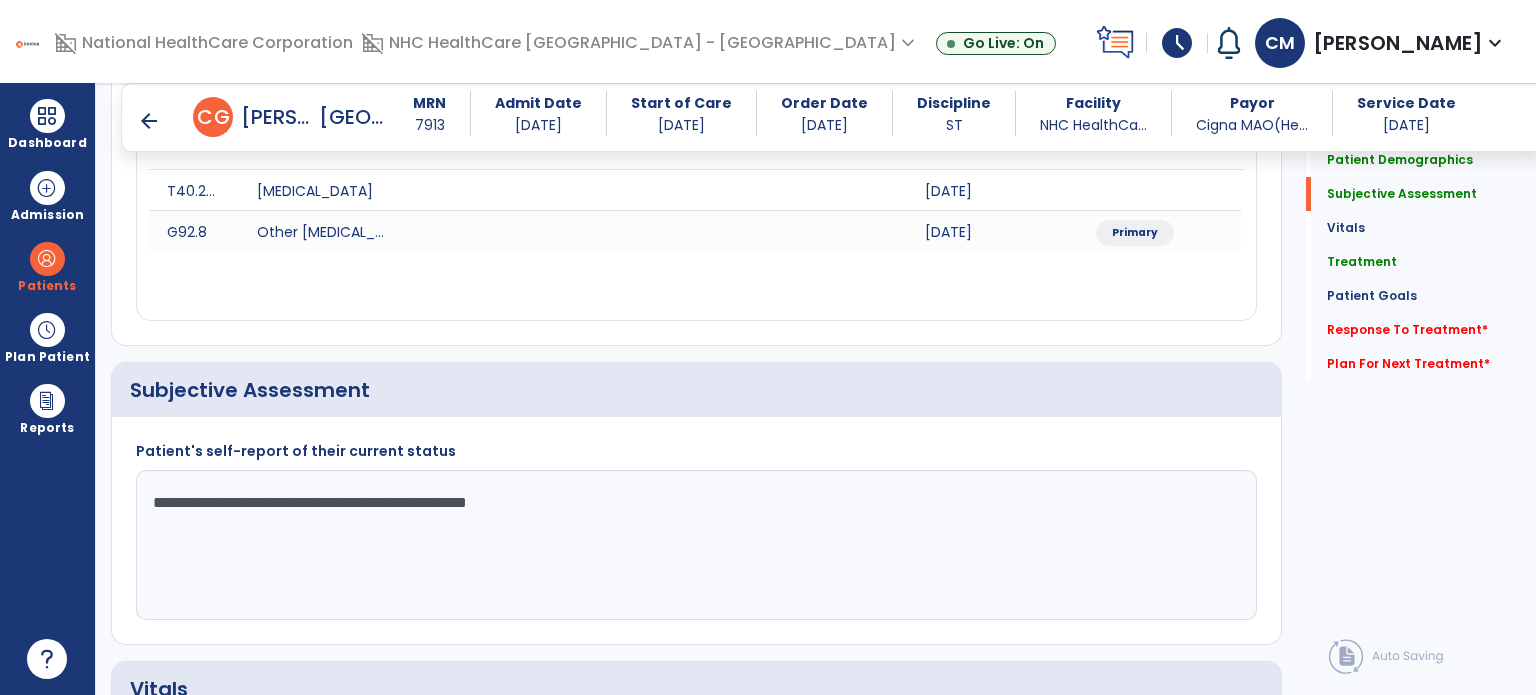 click on "arrow_back" at bounding box center [149, 121] 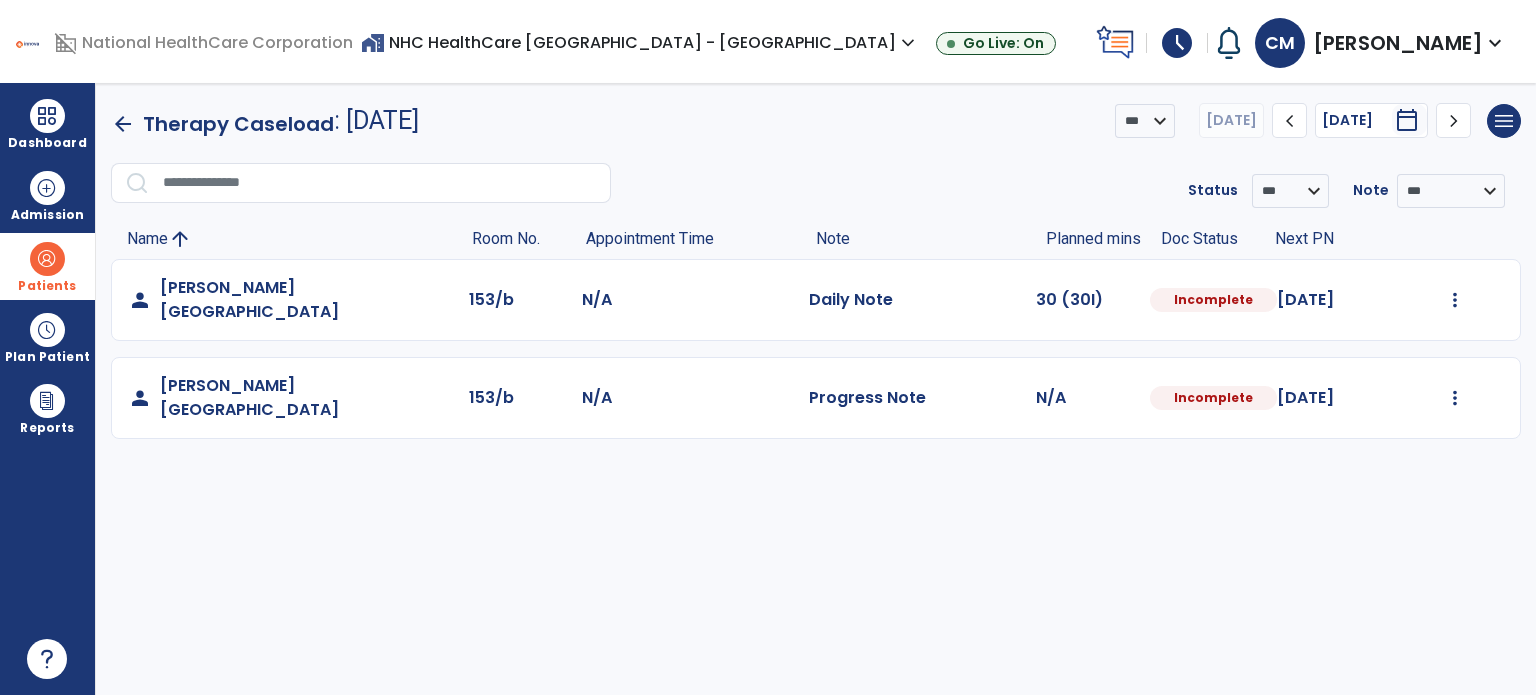 click at bounding box center (47, 259) 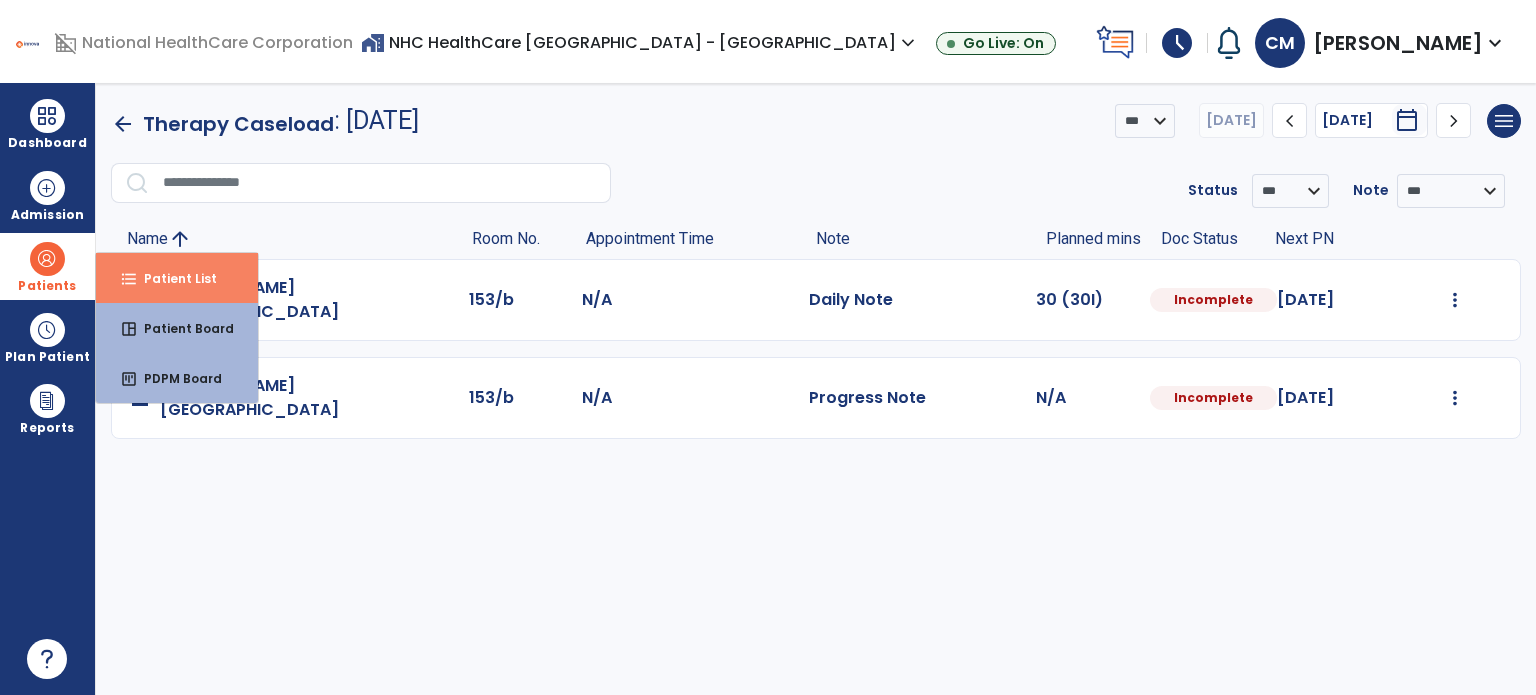 click on "format_list_bulleted  Patient List" at bounding box center (177, 278) 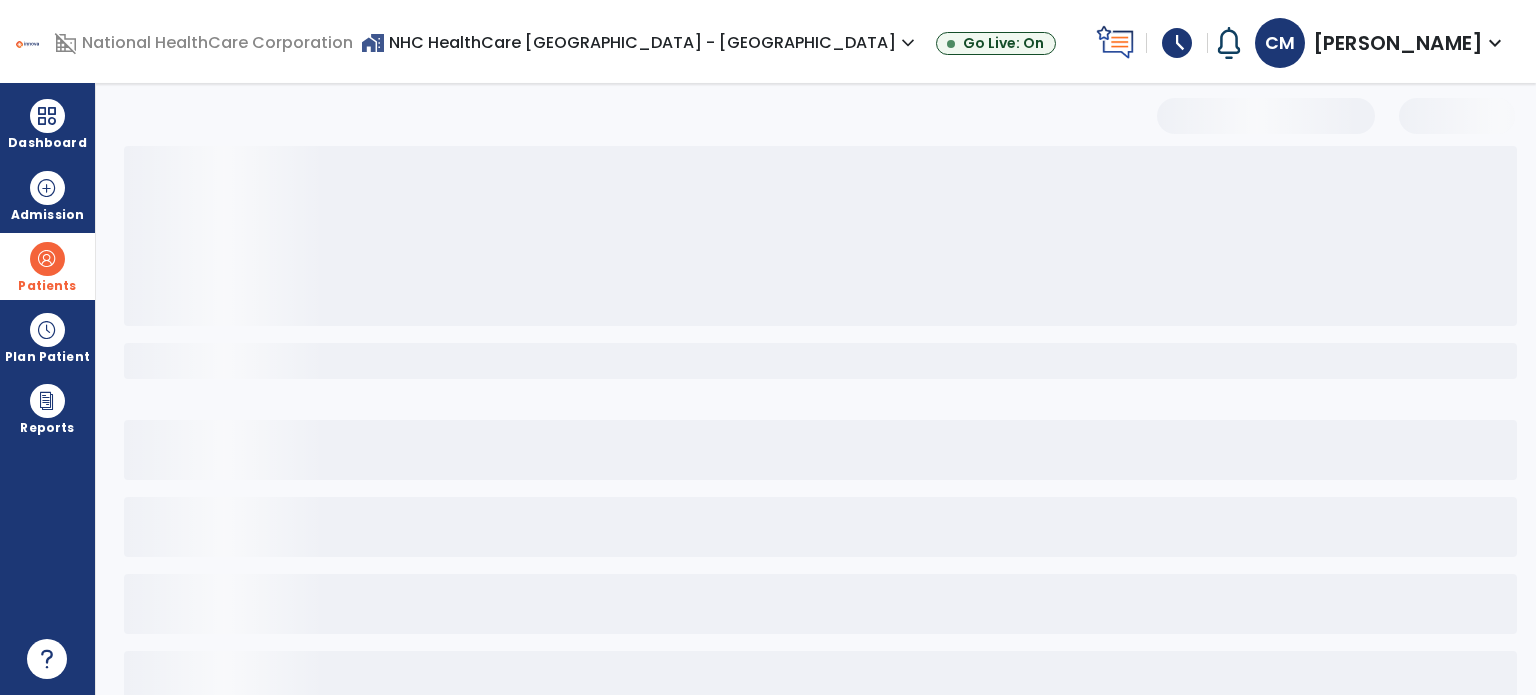 select on "***" 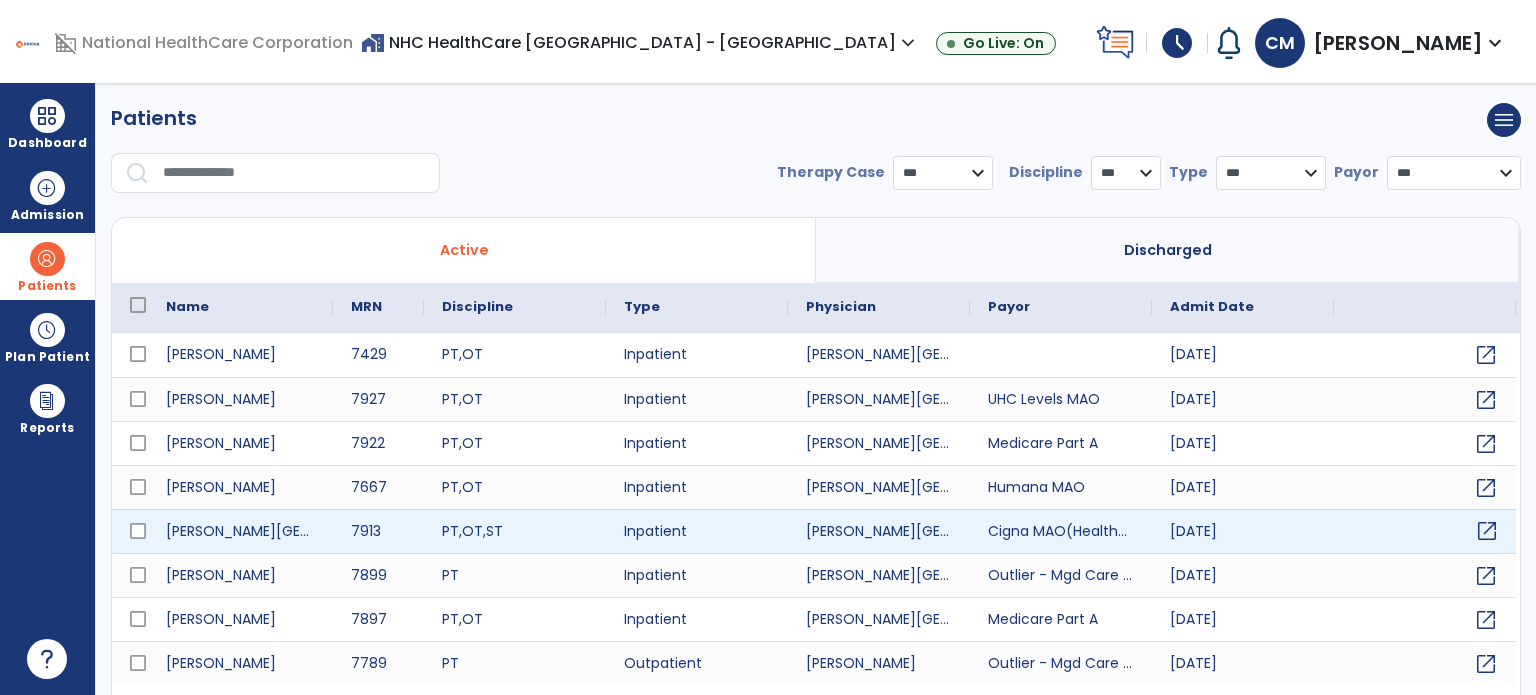 click on "open_in_new" at bounding box center [1487, 531] 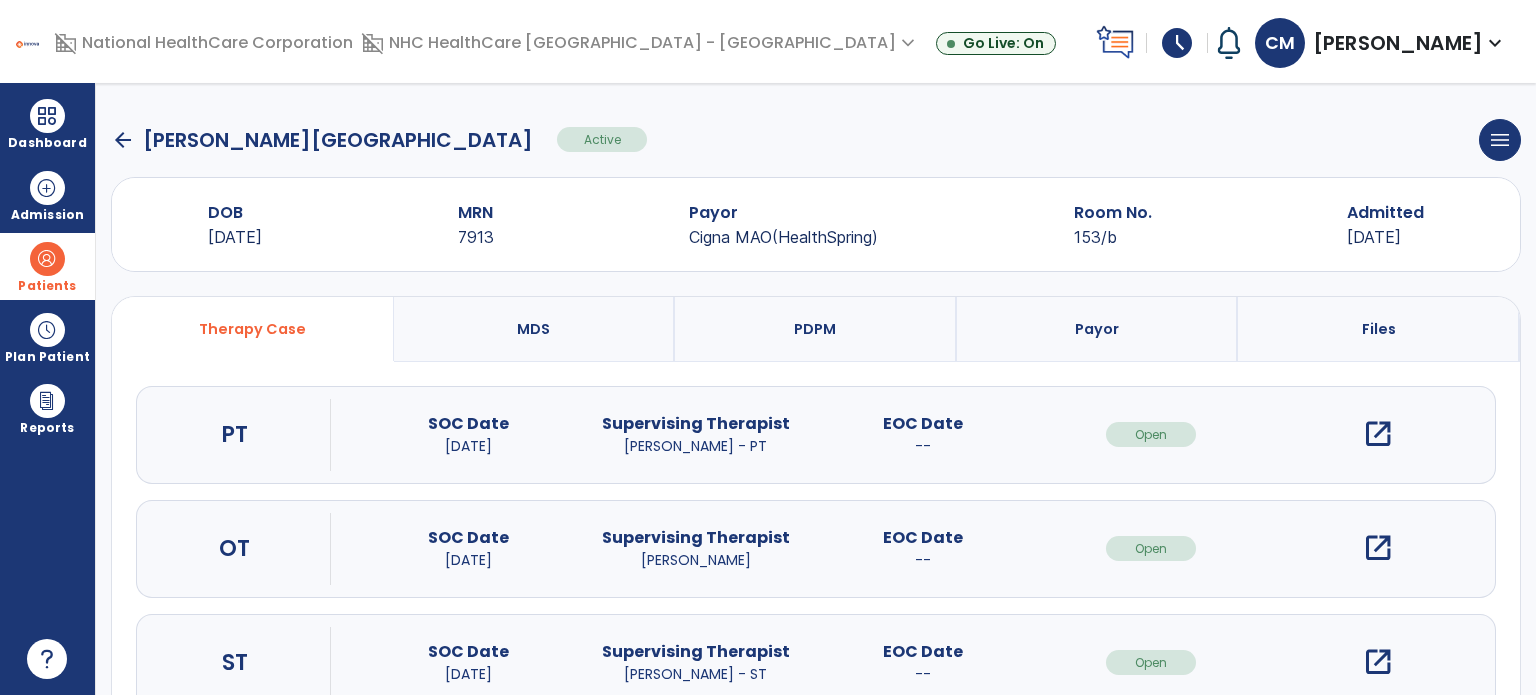 scroll, scrollTop: 62, scrollLeft: 0, axis: vertical 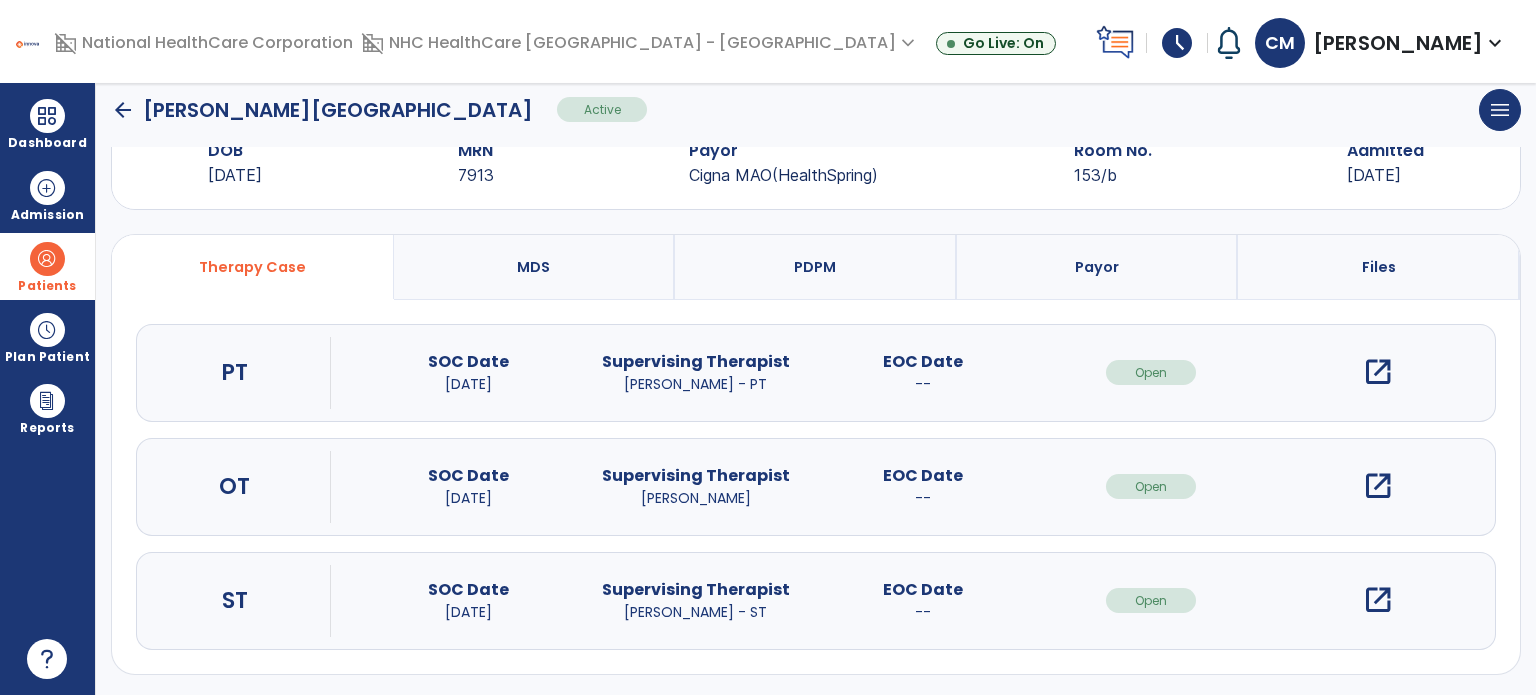 click on "open_in_new" at bounding box center [1378, 600] 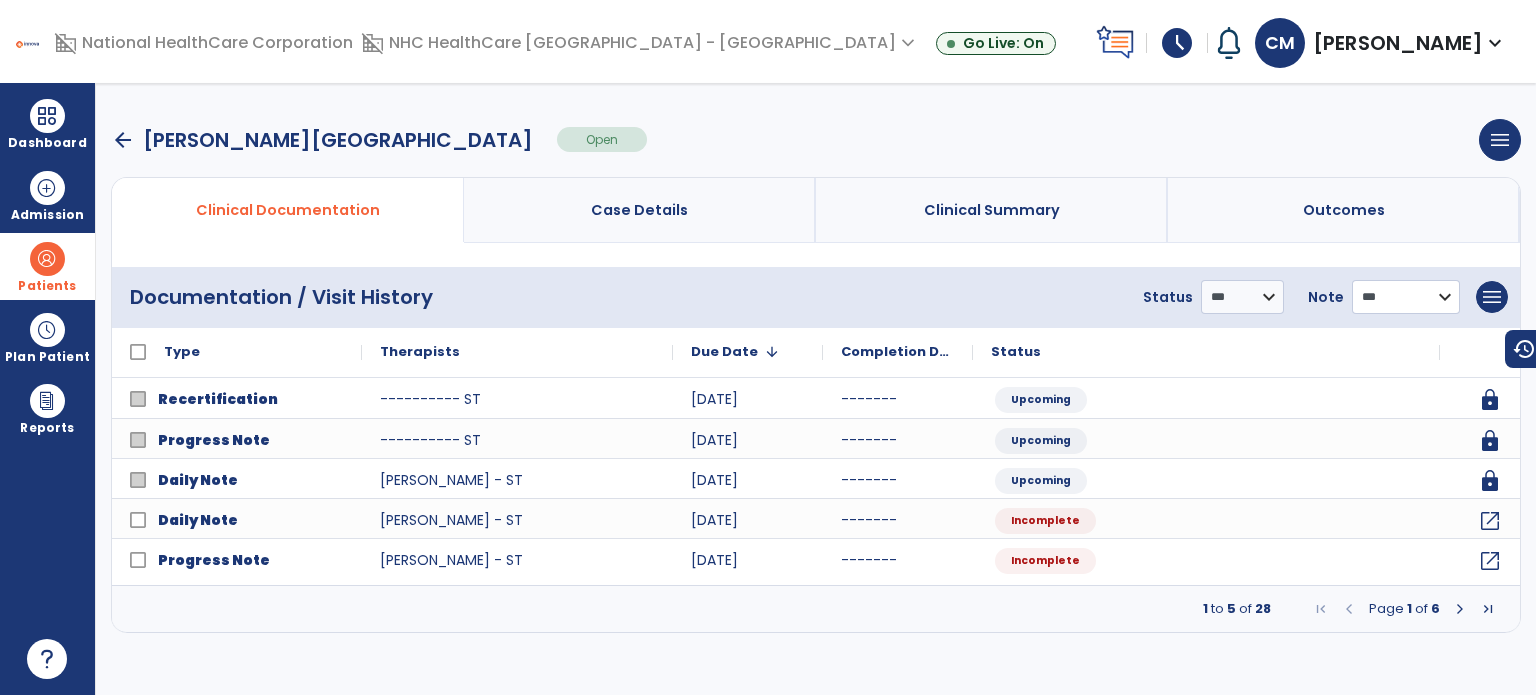 click on "**********" at bounding box center (1242, 297) 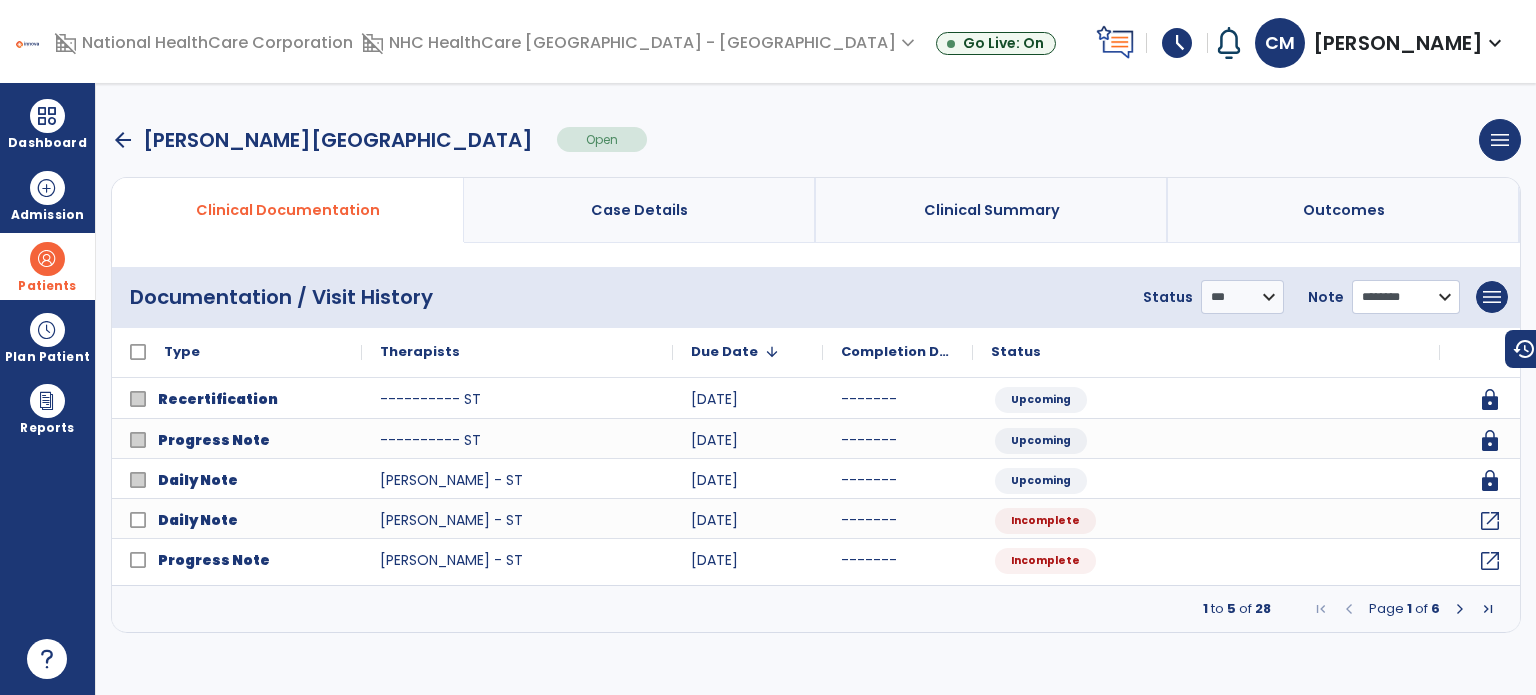 click on "**********" at bounding box center [1242, 297] 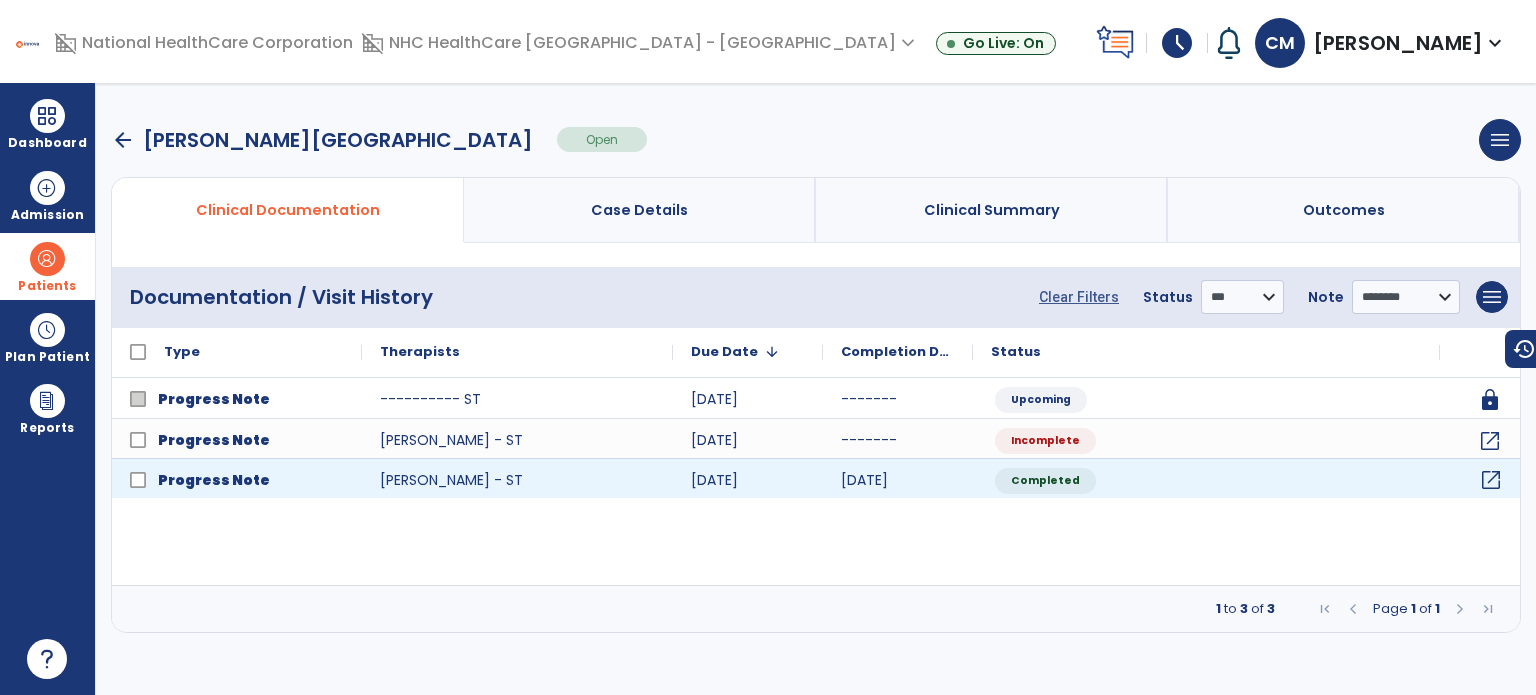 click on "open_in_new" 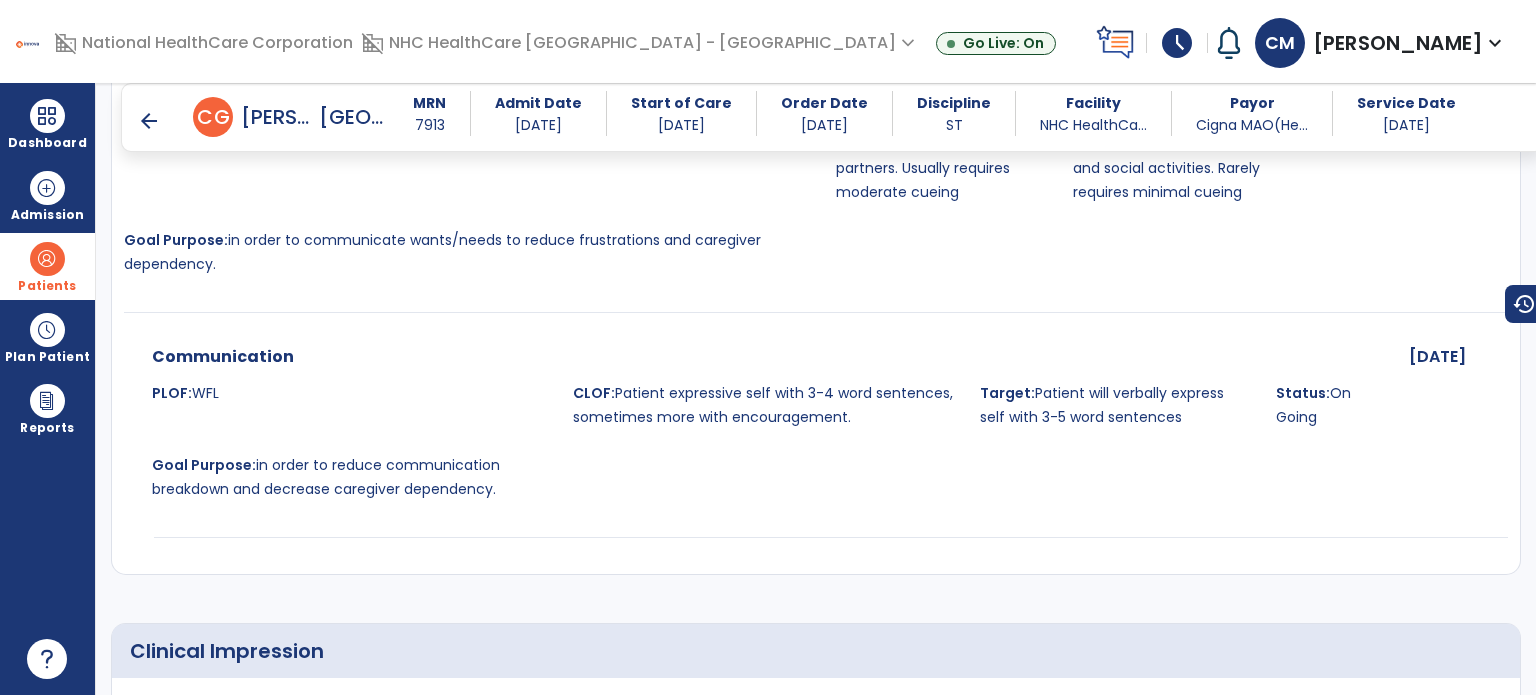 scroll, scrollTop: 1907, scrollLeft: 0, axis: vertical 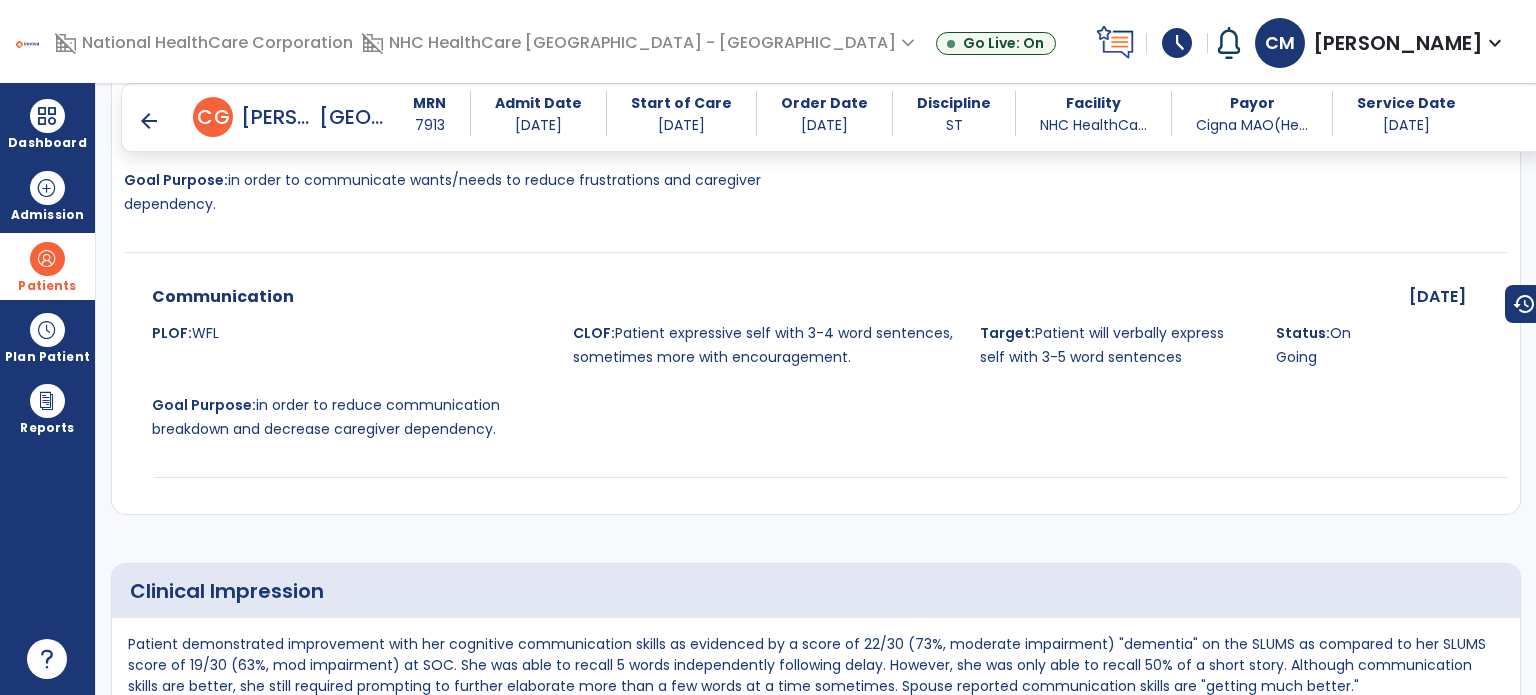 click on "arrow_back" at bounding box center [149, 121] 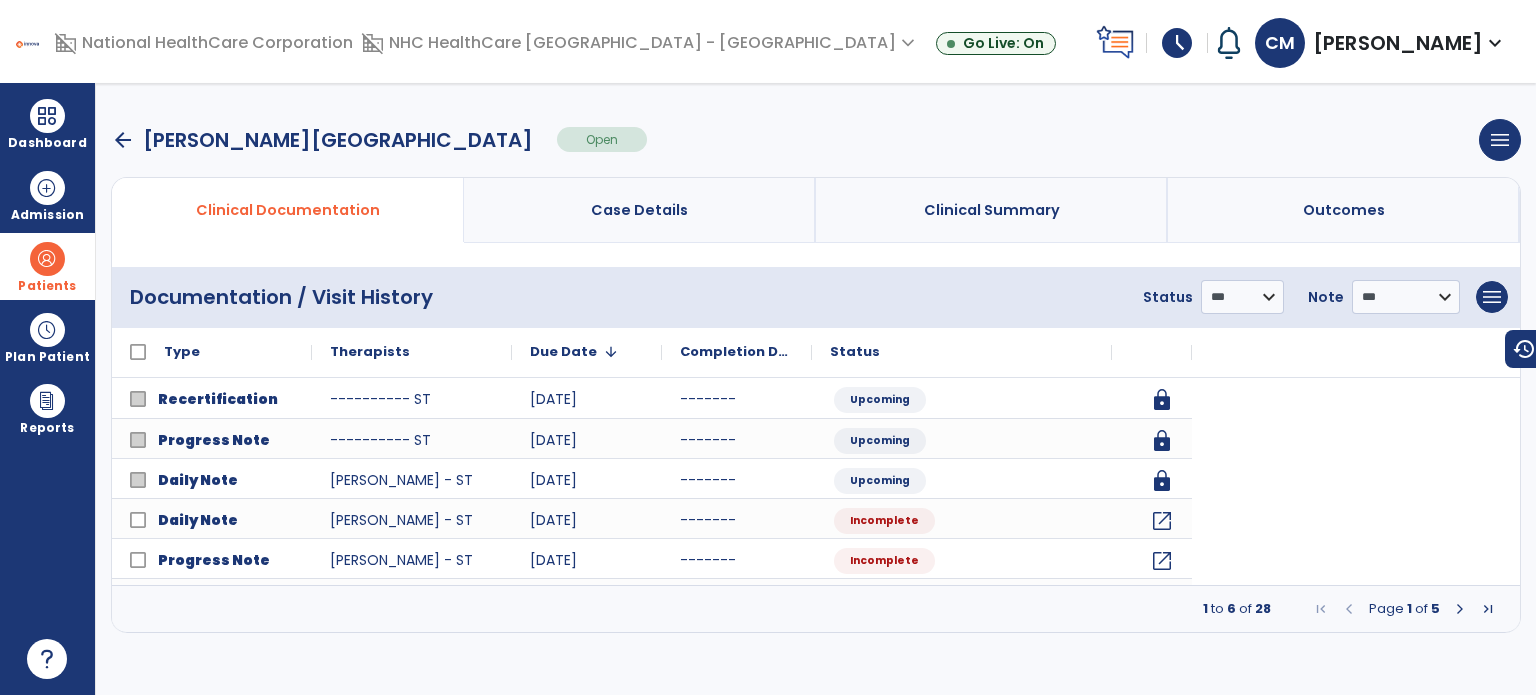 scroll, scrollTop: 0, scrollLeft: 0, axis: both 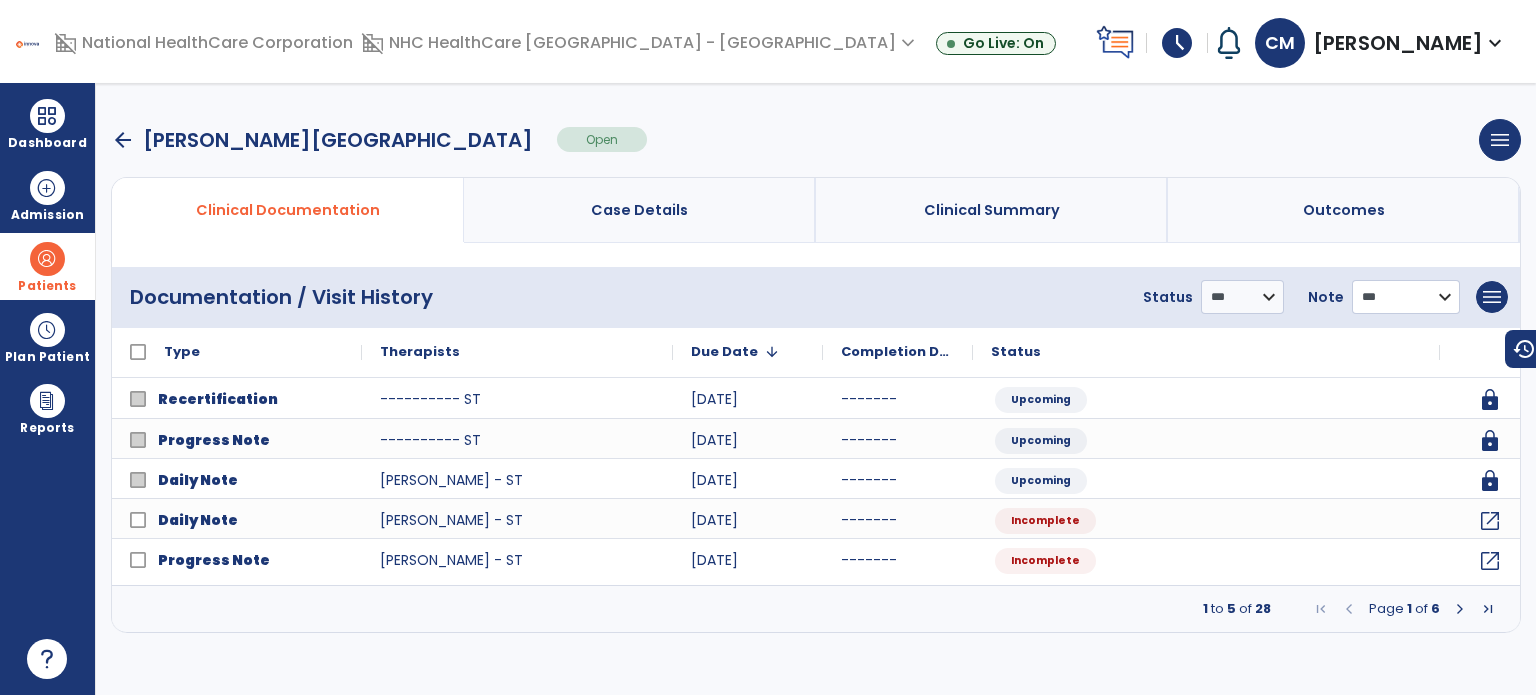 click on "**********" at bounding box center (1242, 297) 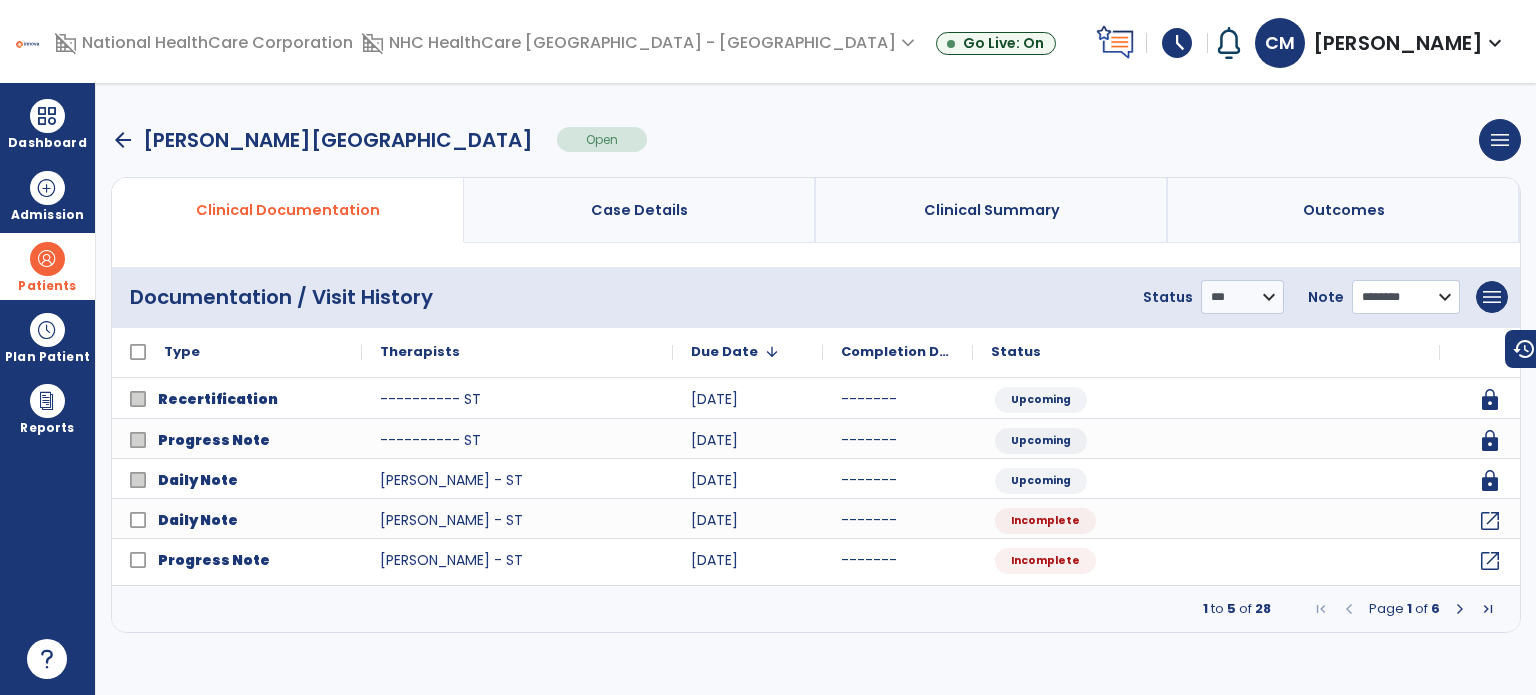 click on "**********" at bounding box center [1242, 297] 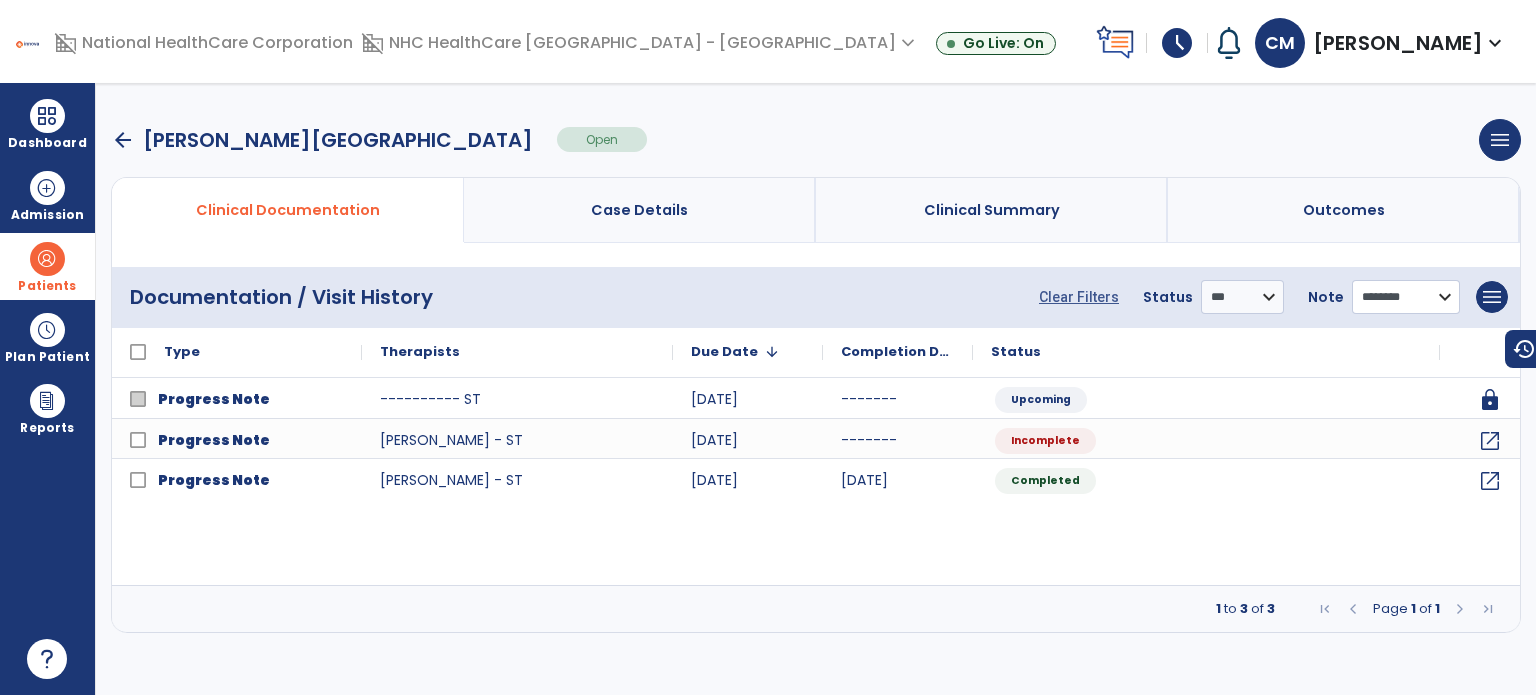 click on "**********" at bounding box center [1406, 297] 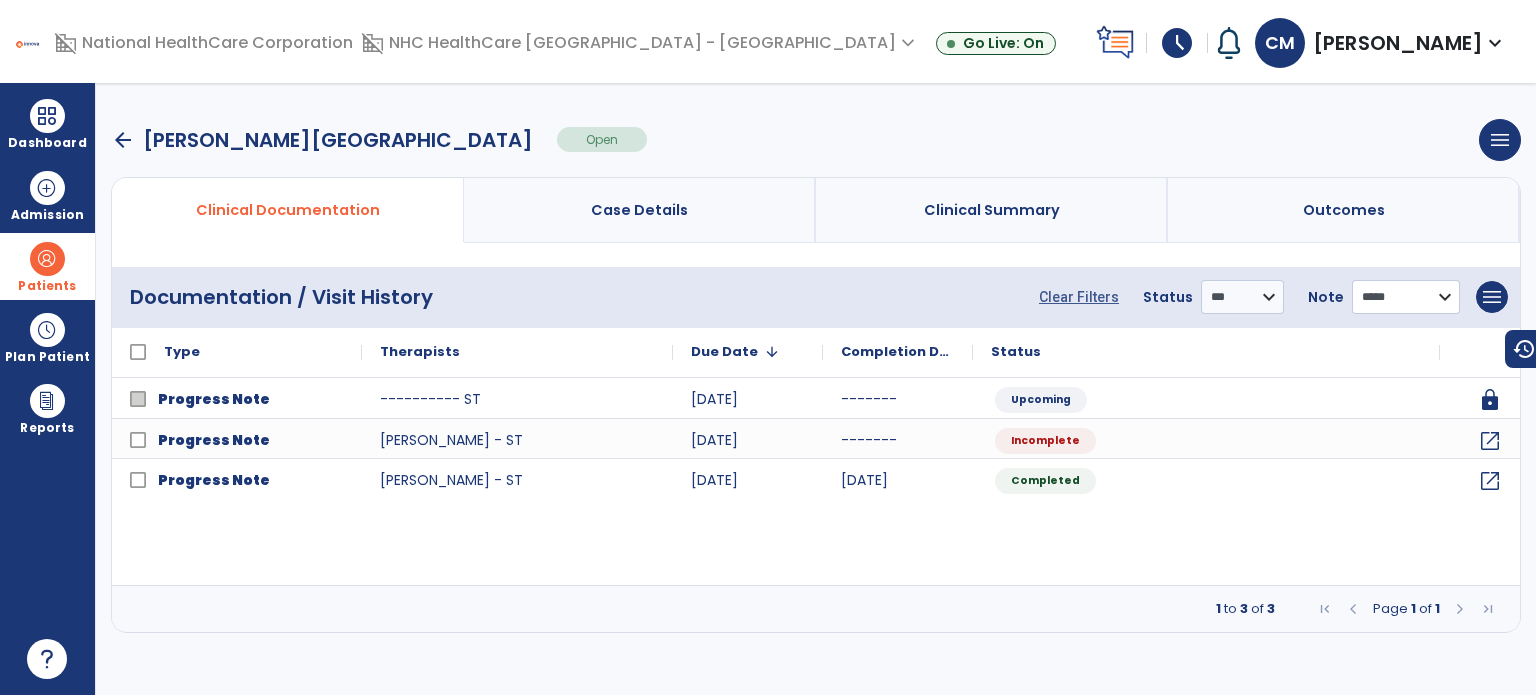 click on "**********" at bounding box center (1406, 297) 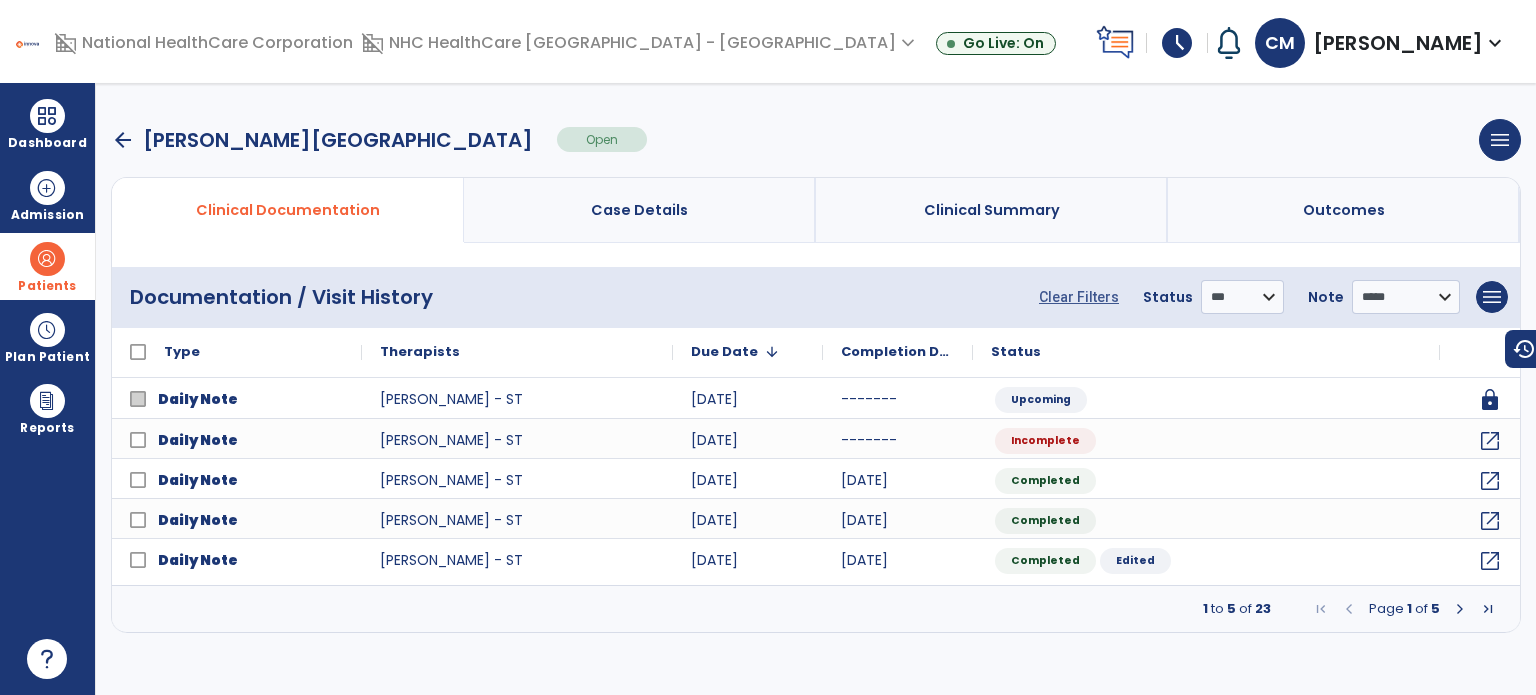 click on "Page
1
of
5" at bounding box center [1404, 609] 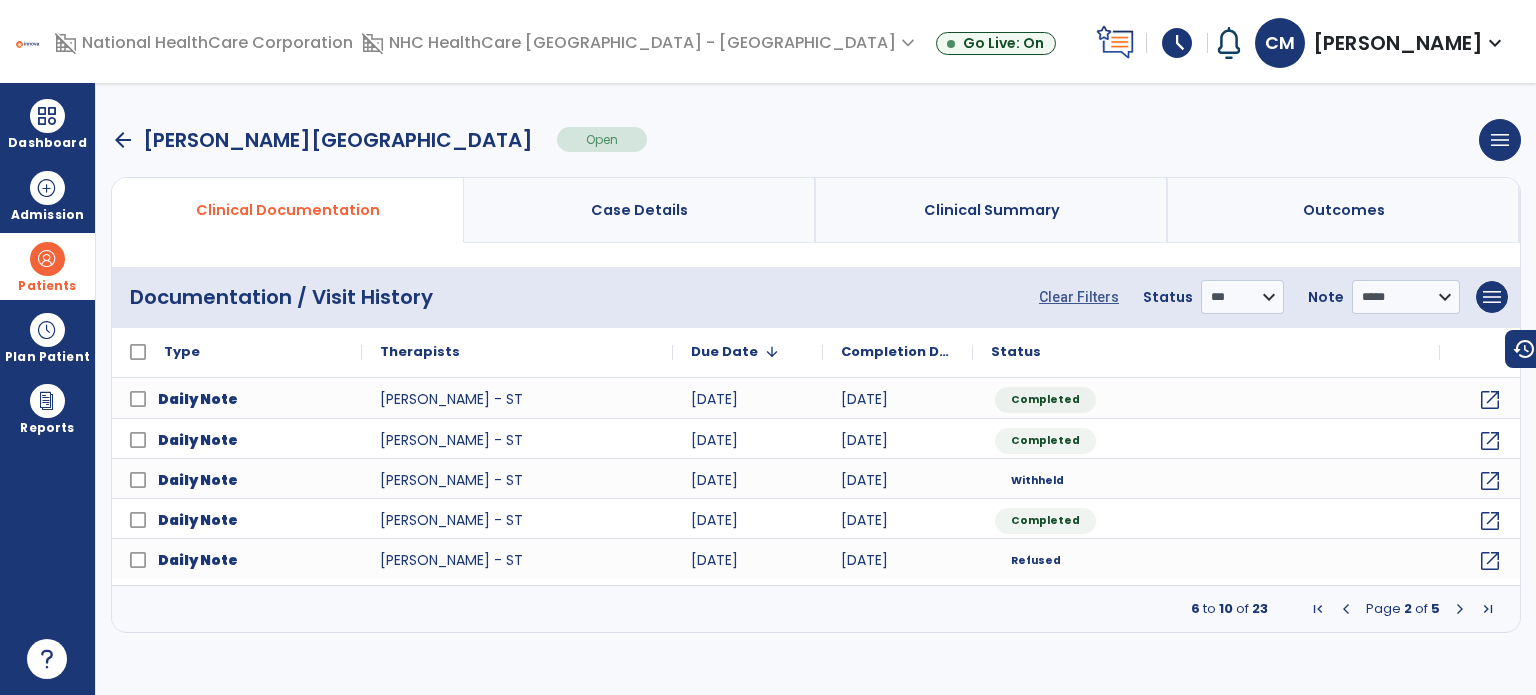 click at bounding box center (1460, 609) 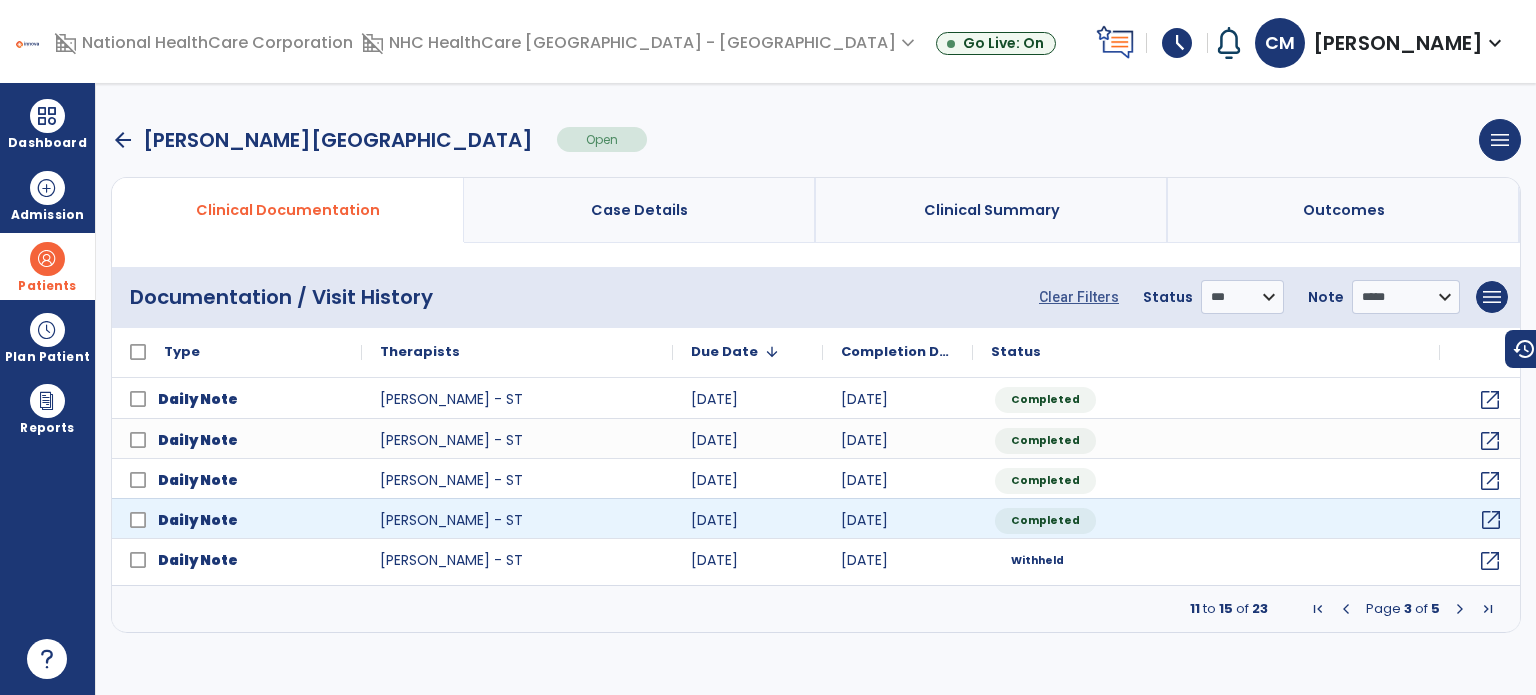 click on "open_in_new" 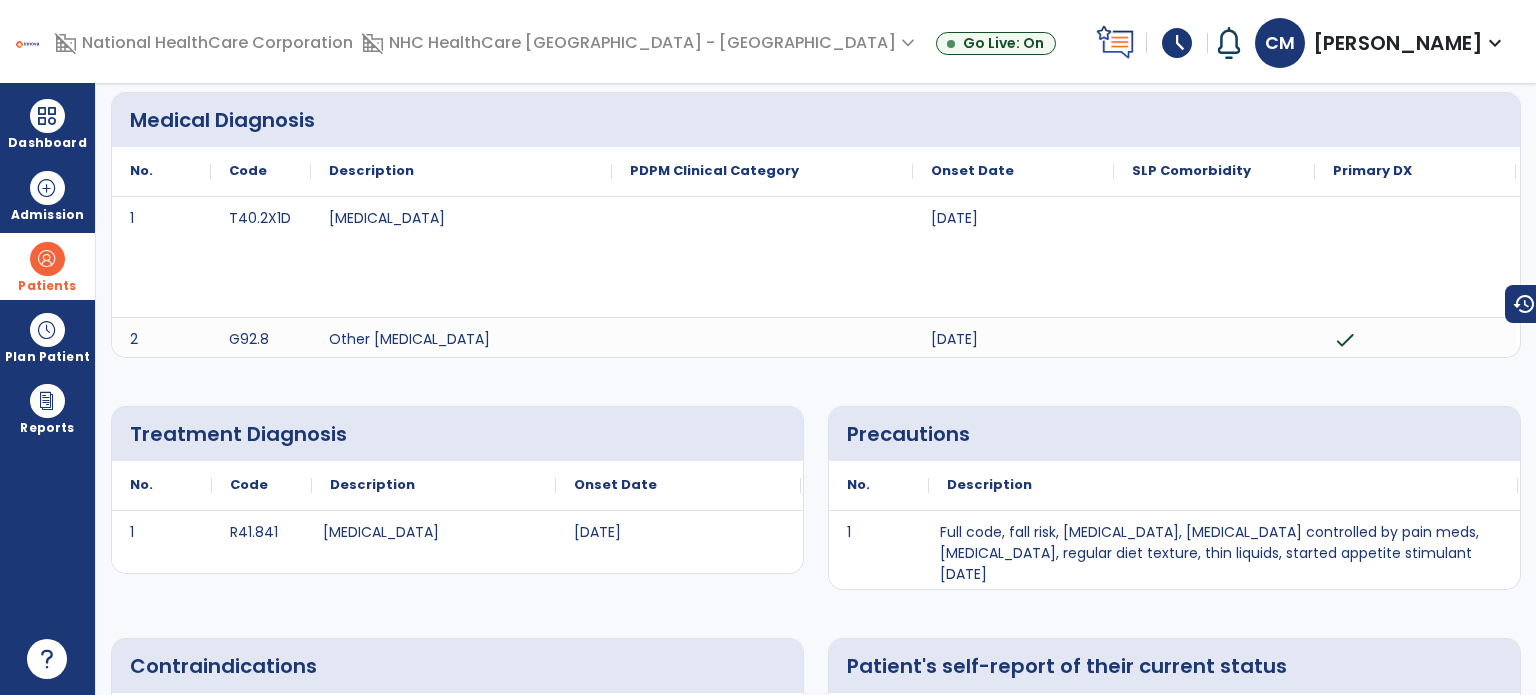 scroll, scrollTop: 0, scrollLeft: 0, axis: both 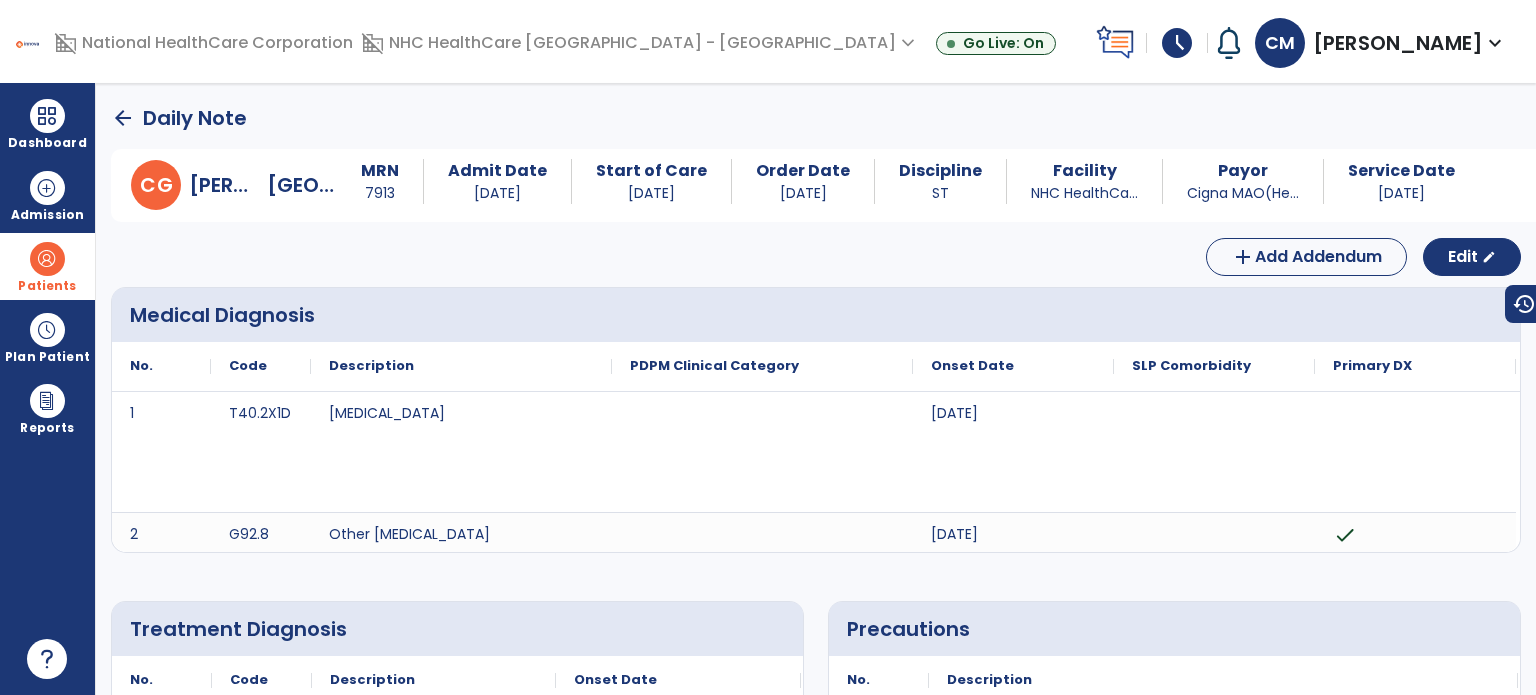 click on "arrow_back" 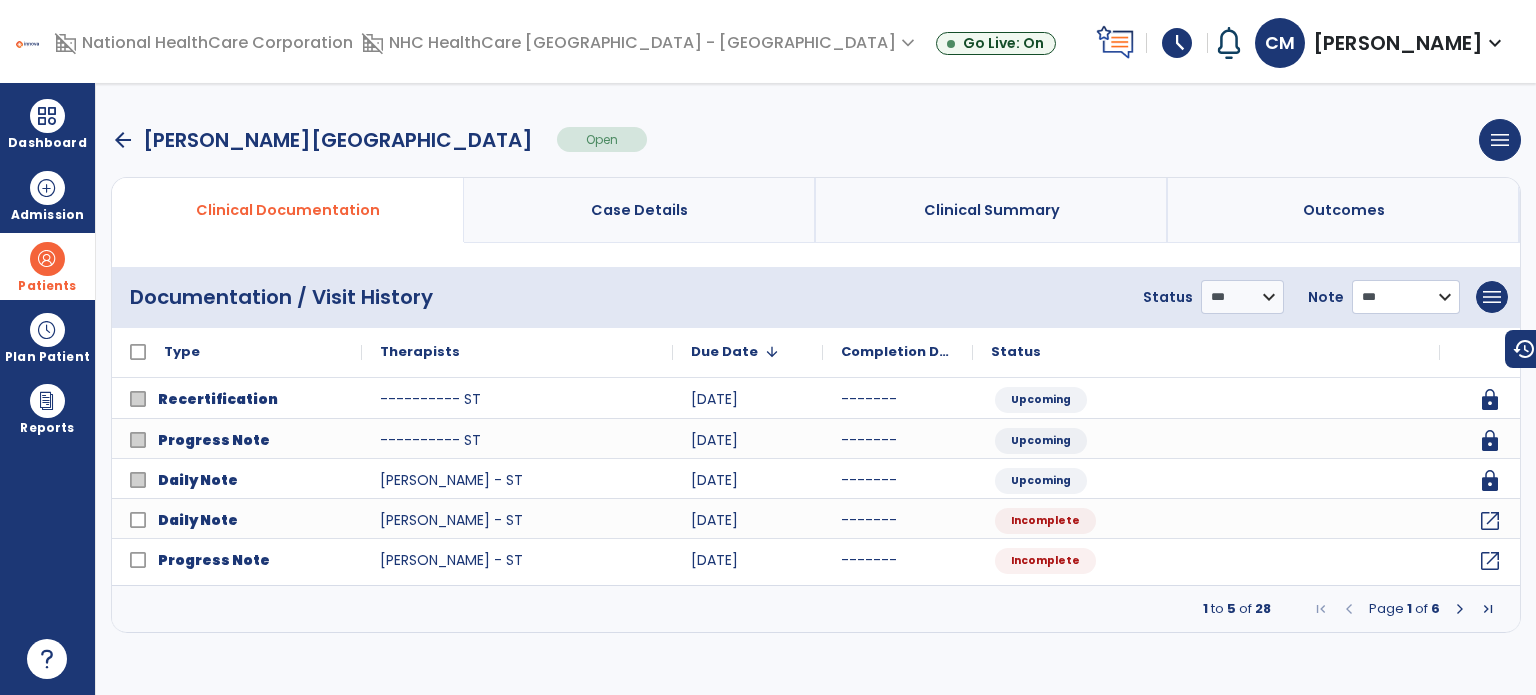 click on "**********" at bounding box center (1242, 297) 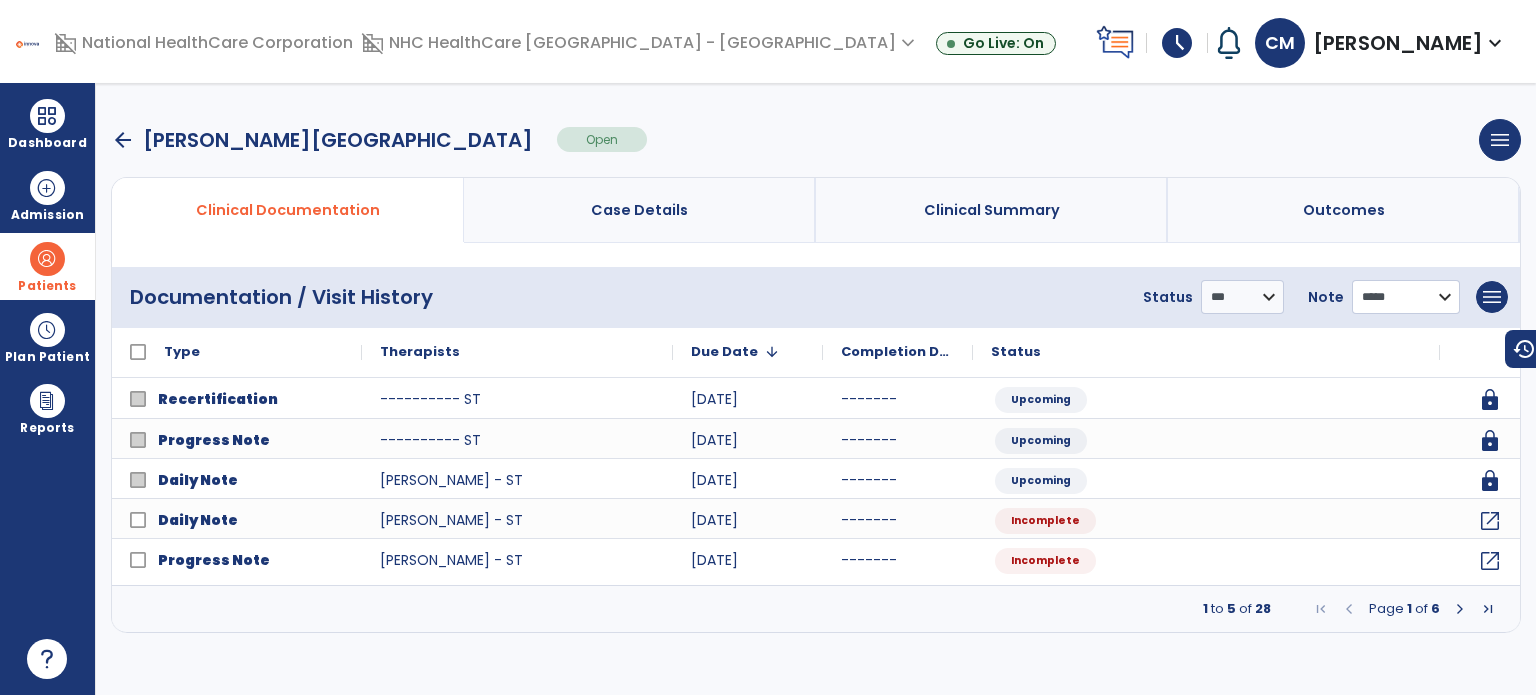 click on "**********" at bounding box center (1242, 297) 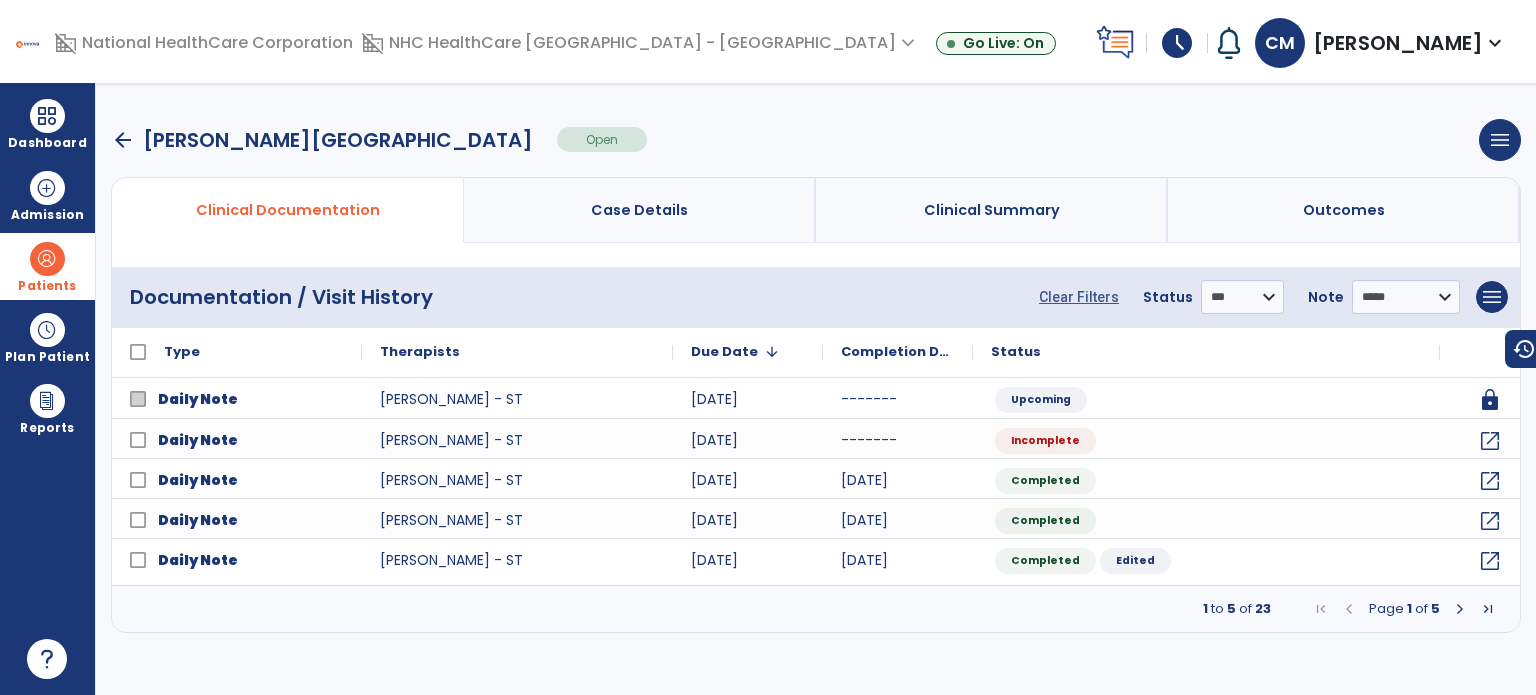 click at bounding box center [1460, 609] 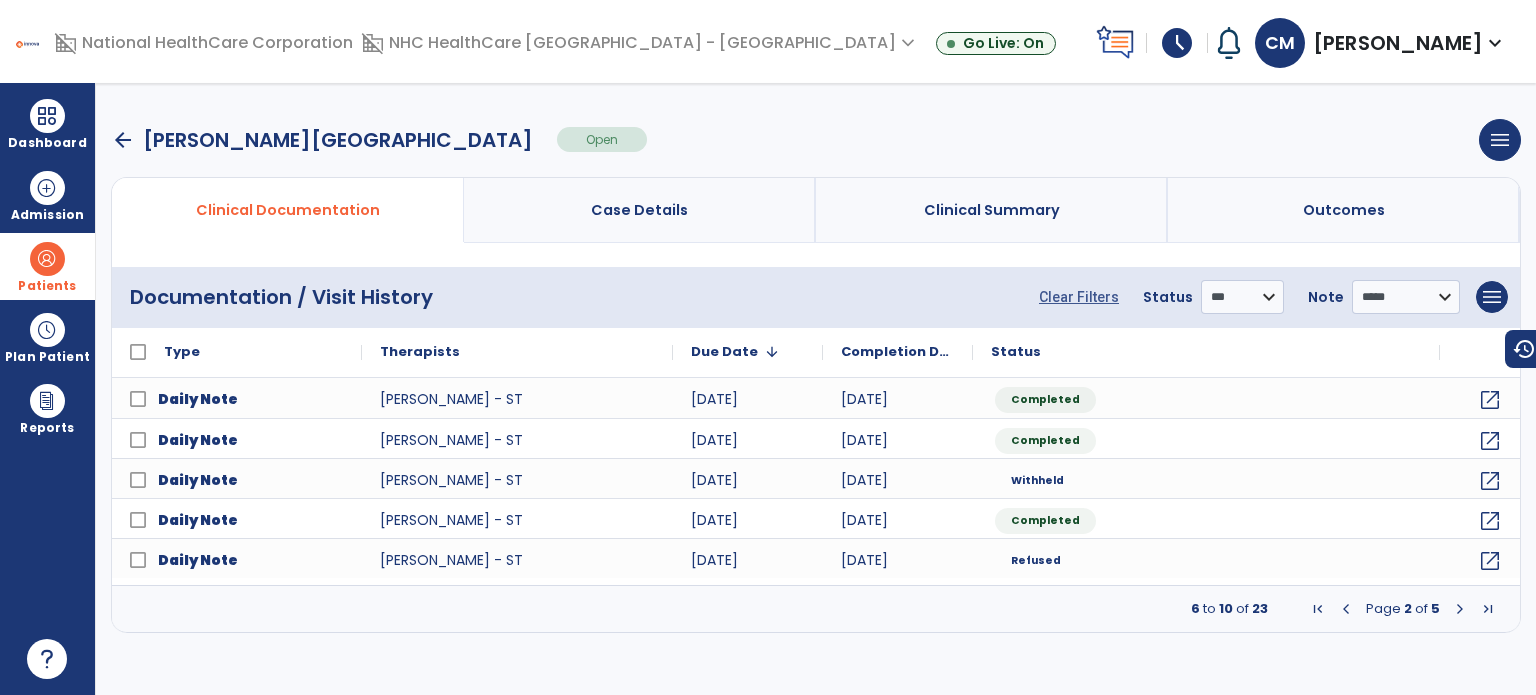 click at bounding box center (1460, 609) 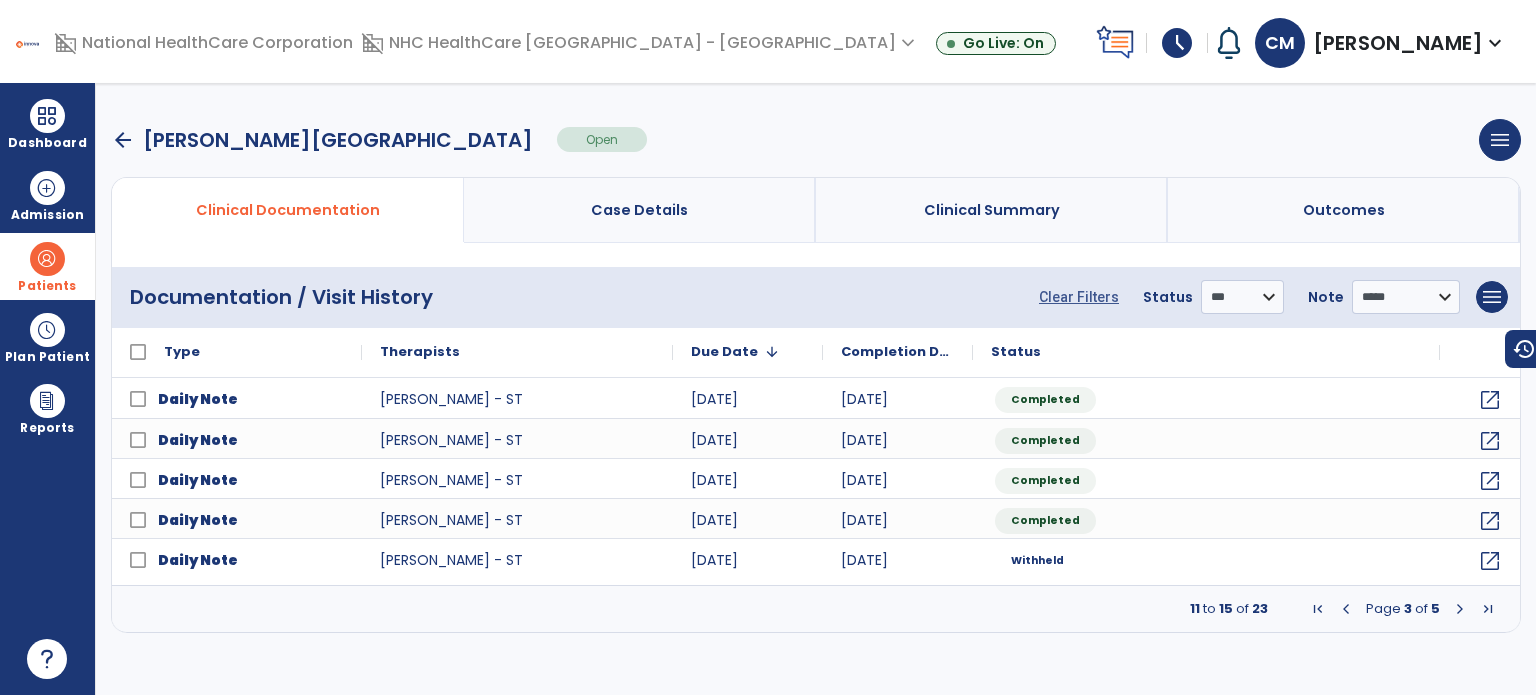 click at bounding box center (1460, 609) 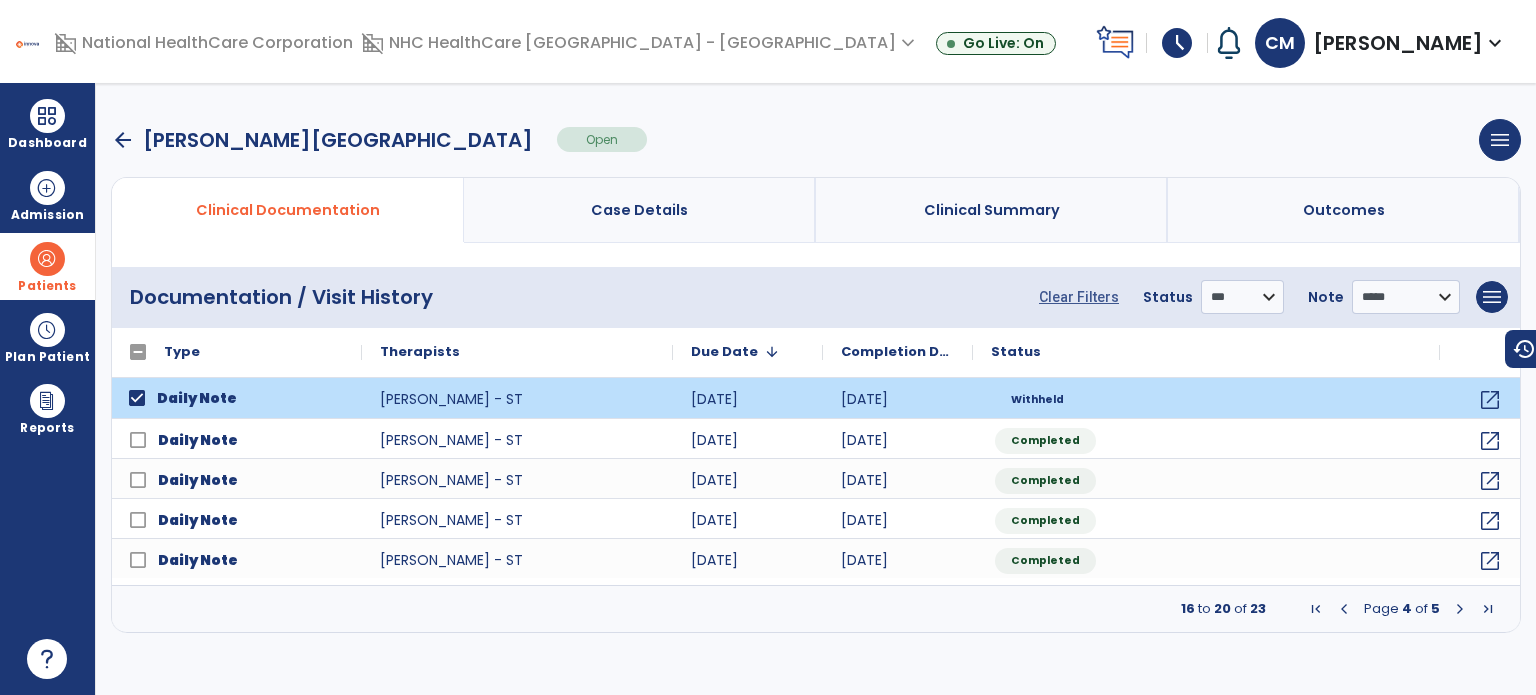 click at bounding box center (1344, 609) 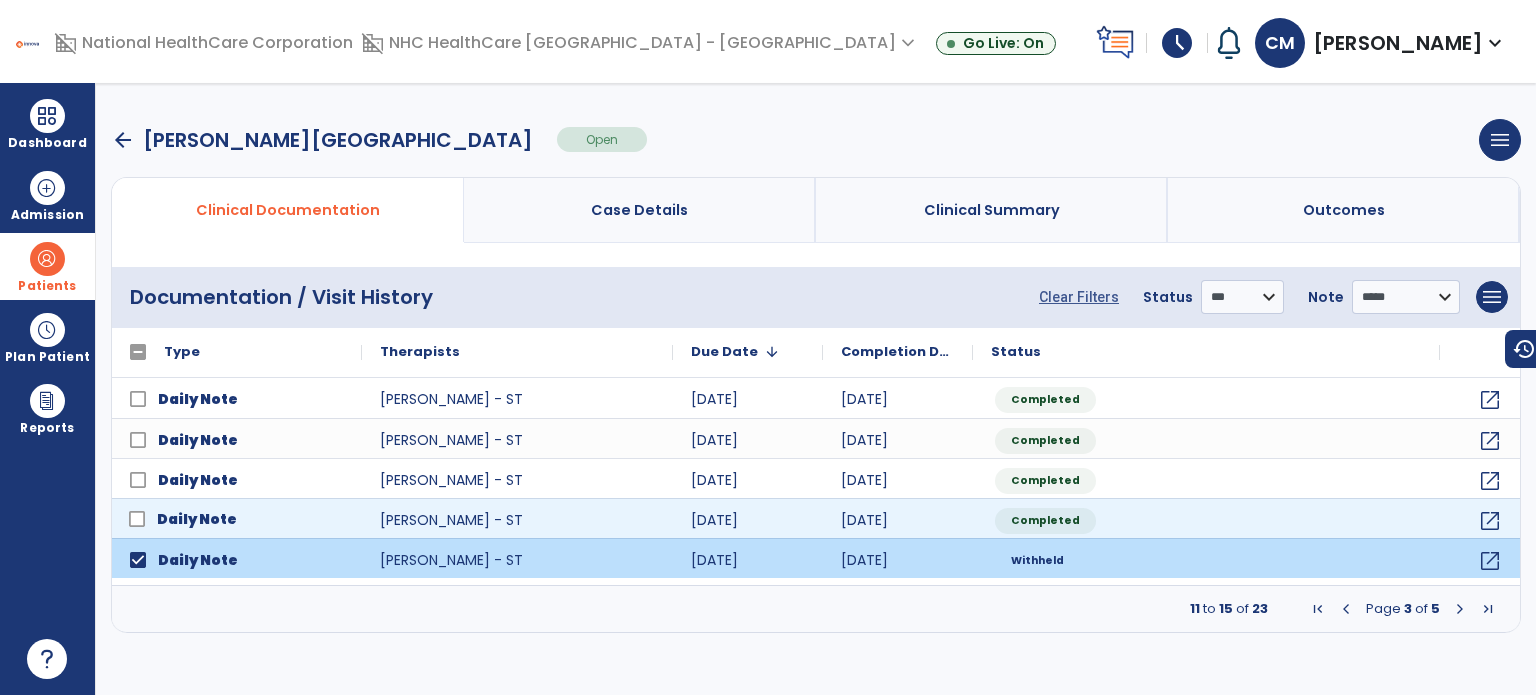 click 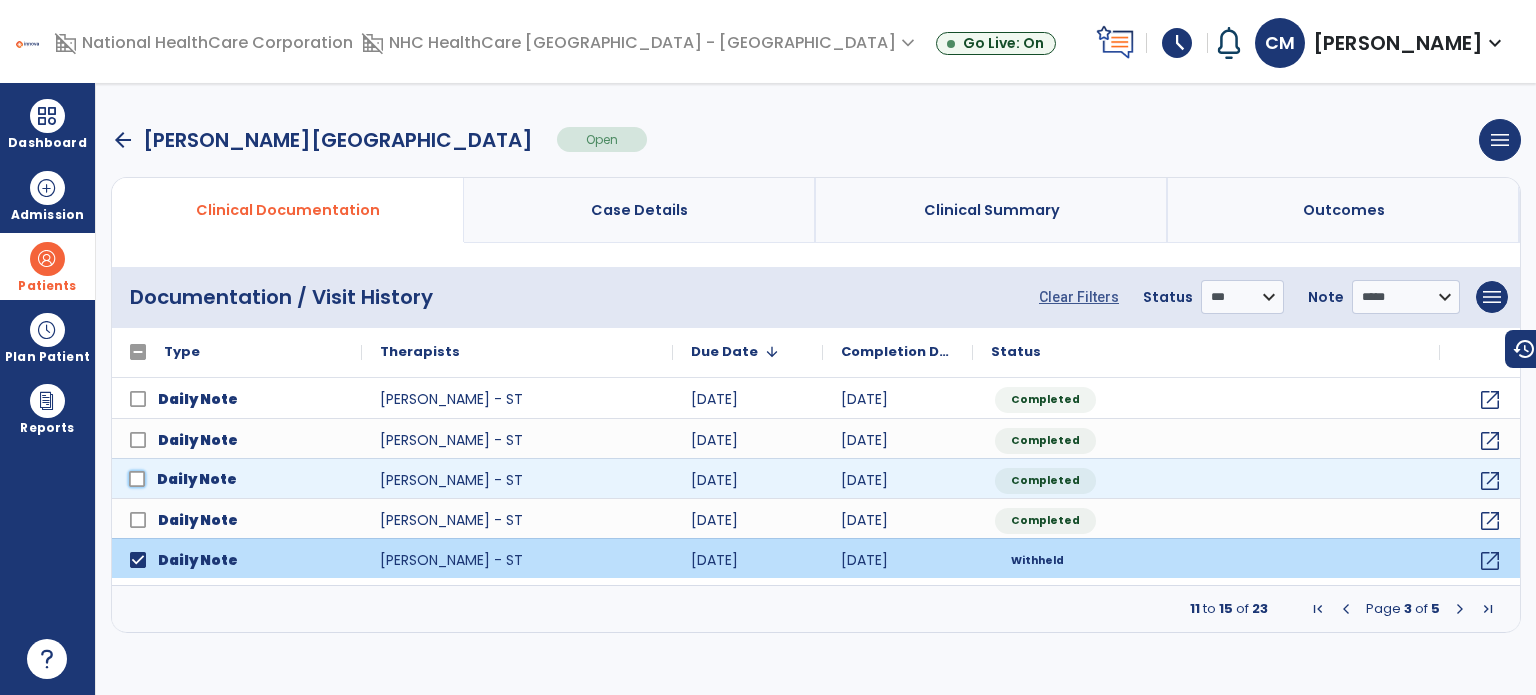 click on "Daily Note" 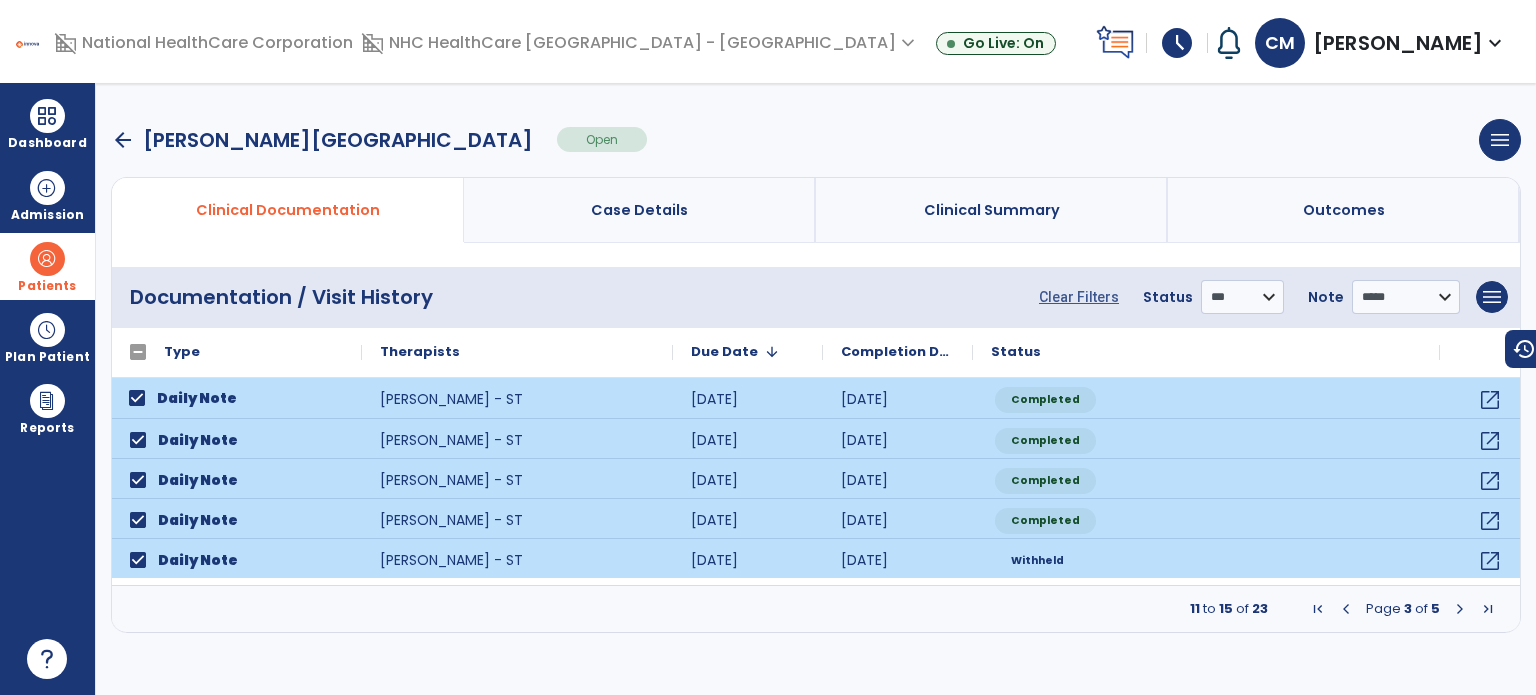 click at bounding box center [1346, 609] 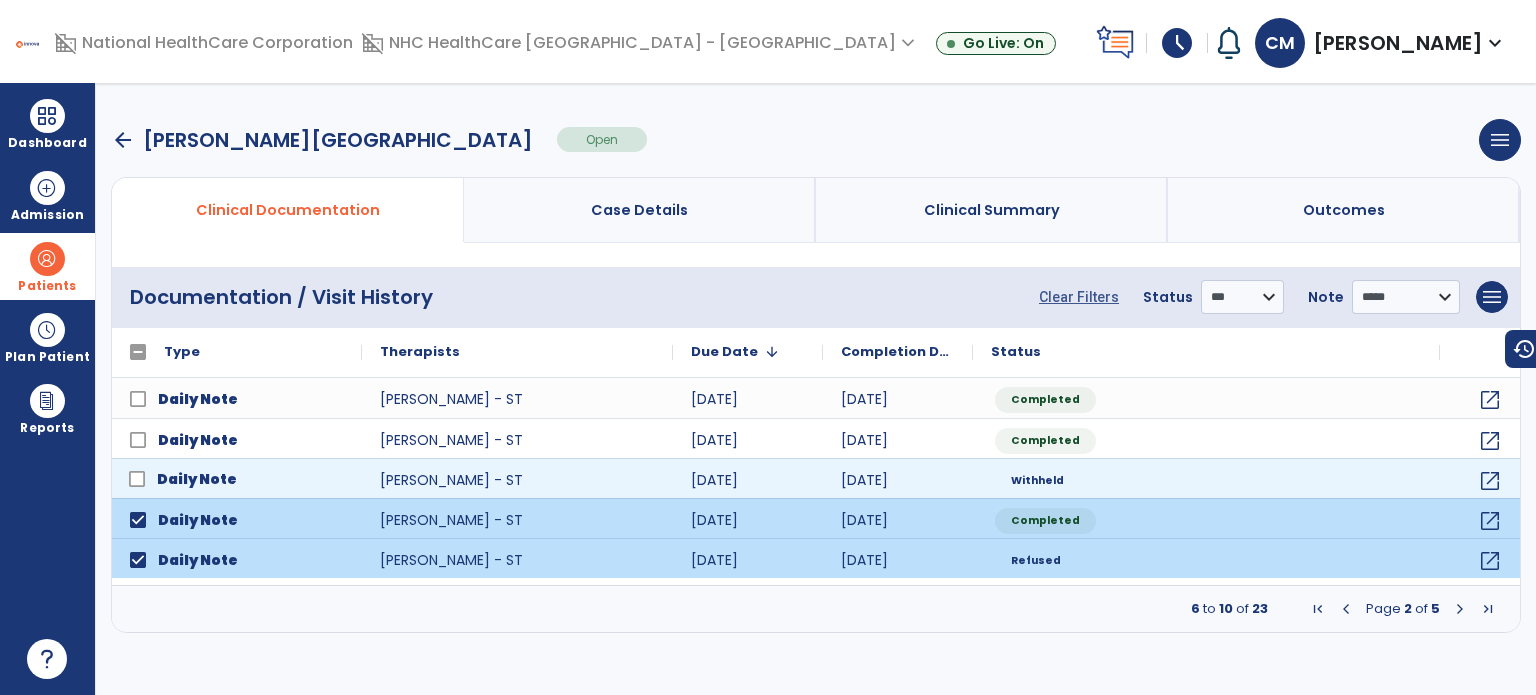 click 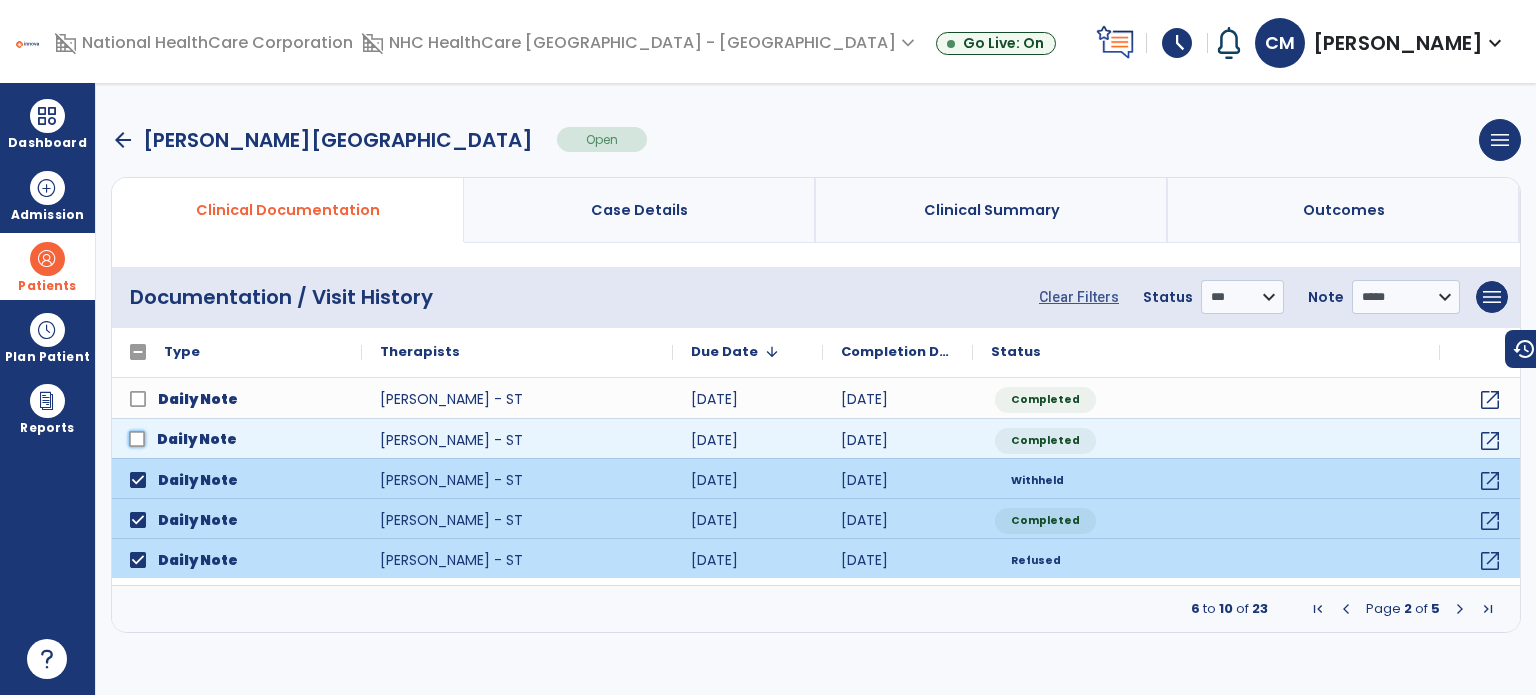 click 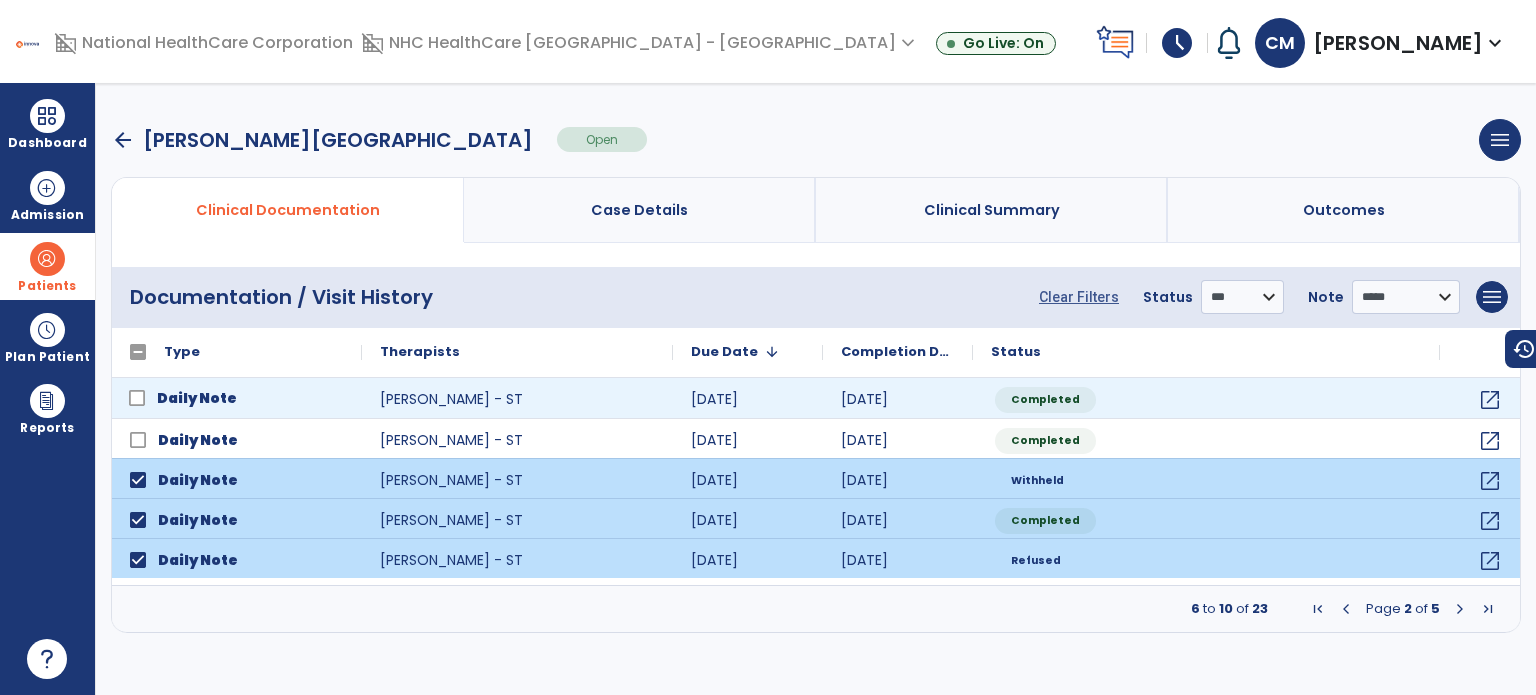 click on "Daily Note" 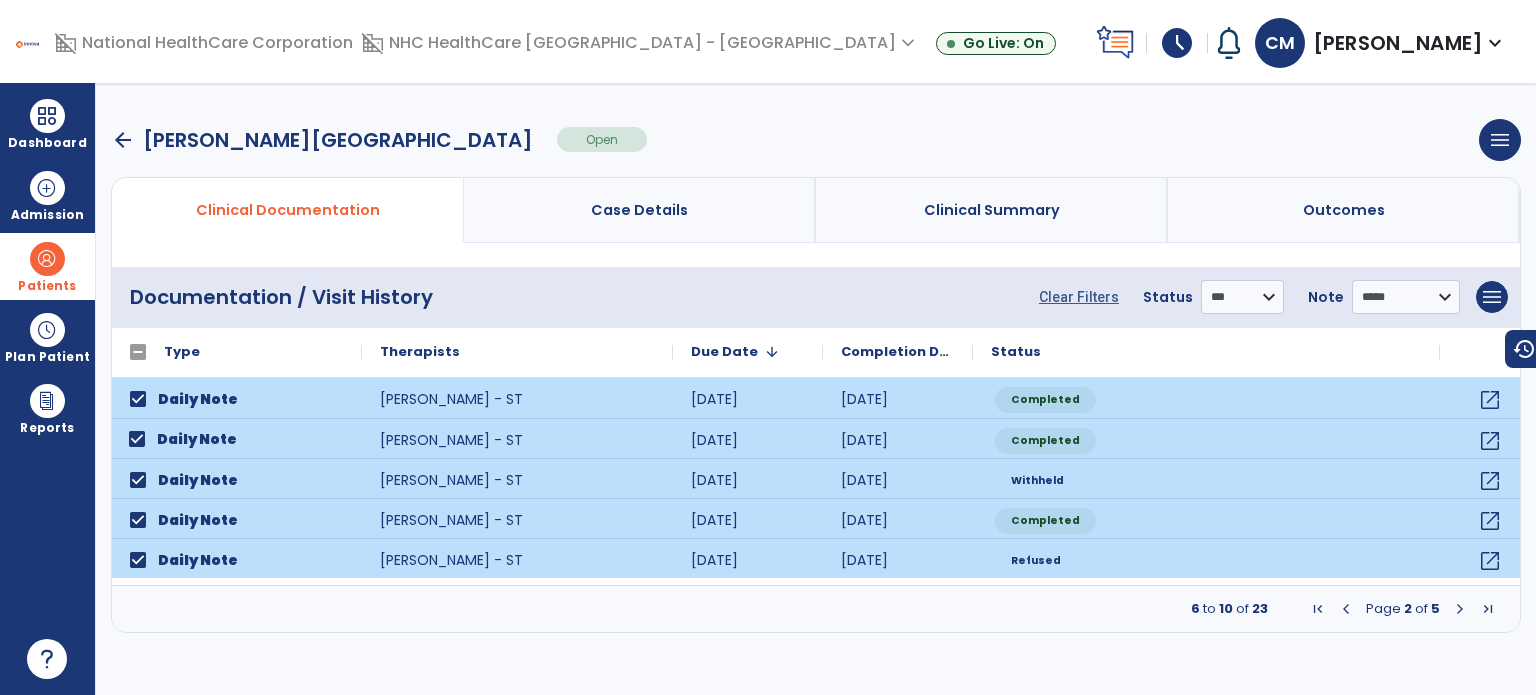 click at bounding box center [1346, 609] 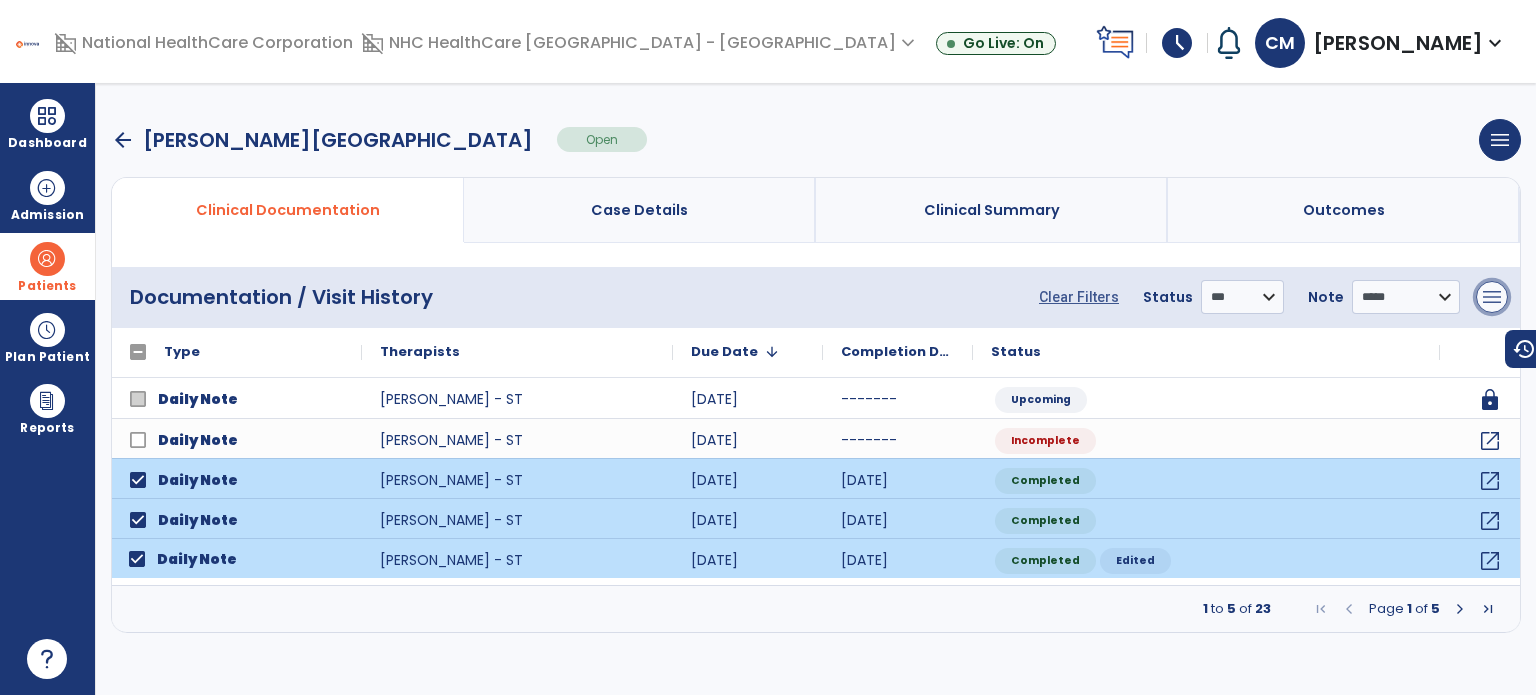 click on "menu" at bounding box center (1492, 297) 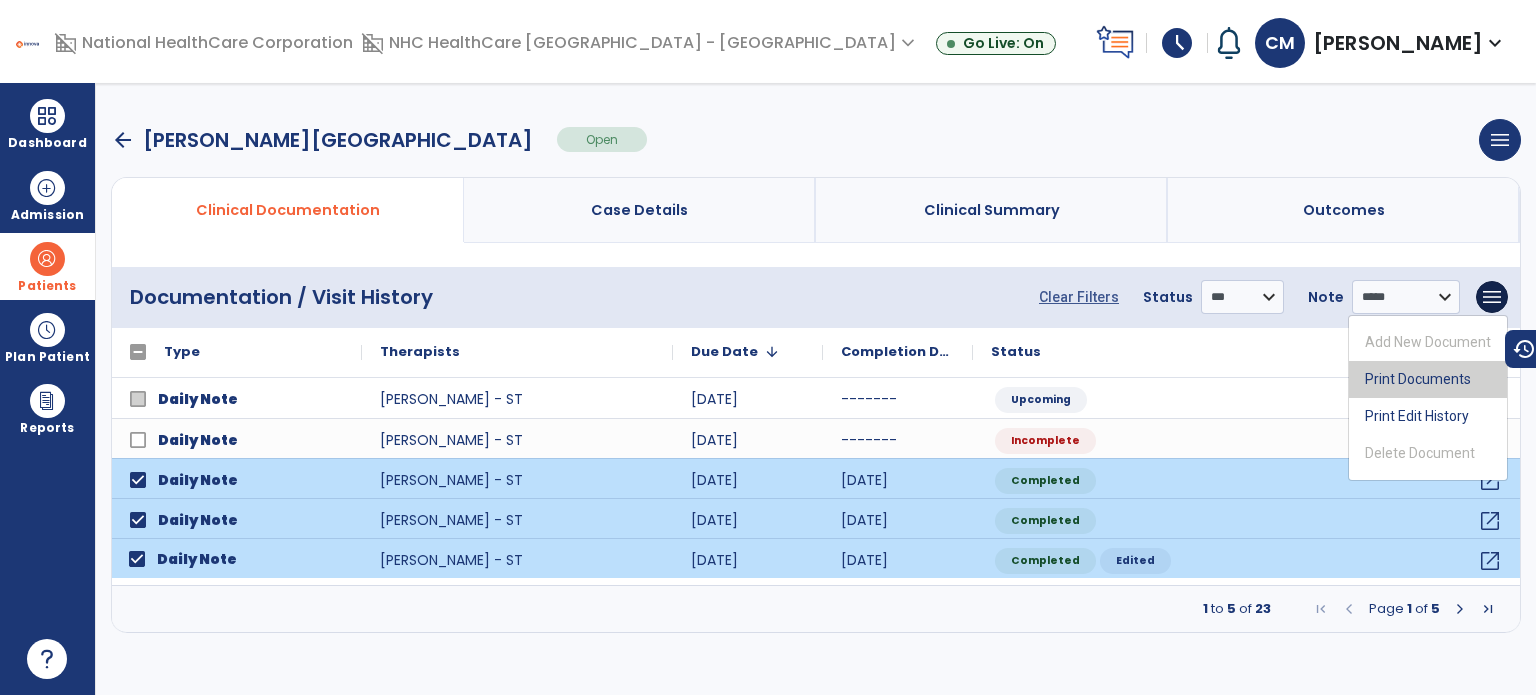click on "Print Documents" at bounding box center (1428, 379) 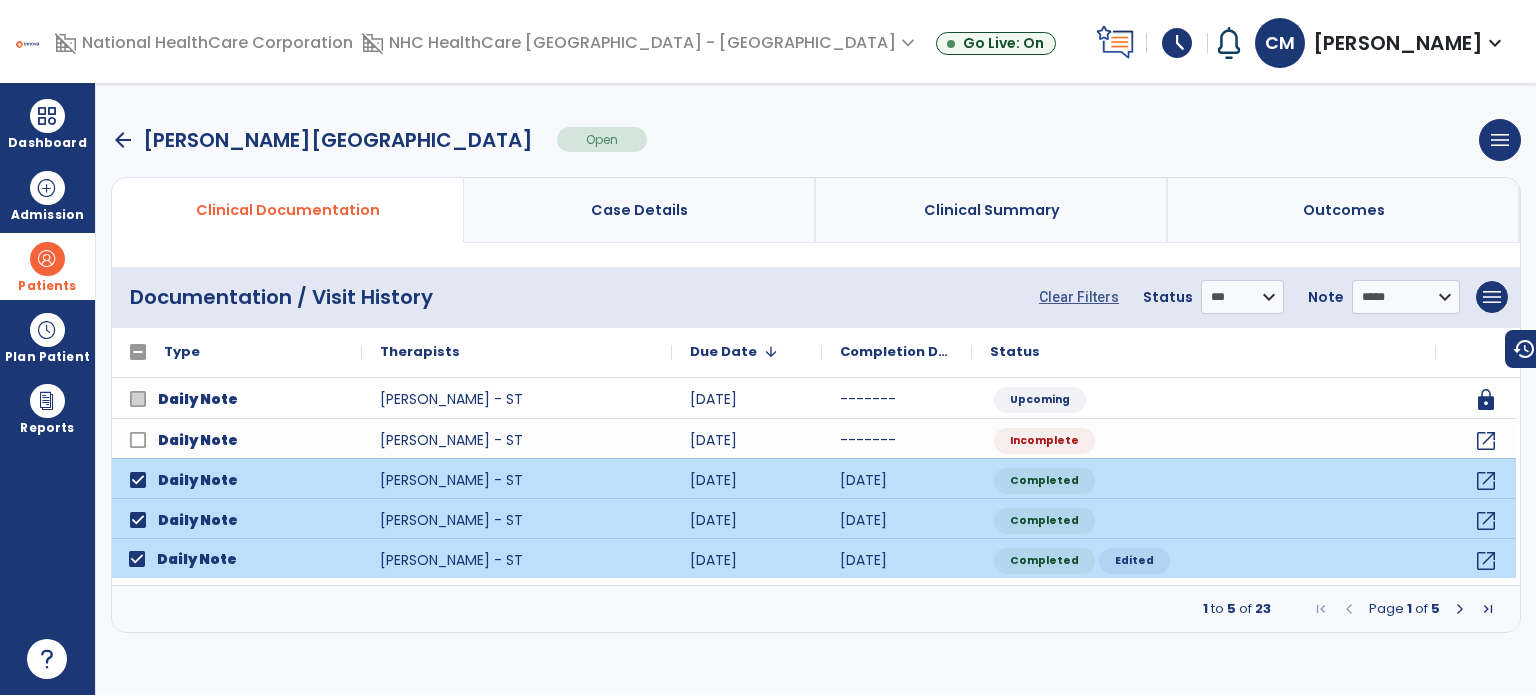 select on "***" 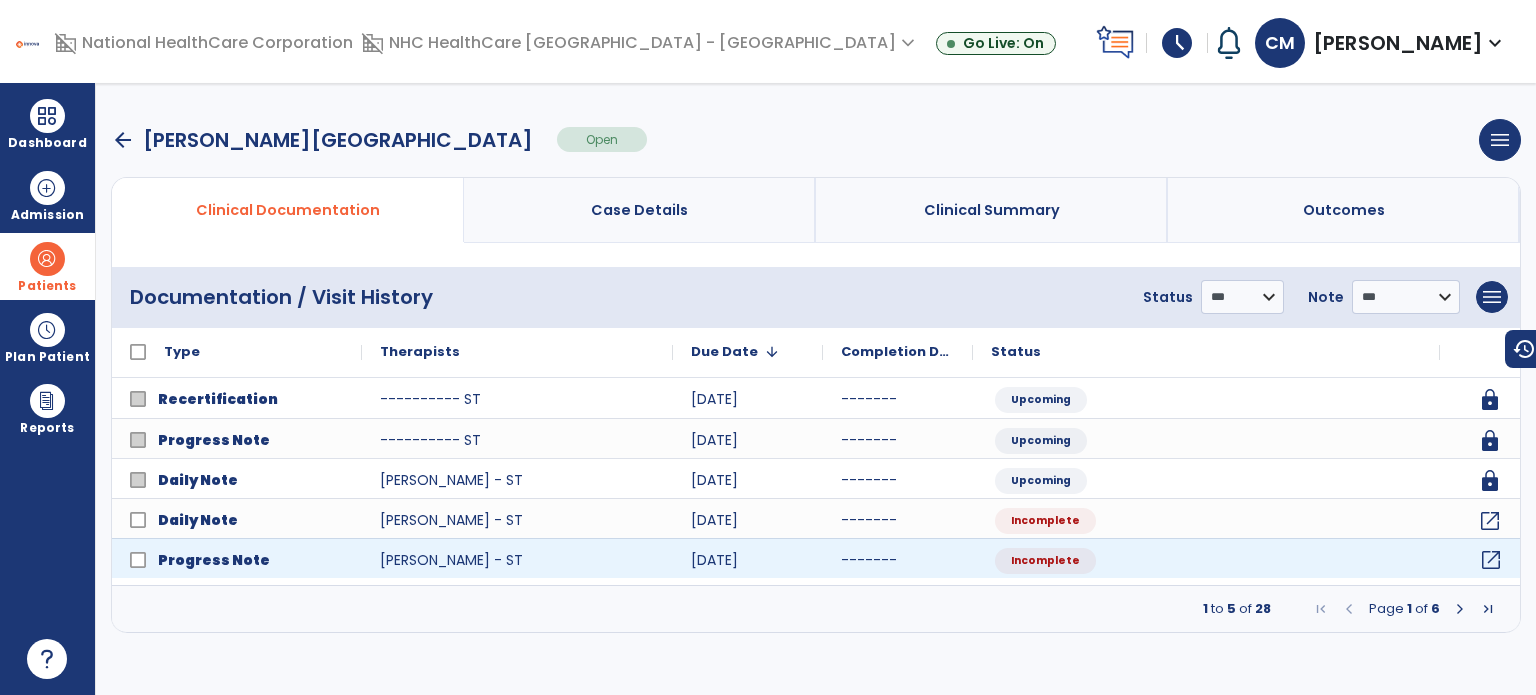 click on "open_in_new" 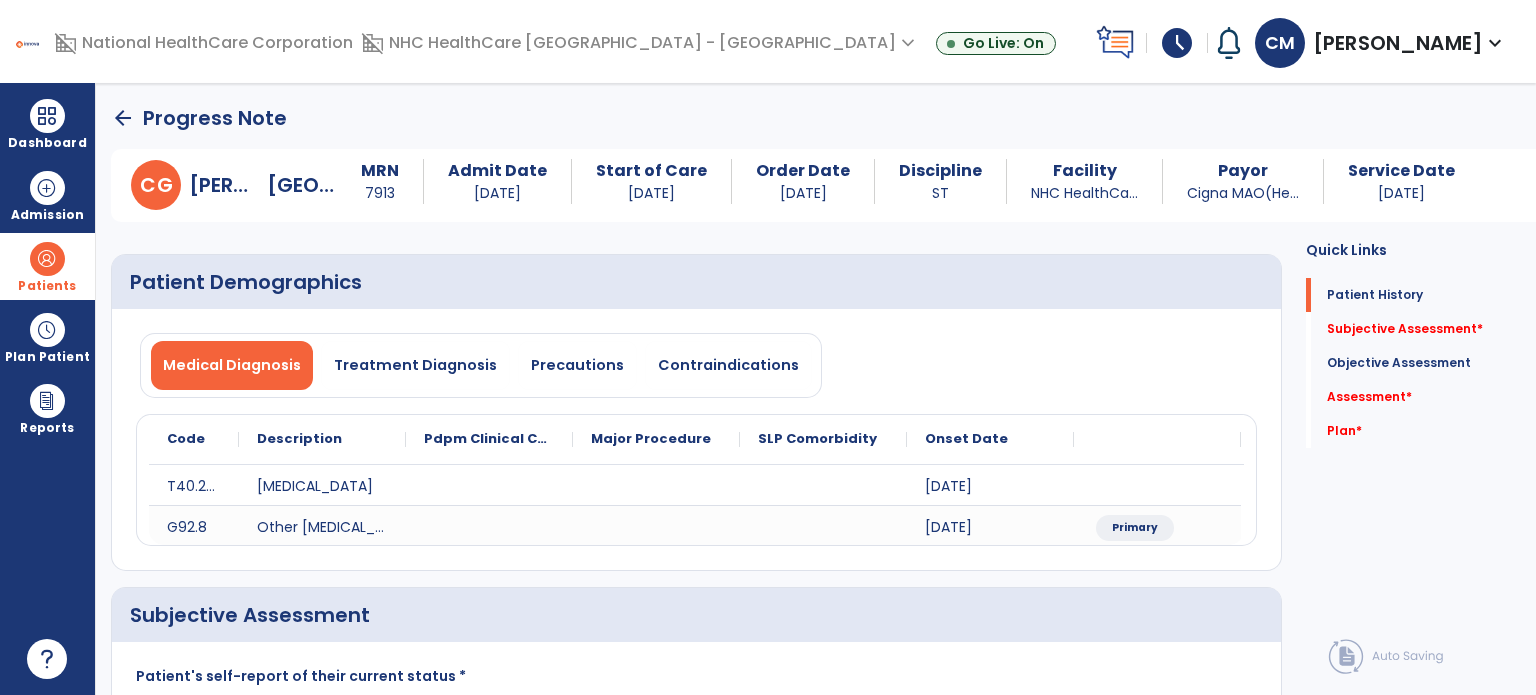 scroll, scrollTop: 100, scrollLeft: 0, axis: vertical 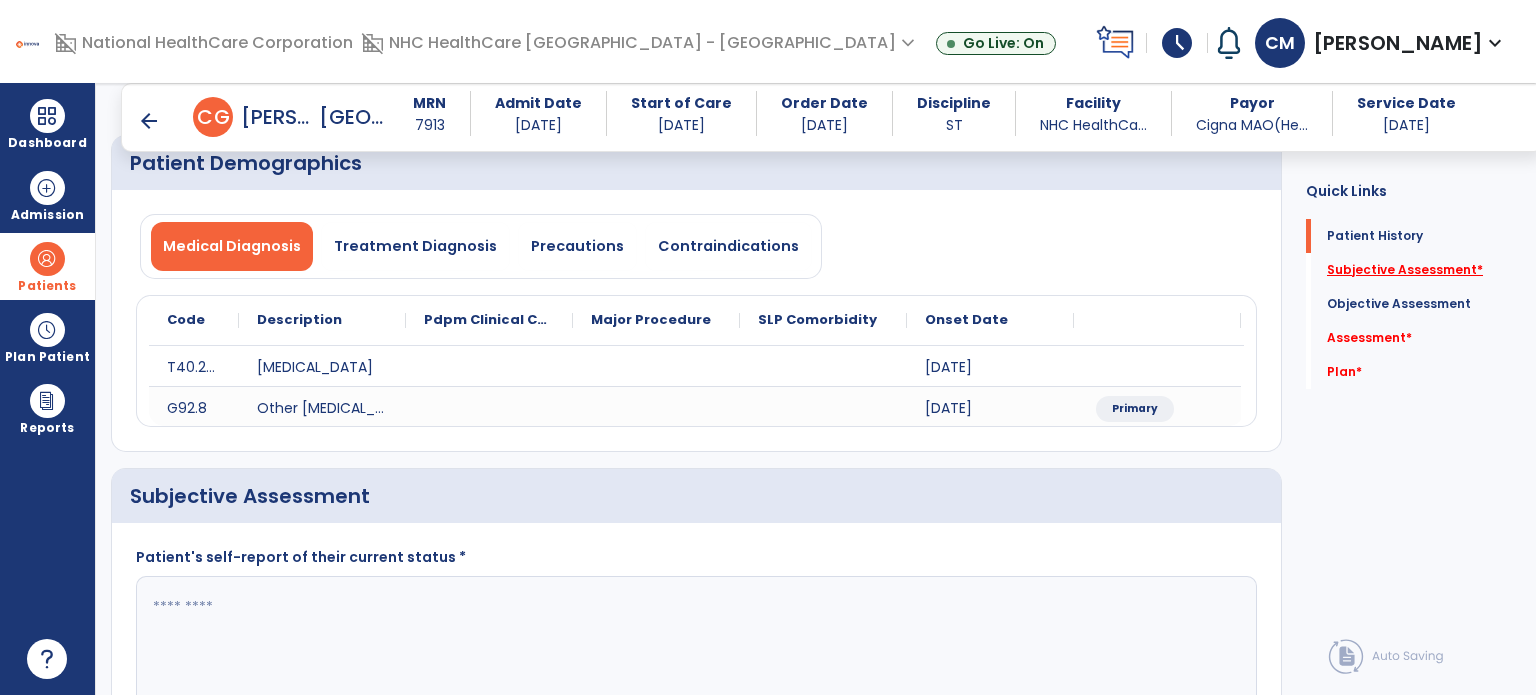click on "Subjective Assessment   *" 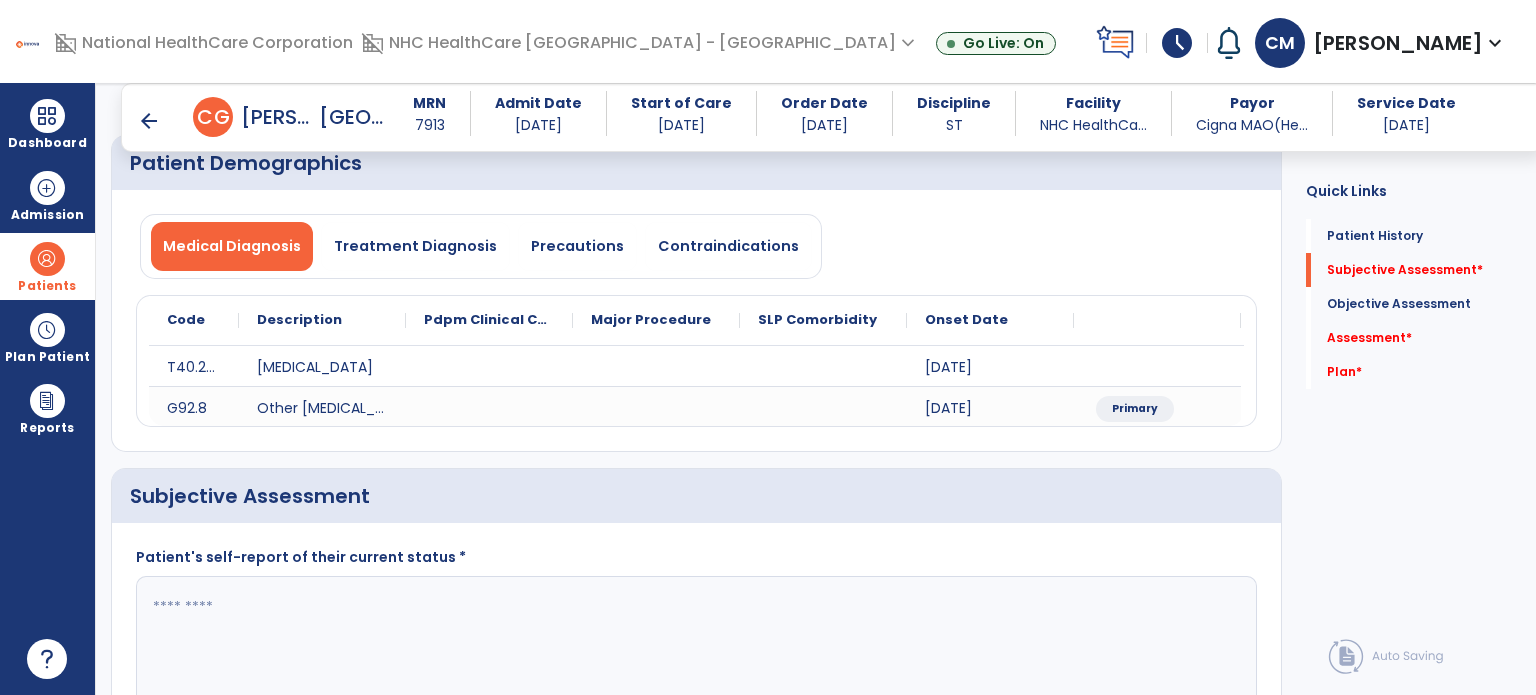 scroll, scrollTop: 41, scrollLeft: 0, axis: vertical 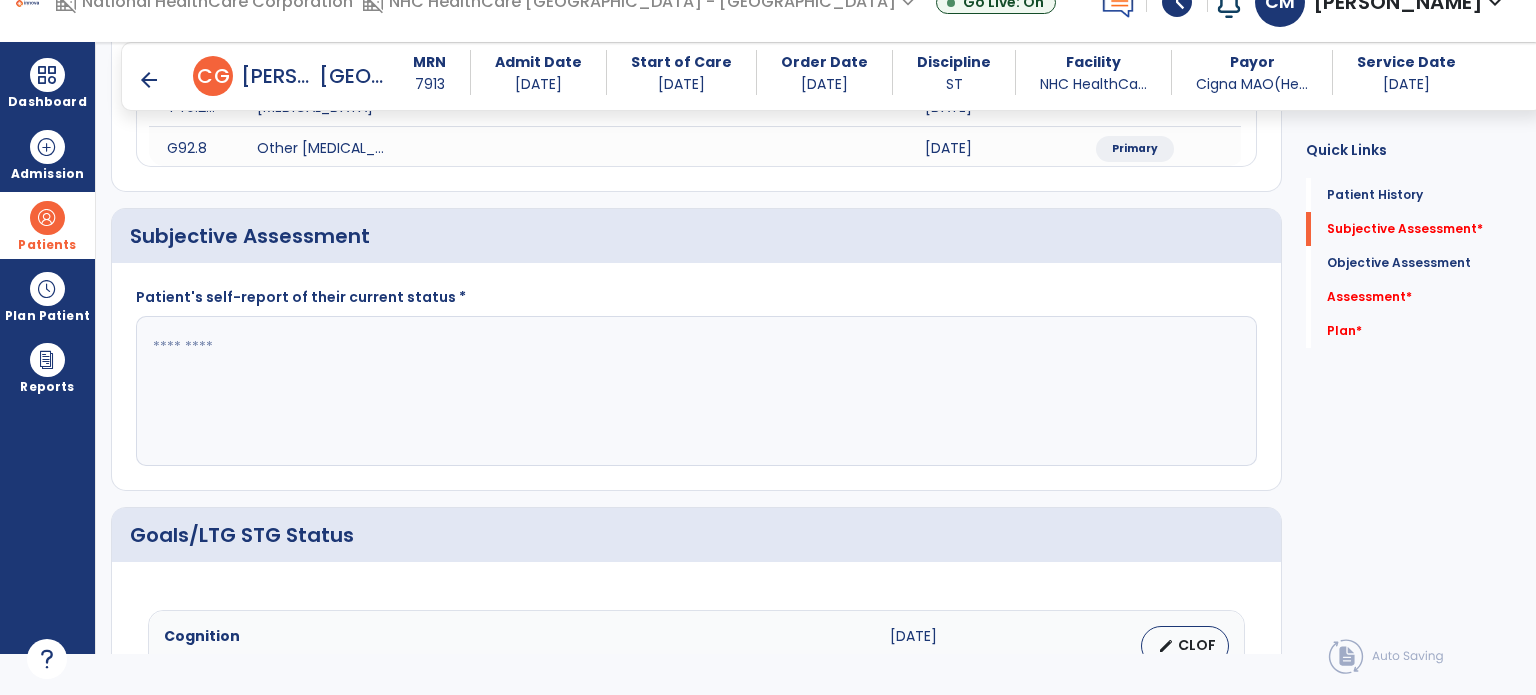 click 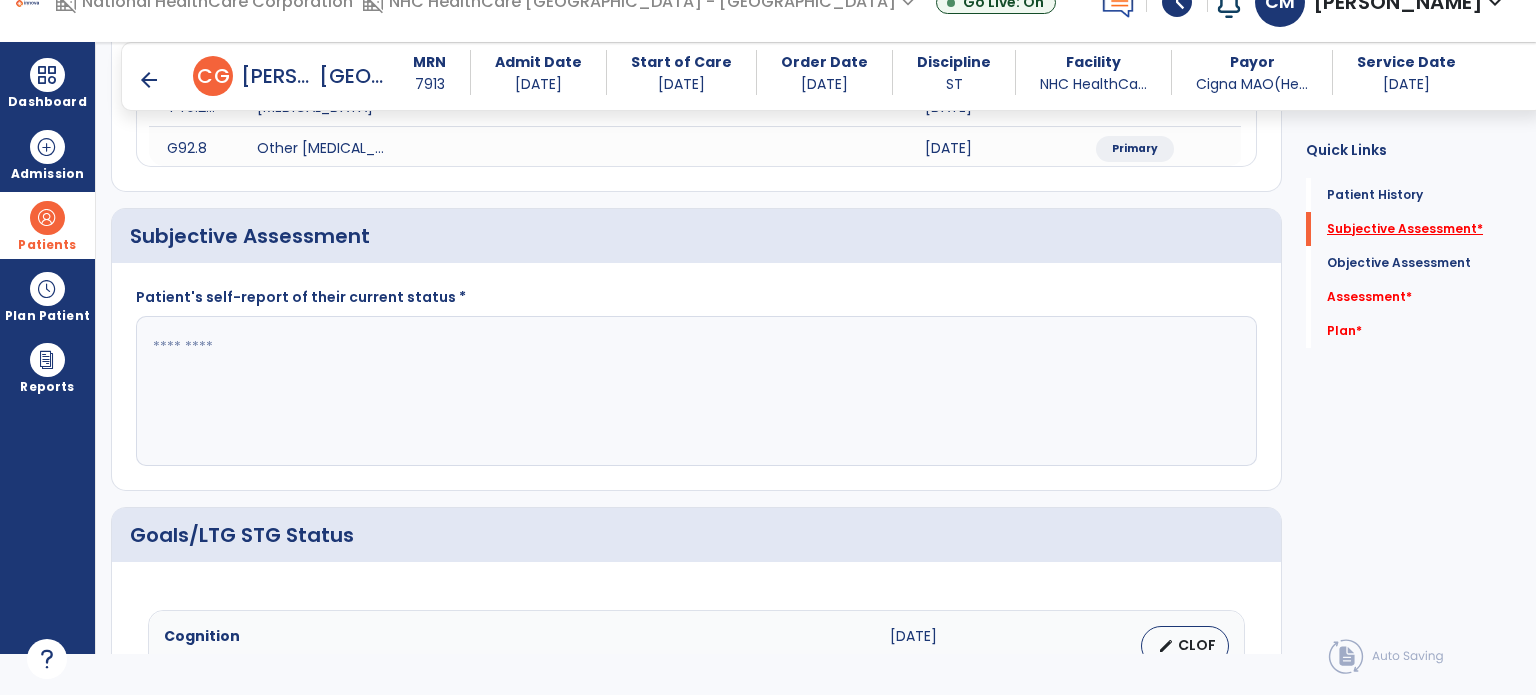 click on "Subjective Assessment   *" 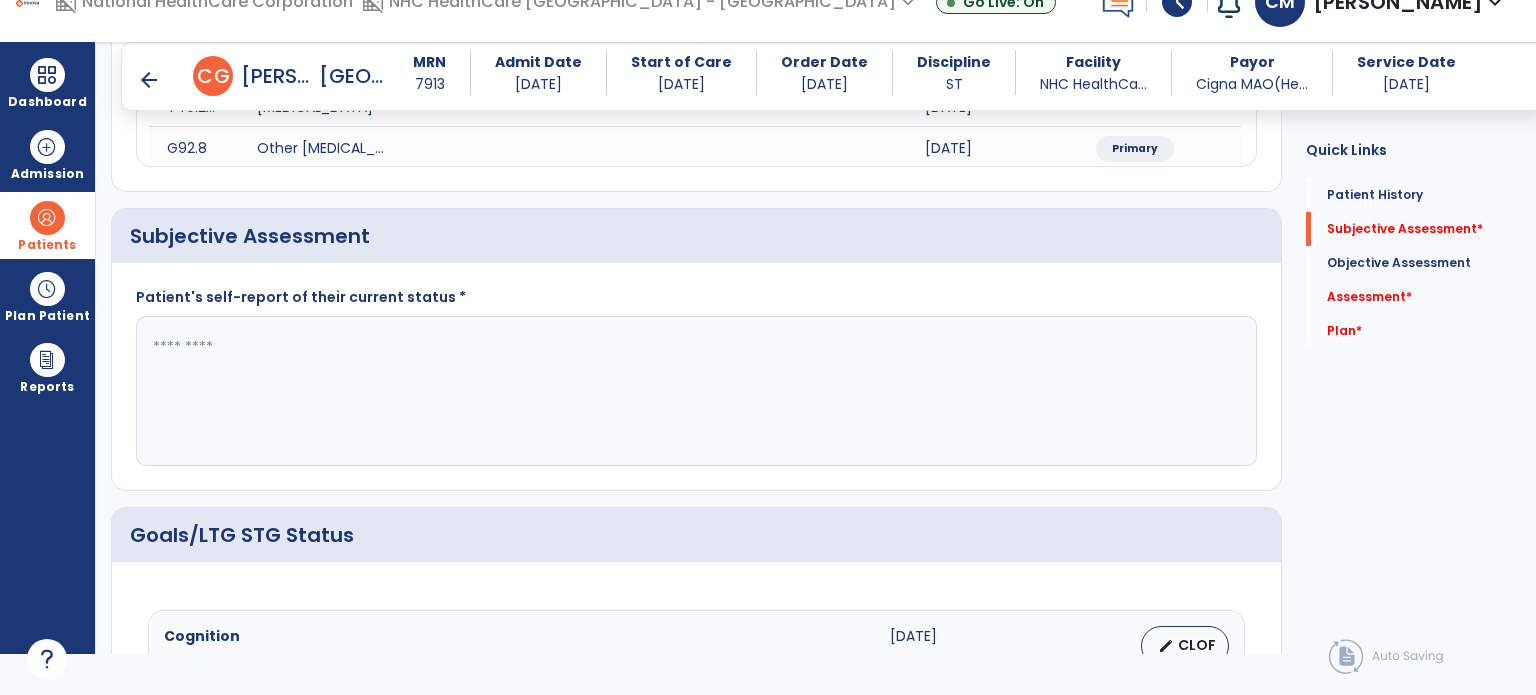 click on "arrow_back" at bounding box center (149, 80) 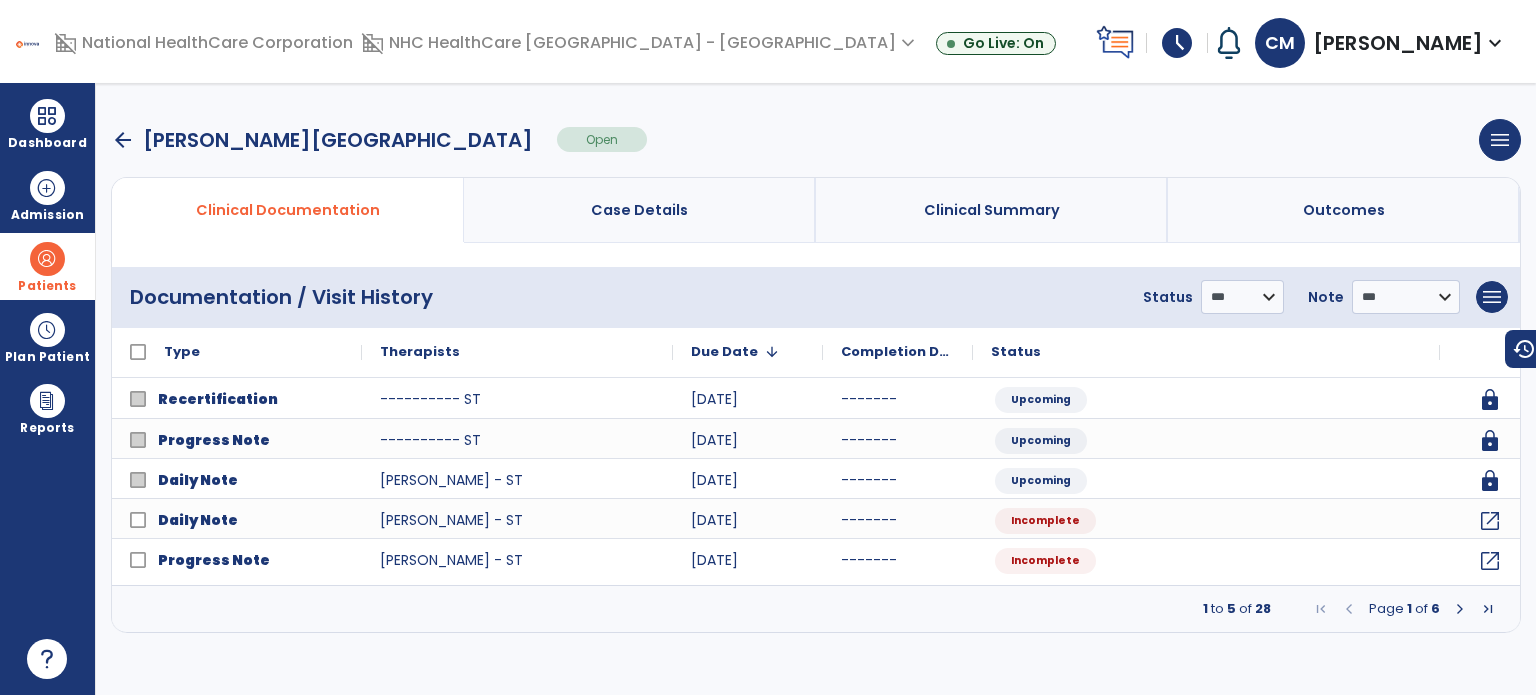 scroll, scrollTop: 0, scrollLeft: 0, axis: both 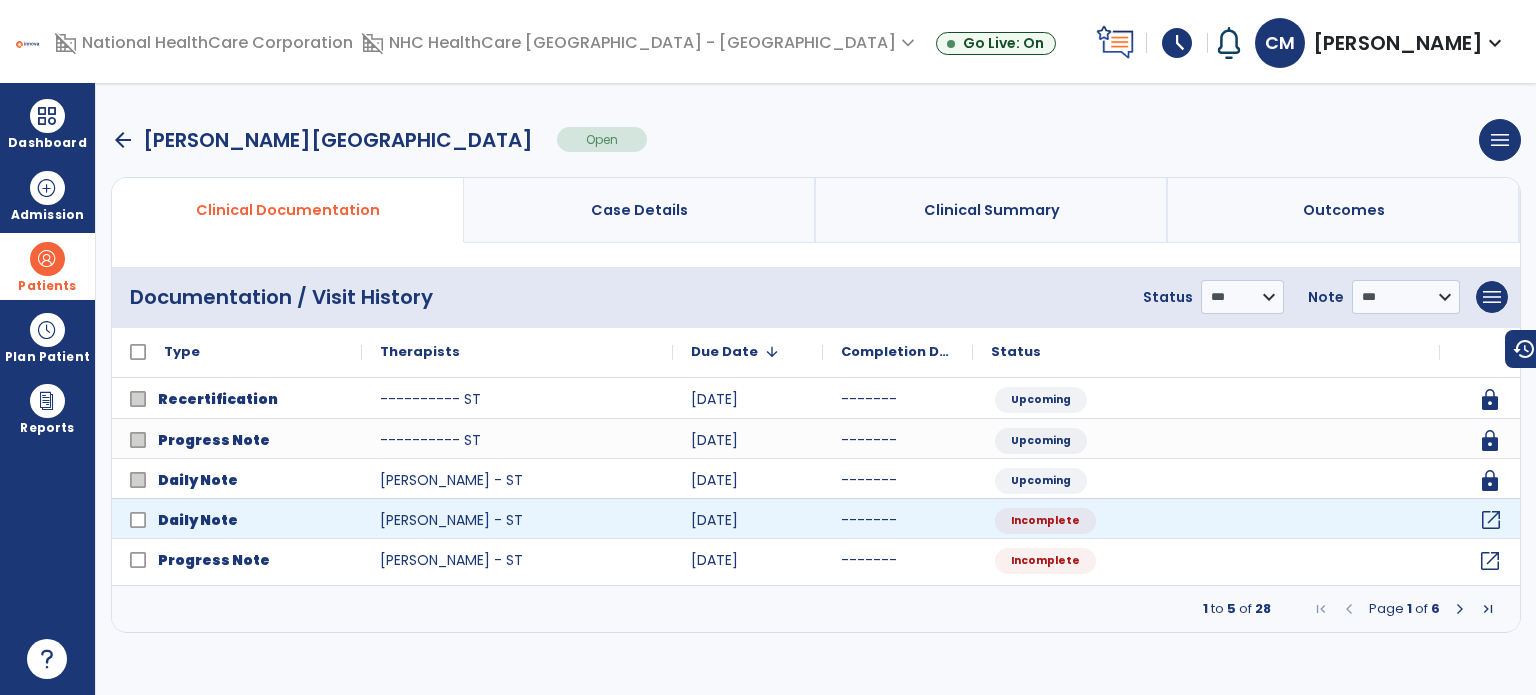 click on "open_in_new" 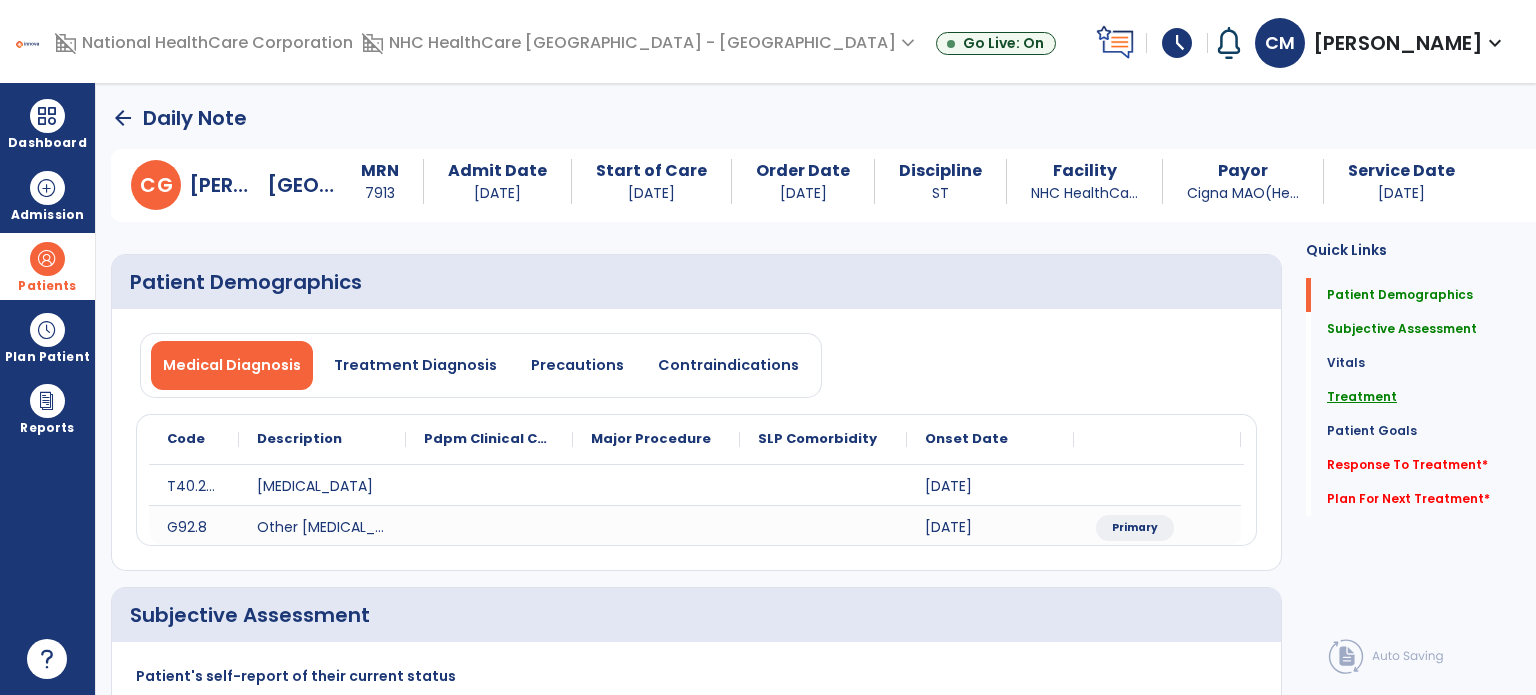 click on "Treatment" 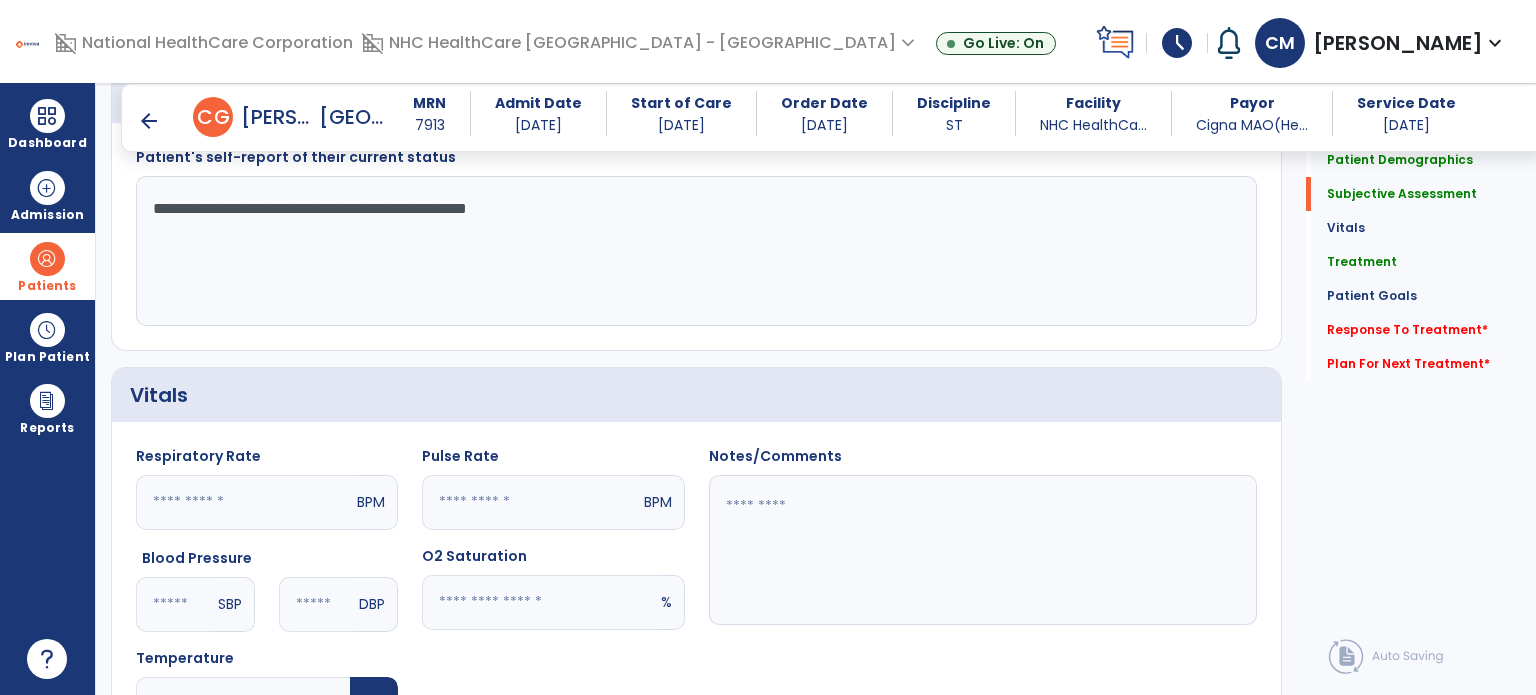 scroll, scrollTop: 493, scrollLeft: 0, axis: vertical 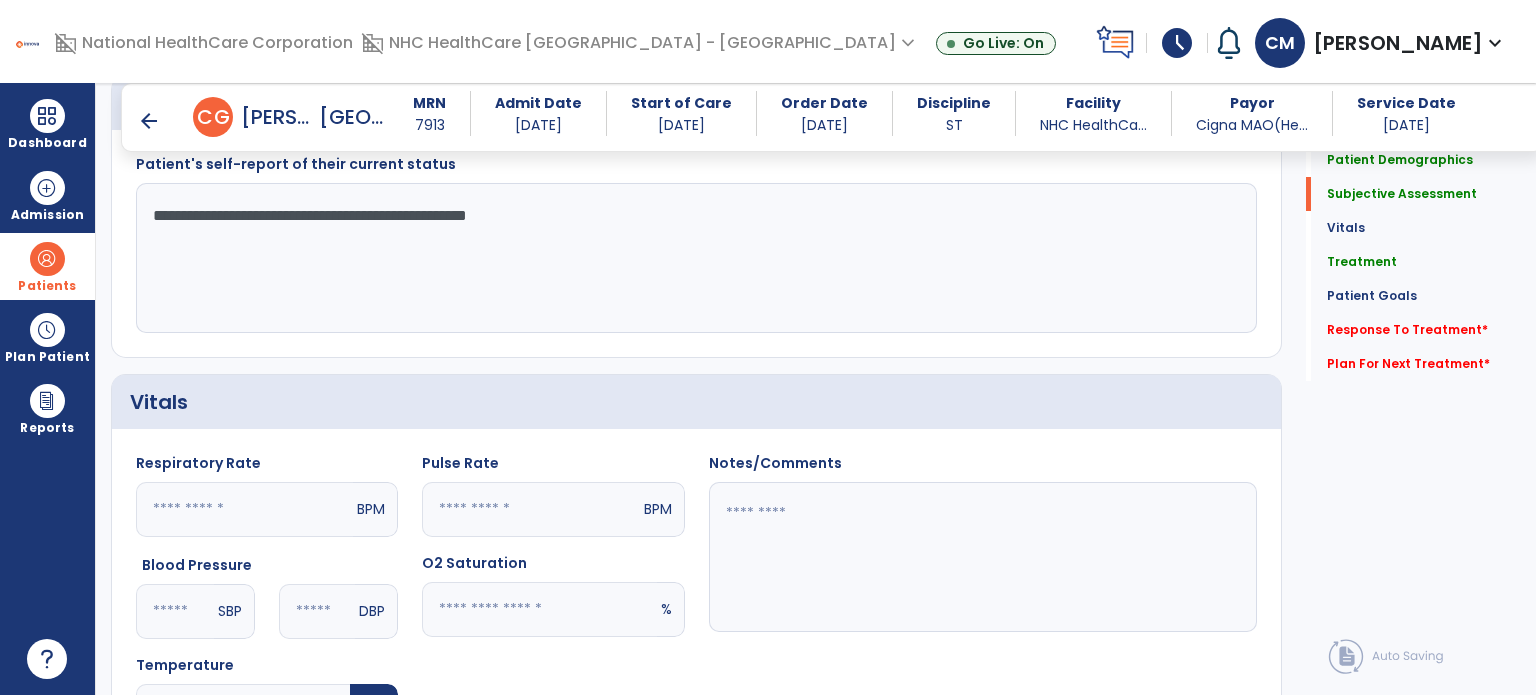 drag, startPoint x: 574, startPoint y: 230, endPoint x: 127, endPoint y: 148, distance: 454.459 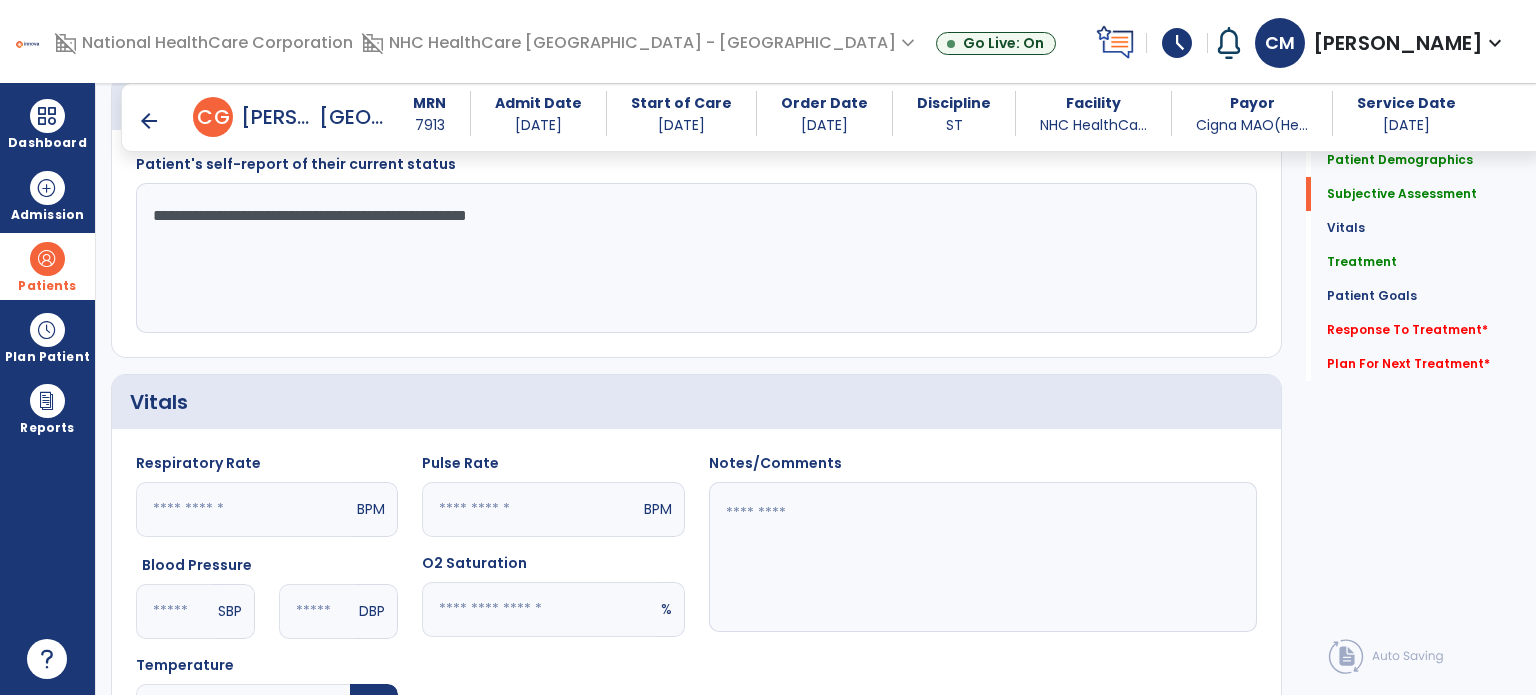click on "arrow_back   Daily Note   arrow_back      C  G  Cauthen,   Geneva  MRN 7913 Admit Date 06/05/2025 Start of Care 06/10/2025 Order Date 06/10/2025 Discipline ST Facility NHC HealthCa... Payor Cigna MAO(He... Service Date 07/09/2025 Patient Demographics  Medical Diagnosis   Treatment Diagnosis   Precautions   Contraindications
Code
Description" 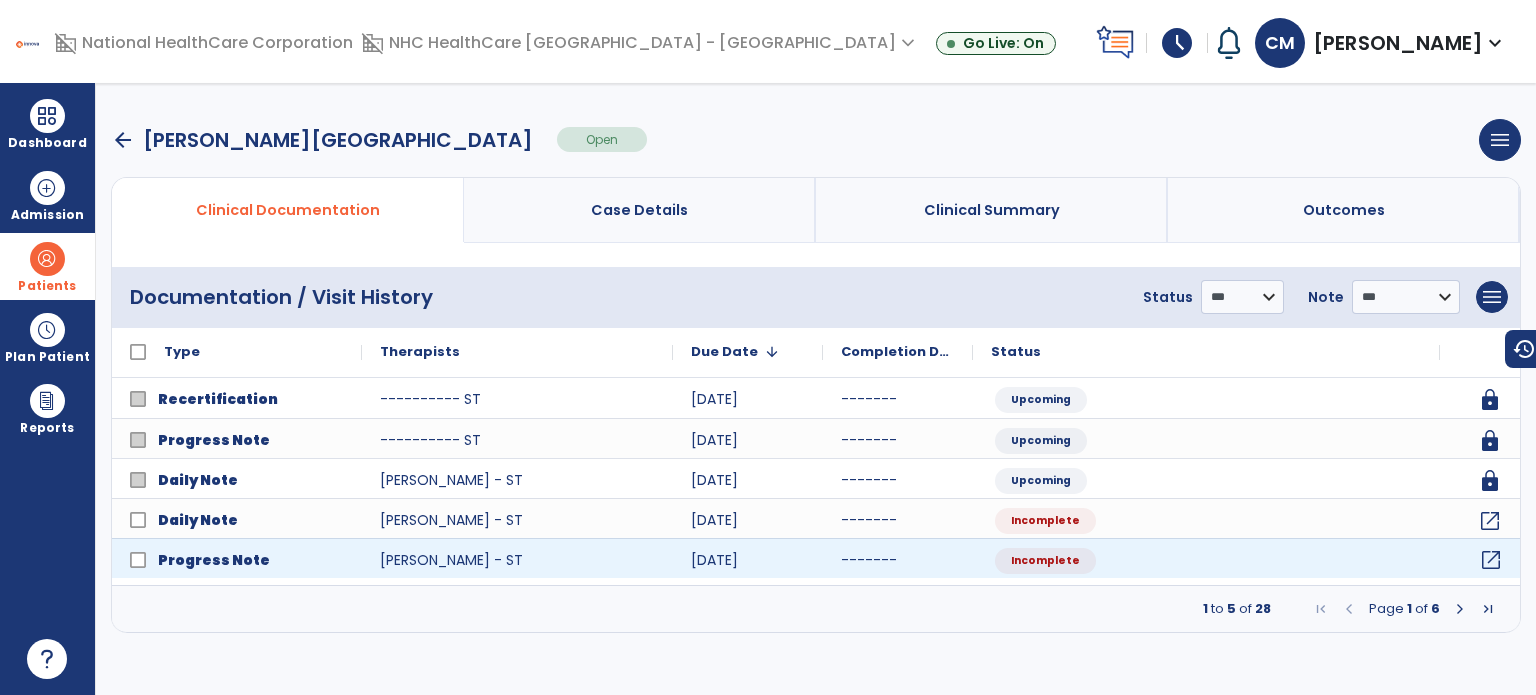 click on "open_in_new" 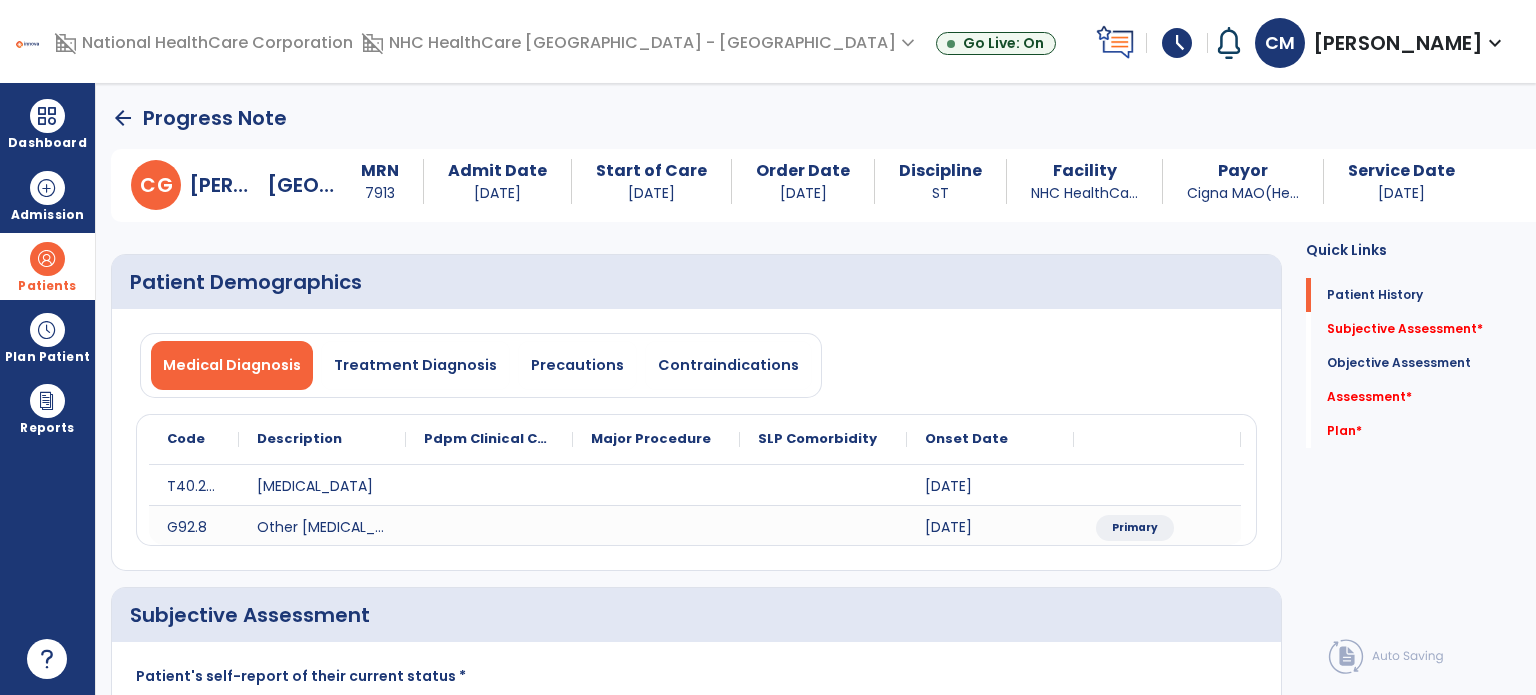 click on "Subjective Assessment   *  Subjective Assessment   *" 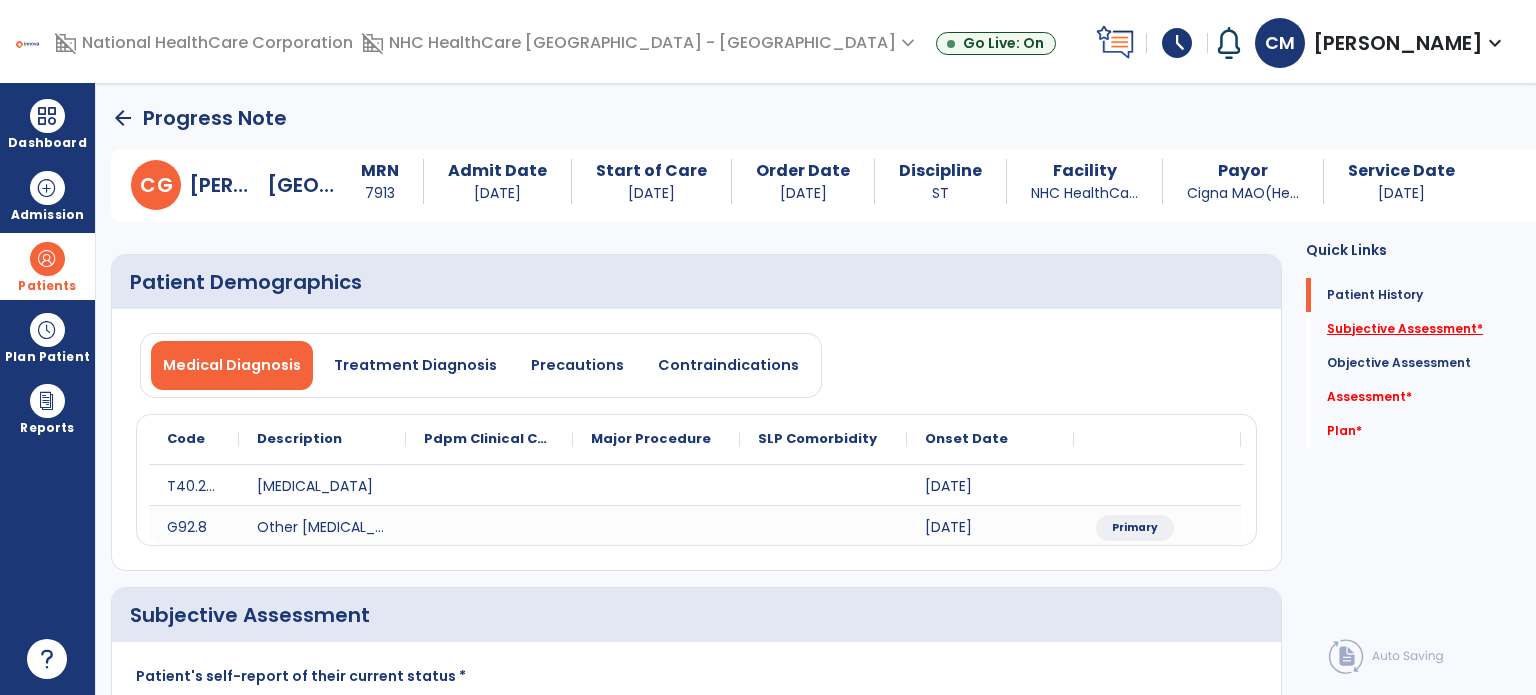 click on "Subjective Assessment   *" 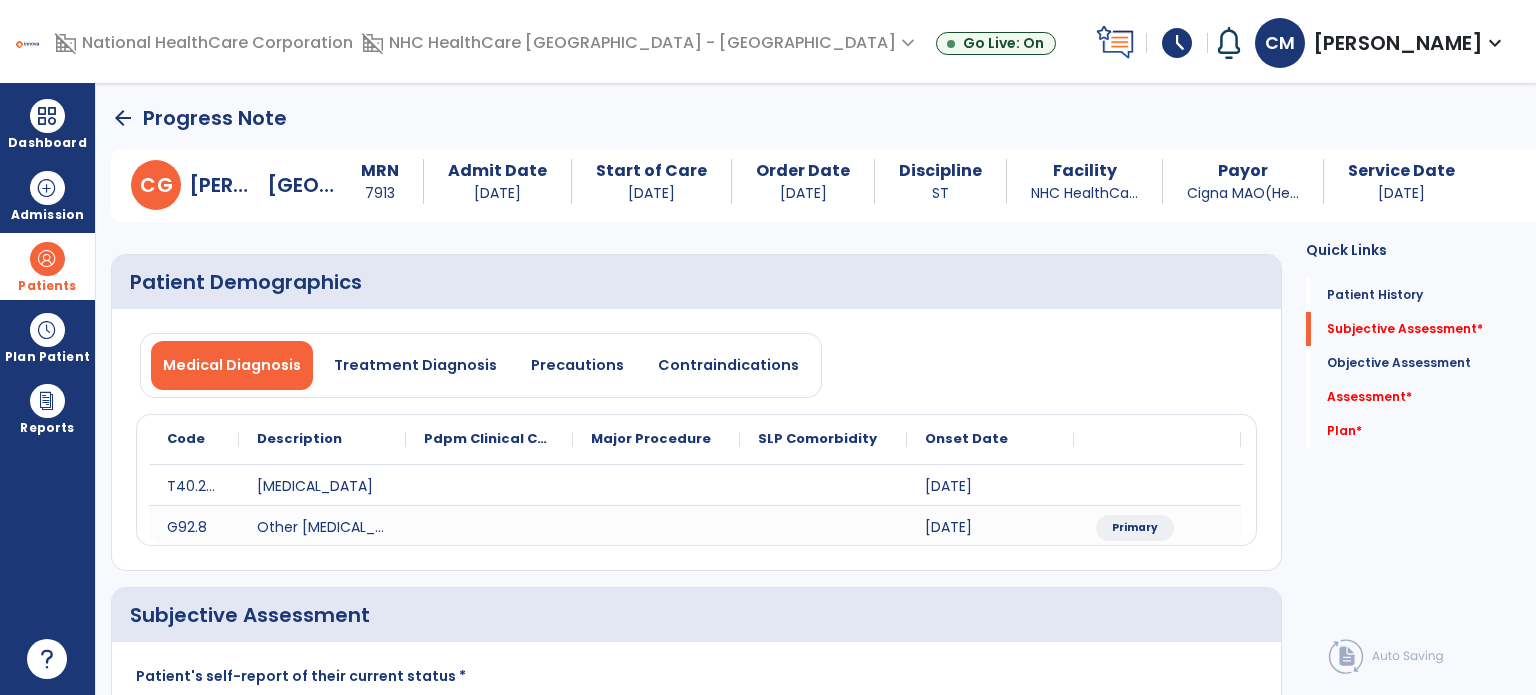scroll, scrollTop: 40, scrollLeft: 0, axis: vertical 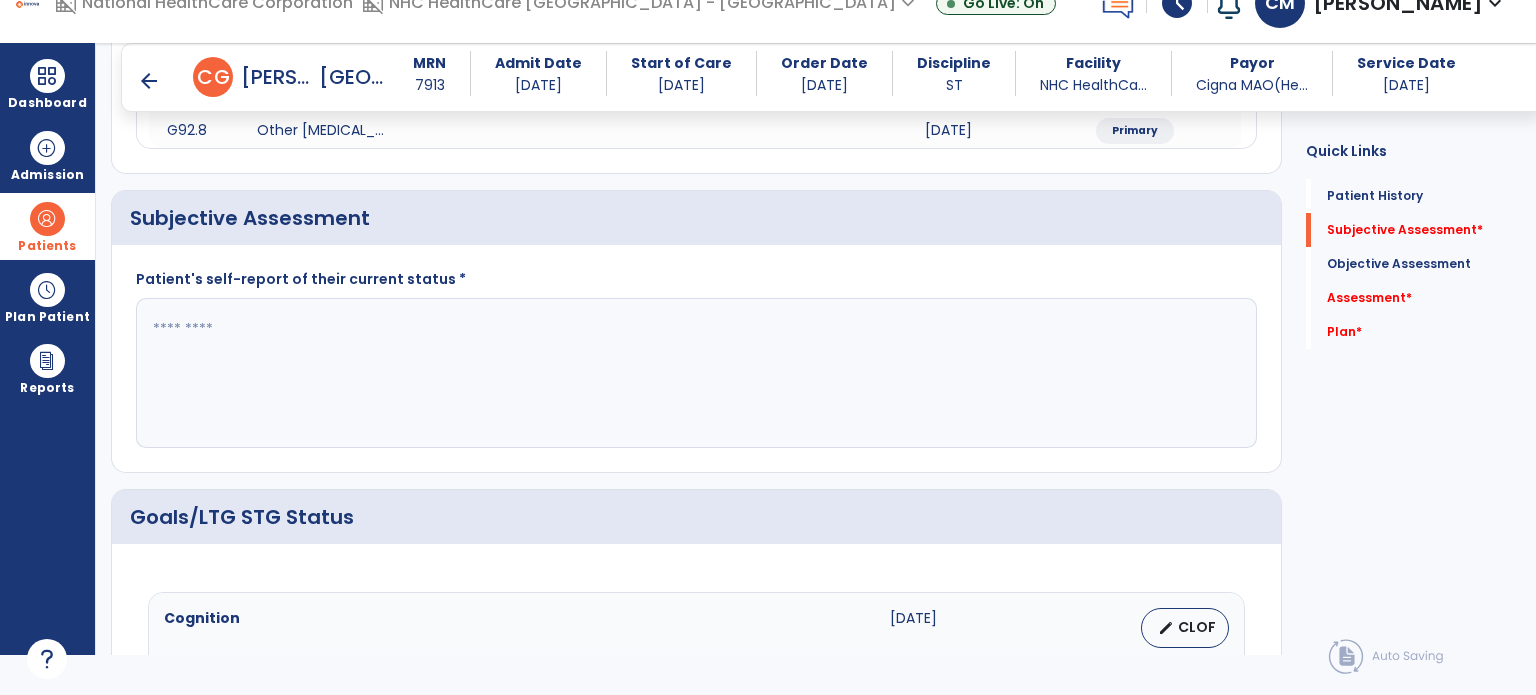 click 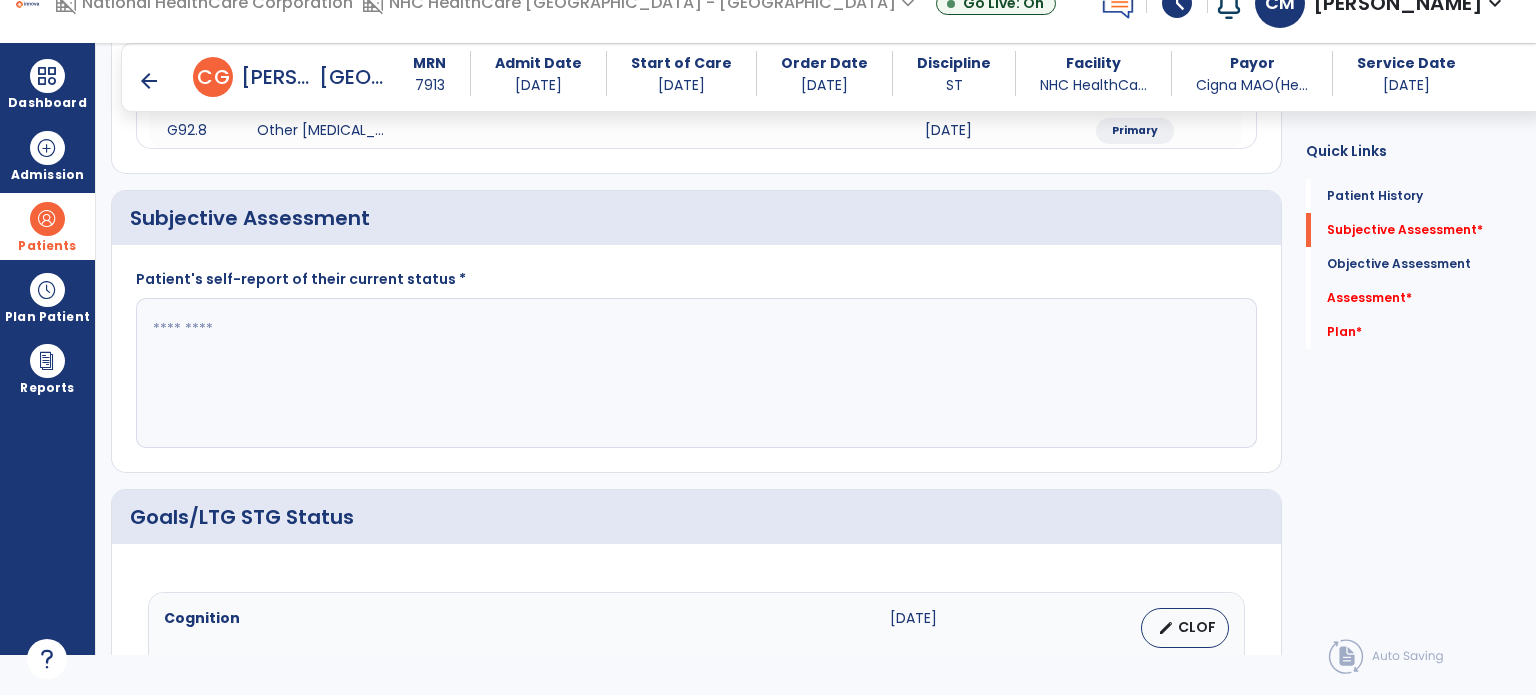 paste on "**********" 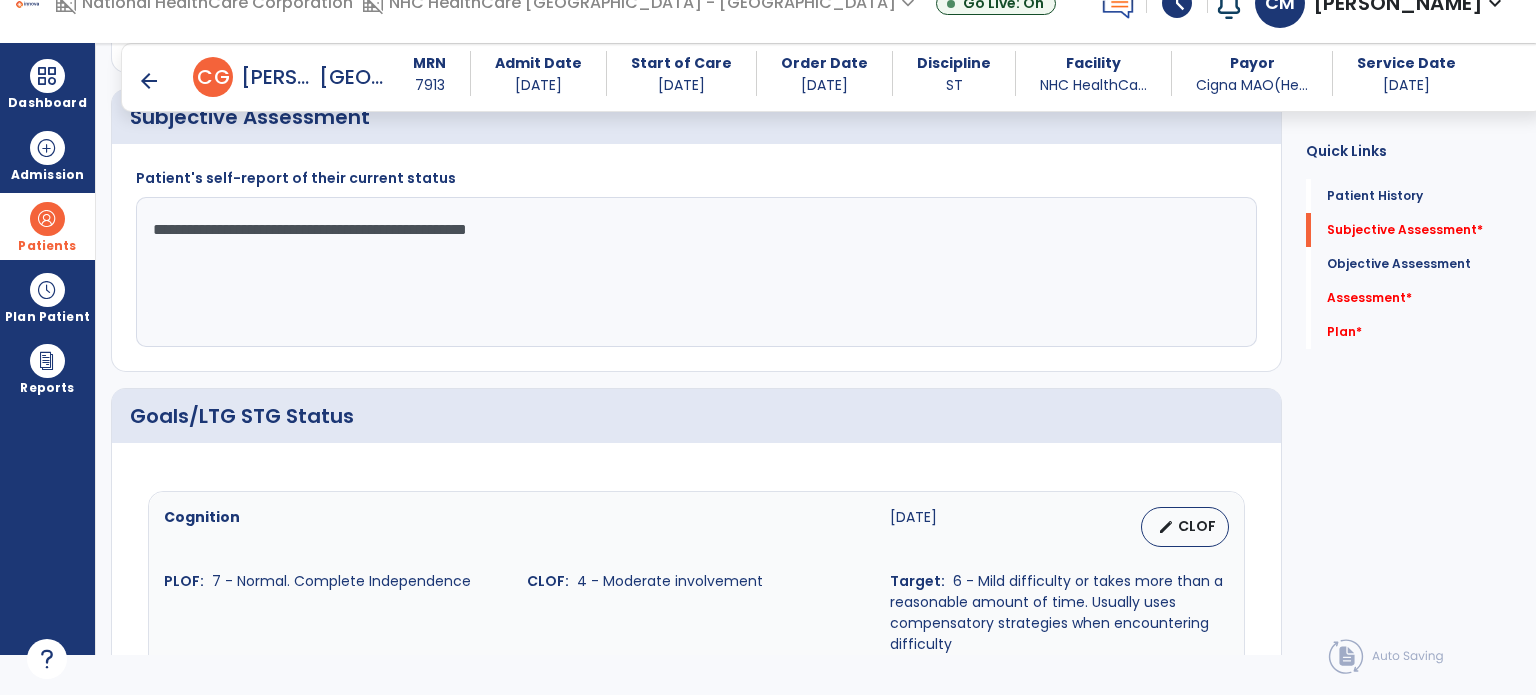 scroll, scrollTop: 438, scrollLeft: 0, axis: vertical 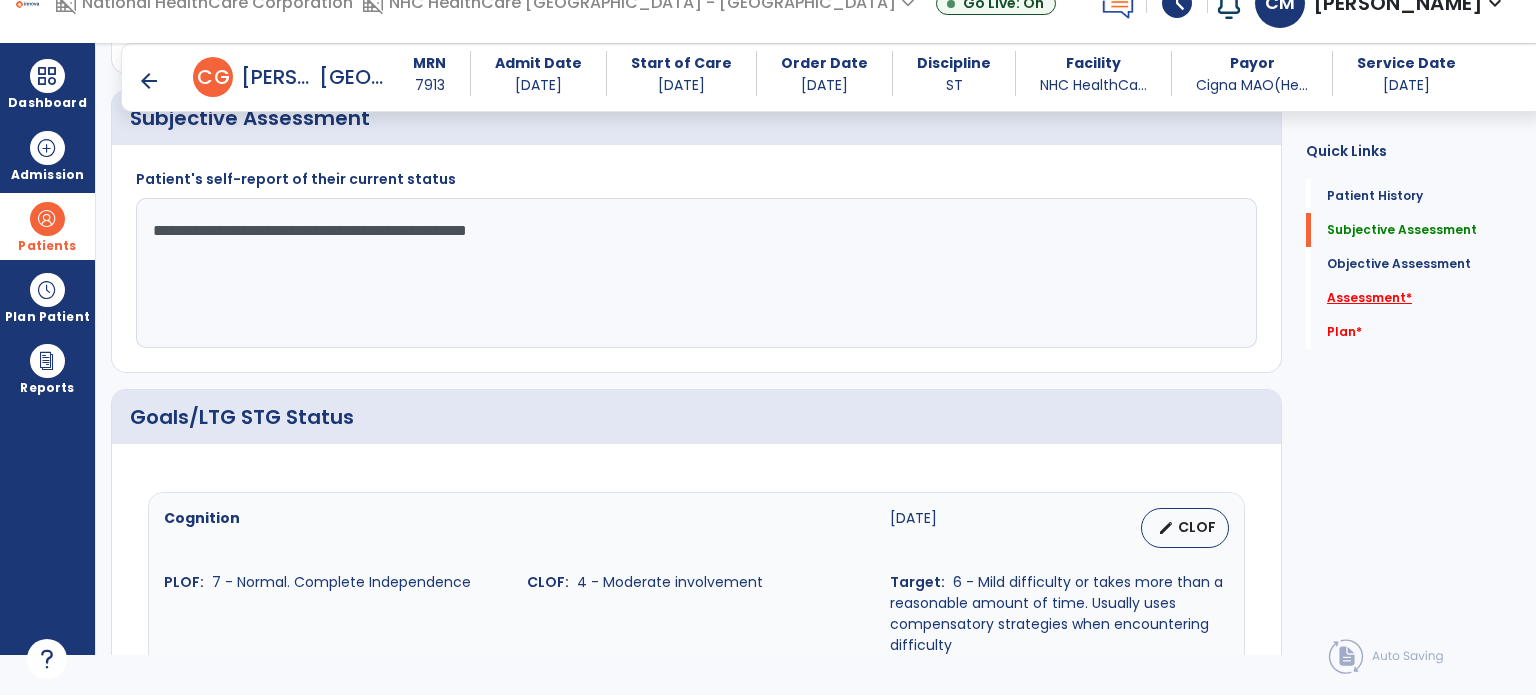 type on "**********" 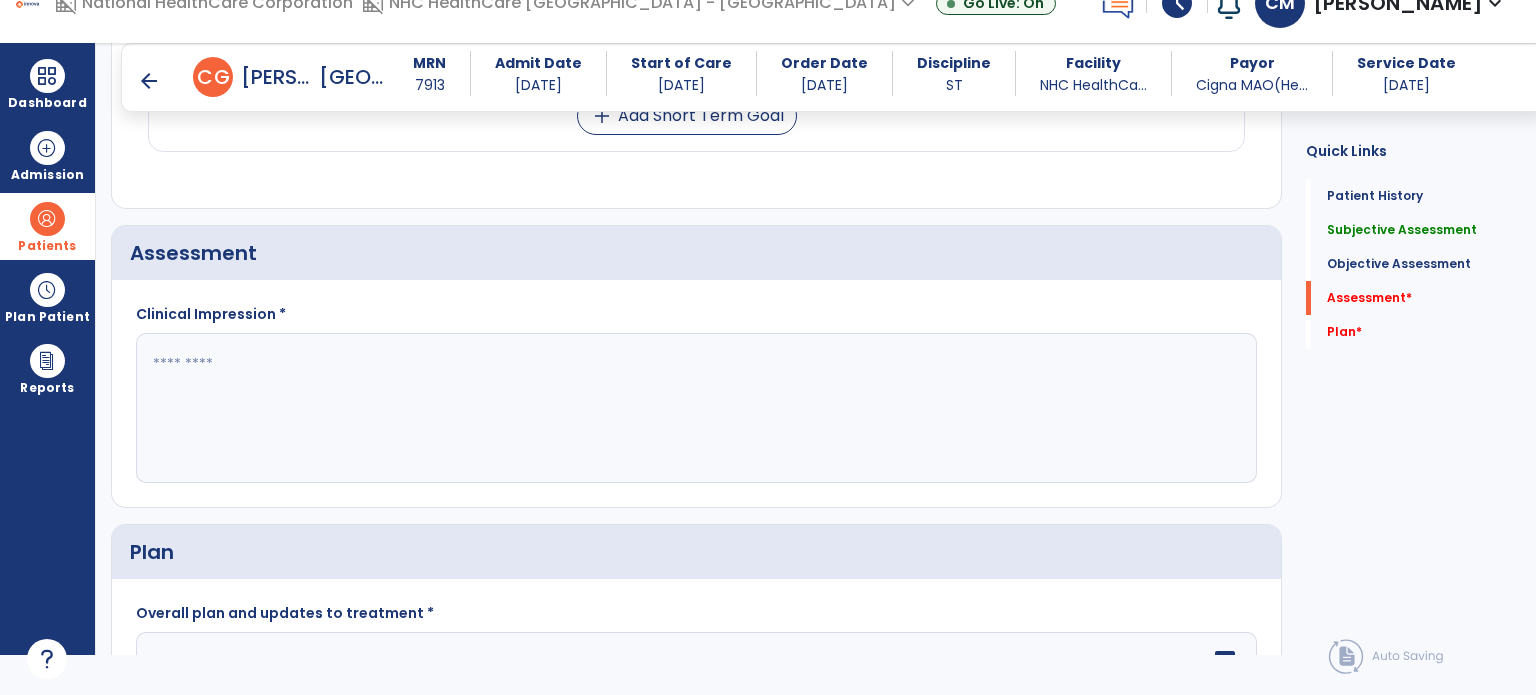 scroll, scrollTop: 1842, scrollLeft: 0, axis: vertical 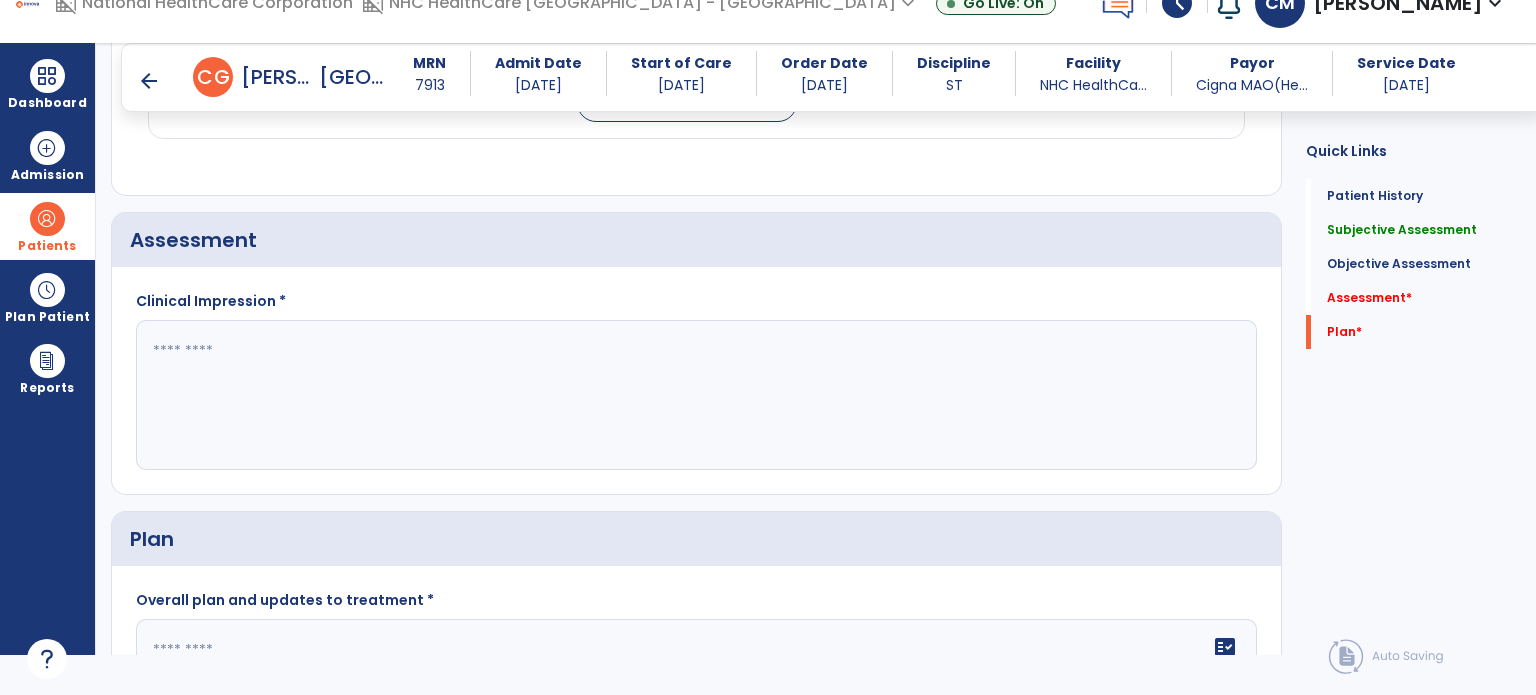 click 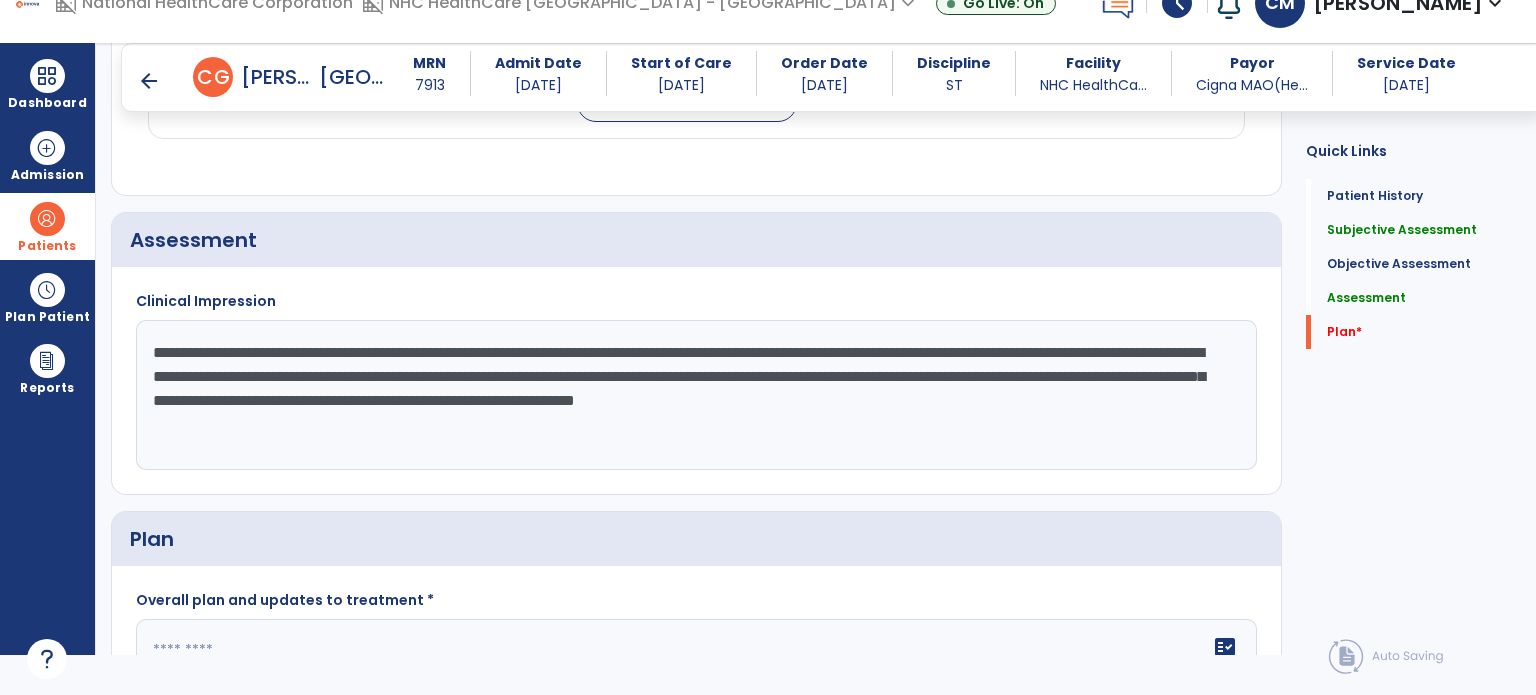 click on "**********" 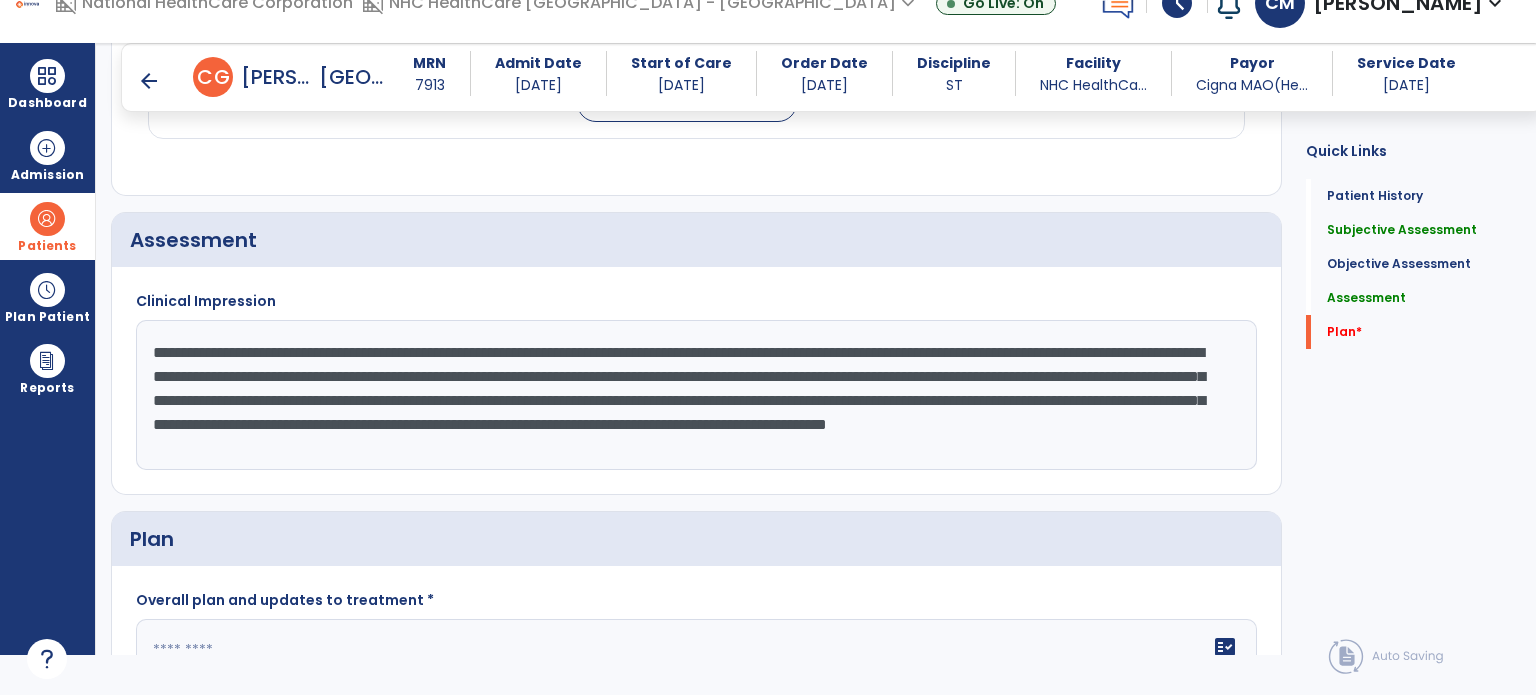 scroll, scrollTop: 16, scrollLeft: 0, axis: vertical 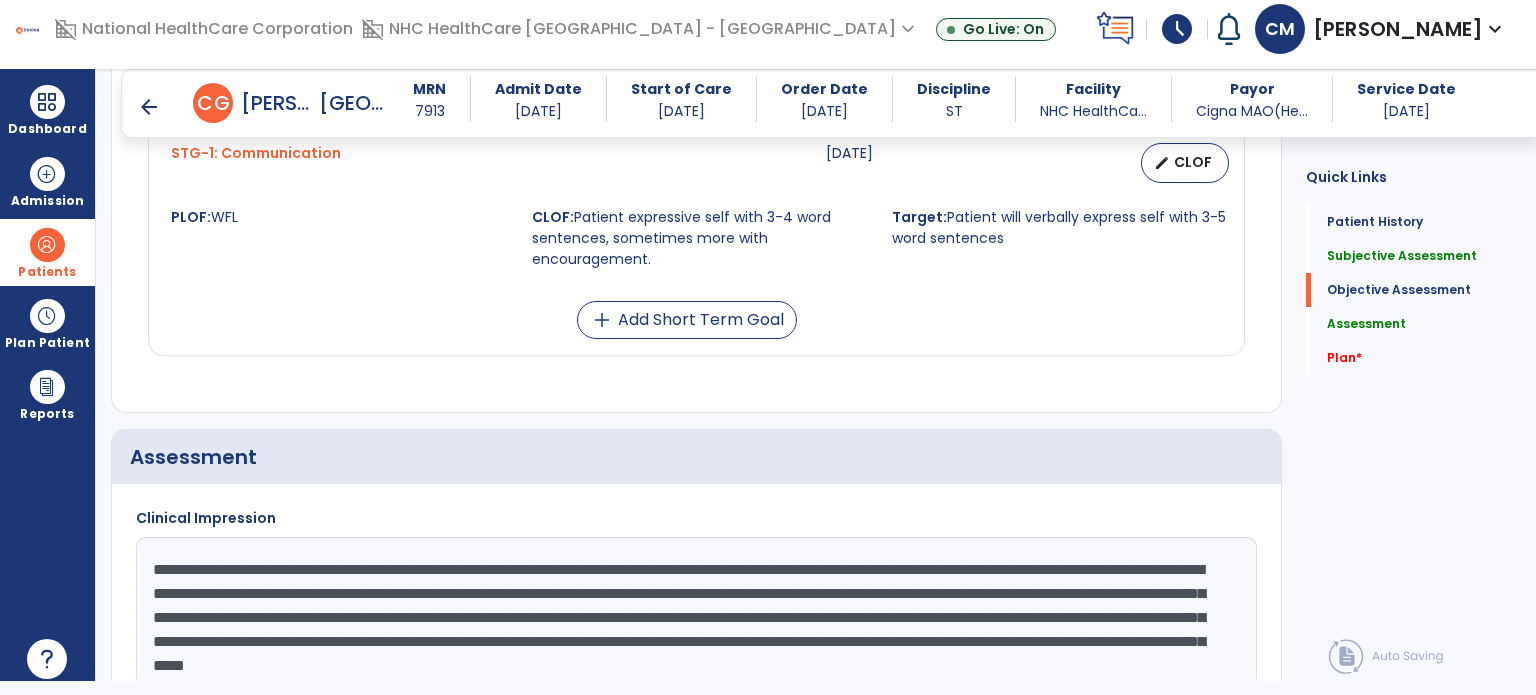 type on "**********" 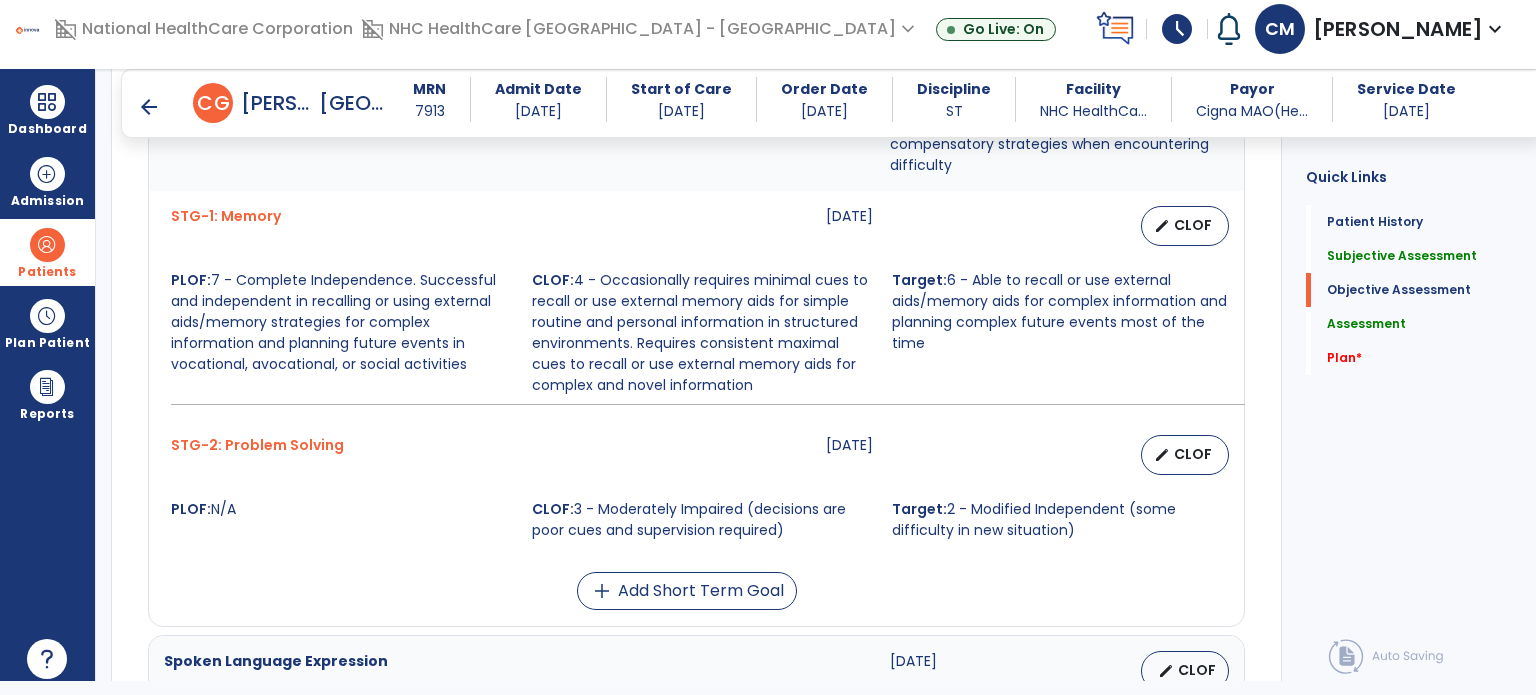 scroll, scrollTop: 911, scrollLeft: 0, axis: vertical 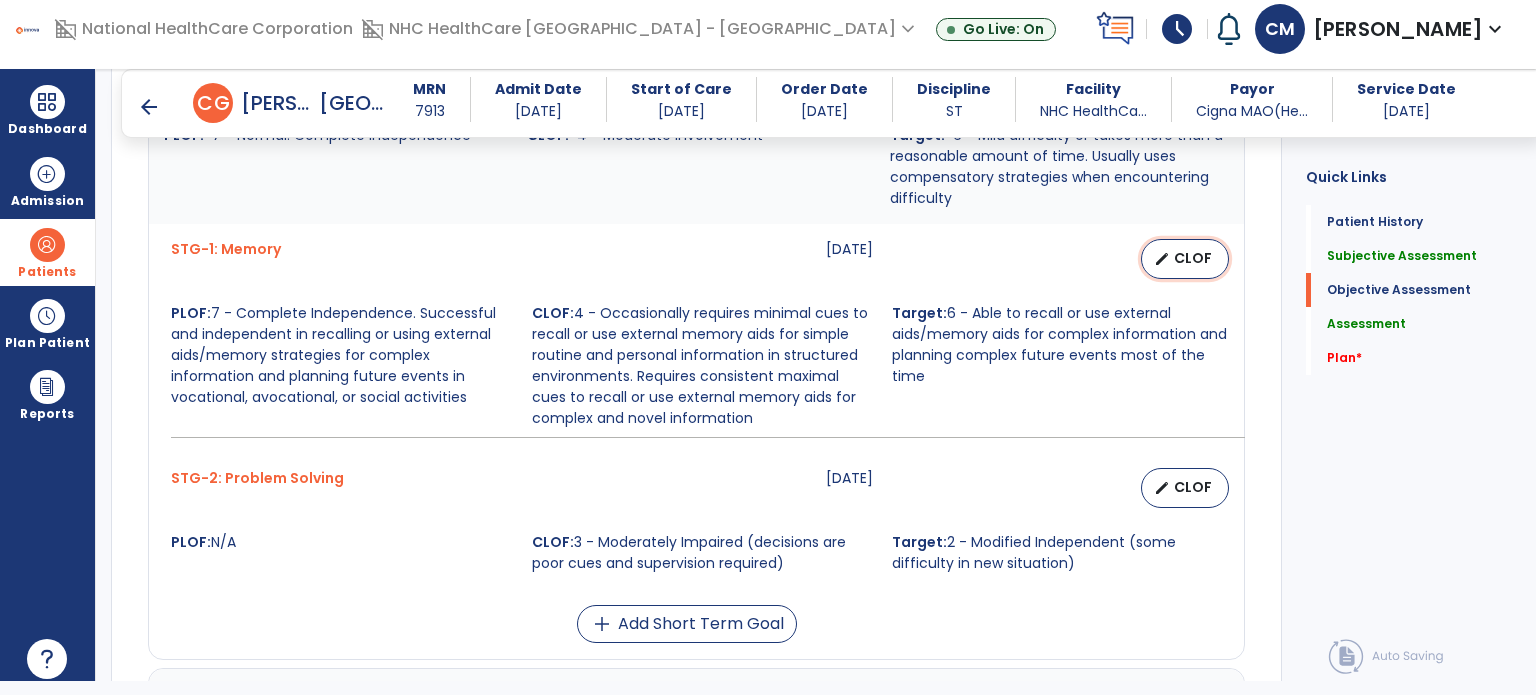 click on "CLOF" at bounding box center (1193, 258) 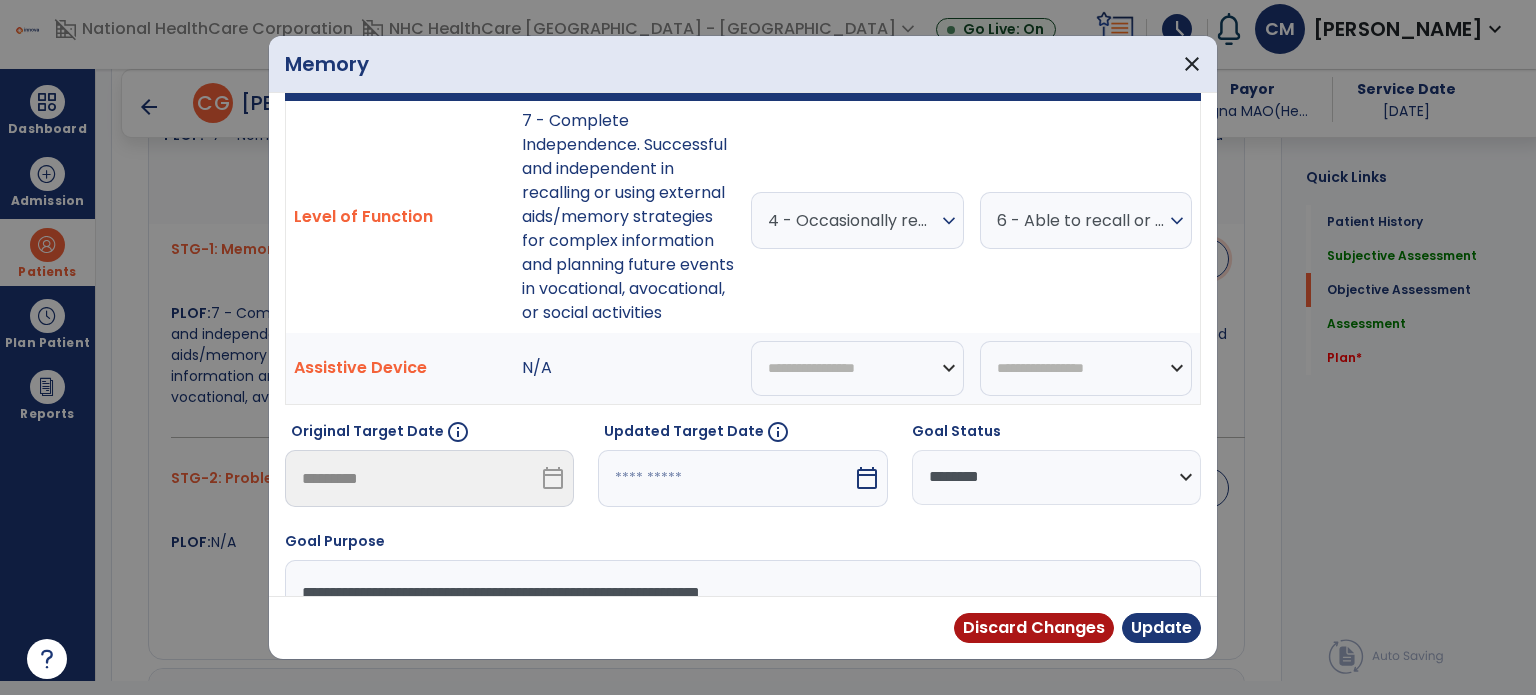 scroll, scrollTop: 176, scrollLeft: 0, axis: vertical 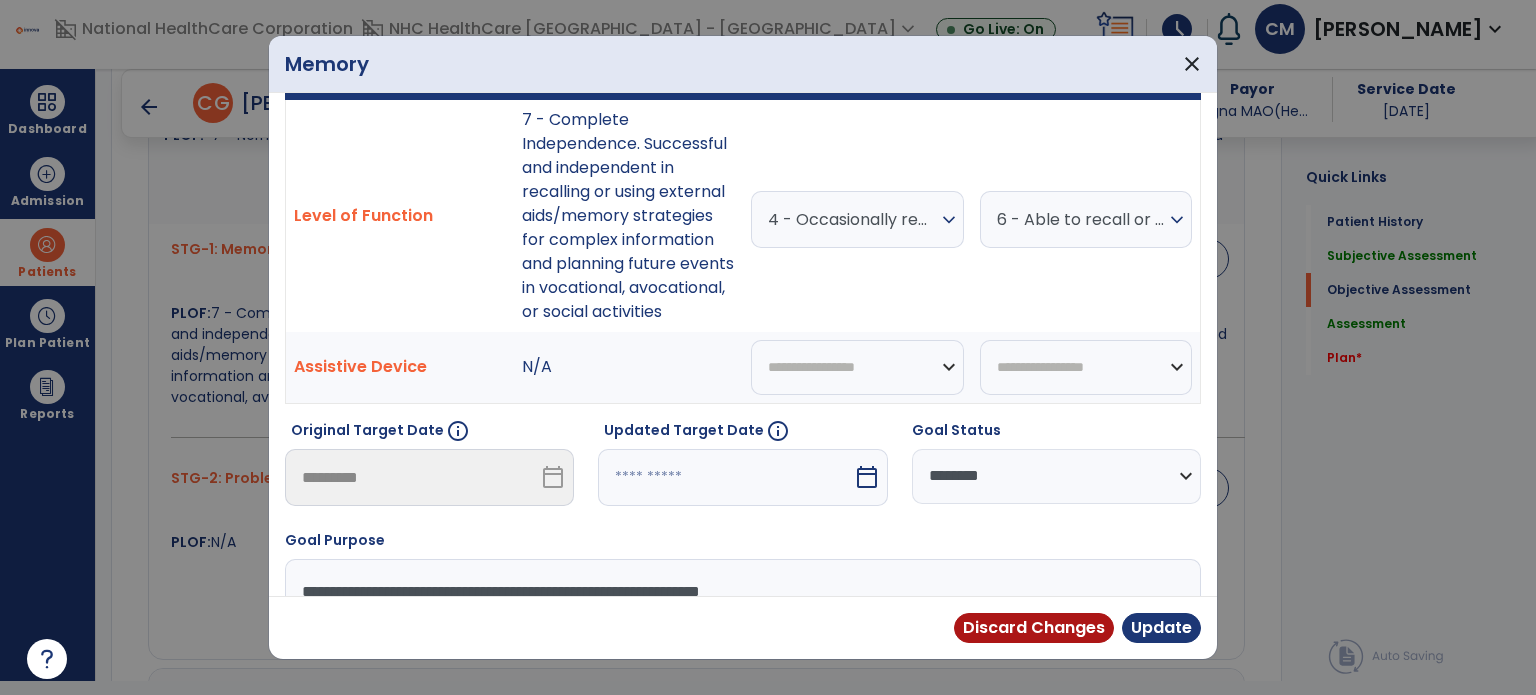 click on "4 - Occasionally requires minimal cues to recall or use external memory aids for simple routine and personal information in structured environments. Requires consistent maximal cues to recall or use external memory aids for complex and novel information" at bounding box center [852, 219] 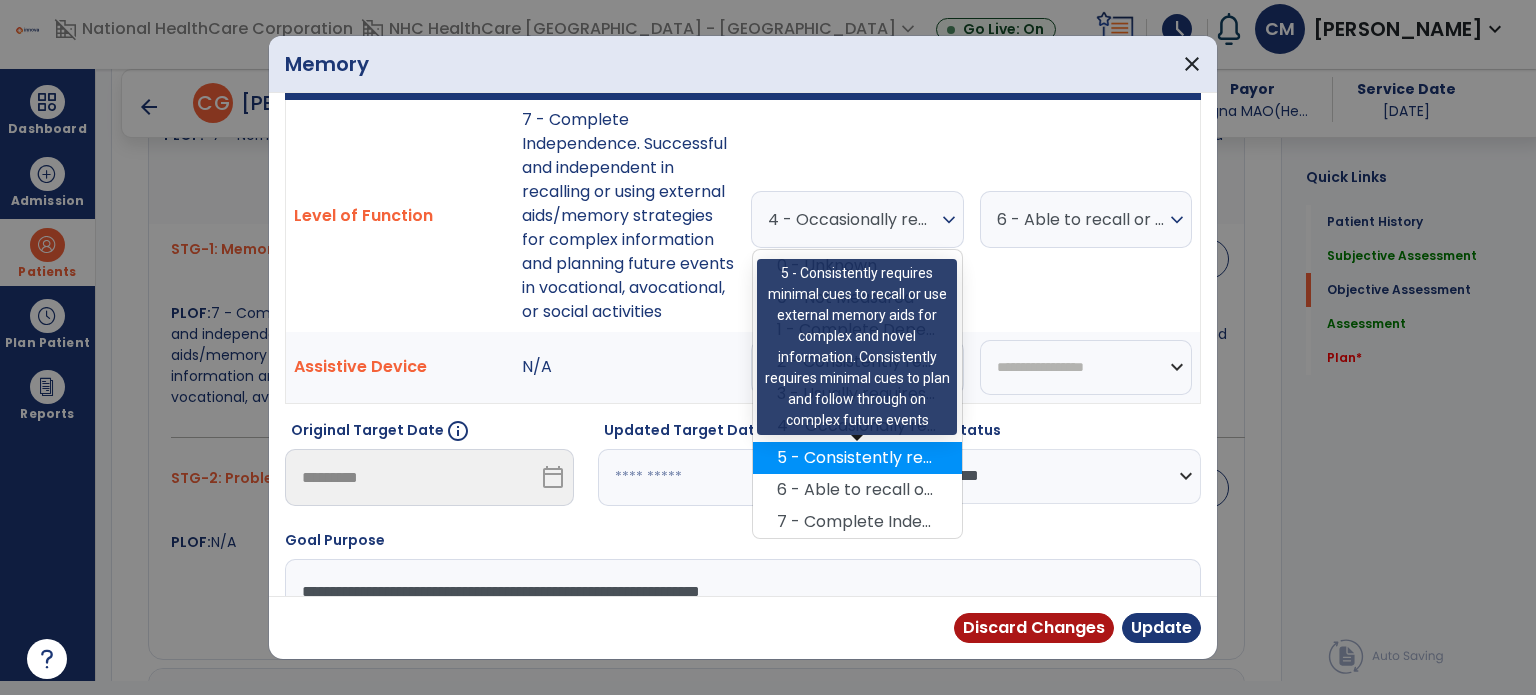 click on "5 - Consistently requires minimal cues to recall or use external memory aids for complex and novel information.  Consistently requires minimal cues to plan and follow through on complex future events" at bounding box center [857, 458] 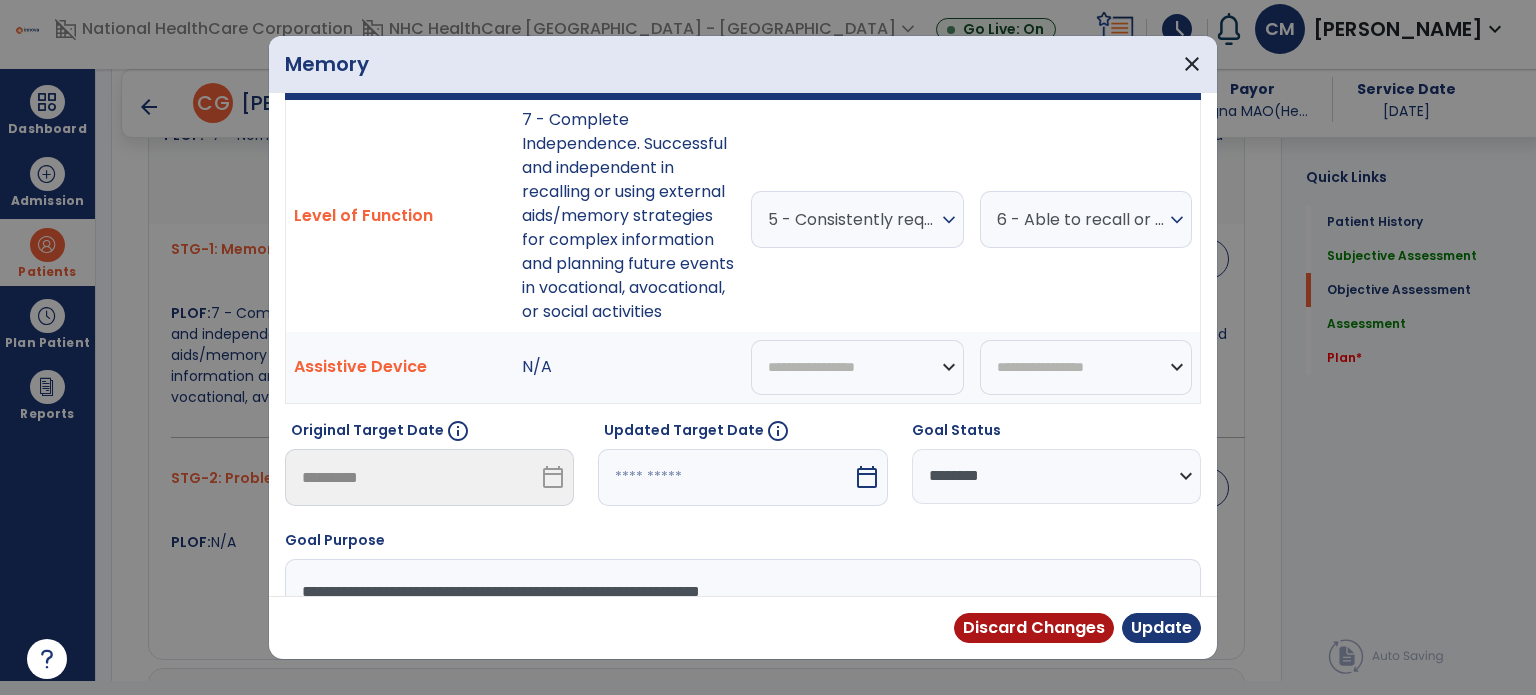 click at bounding box center [725, 477] 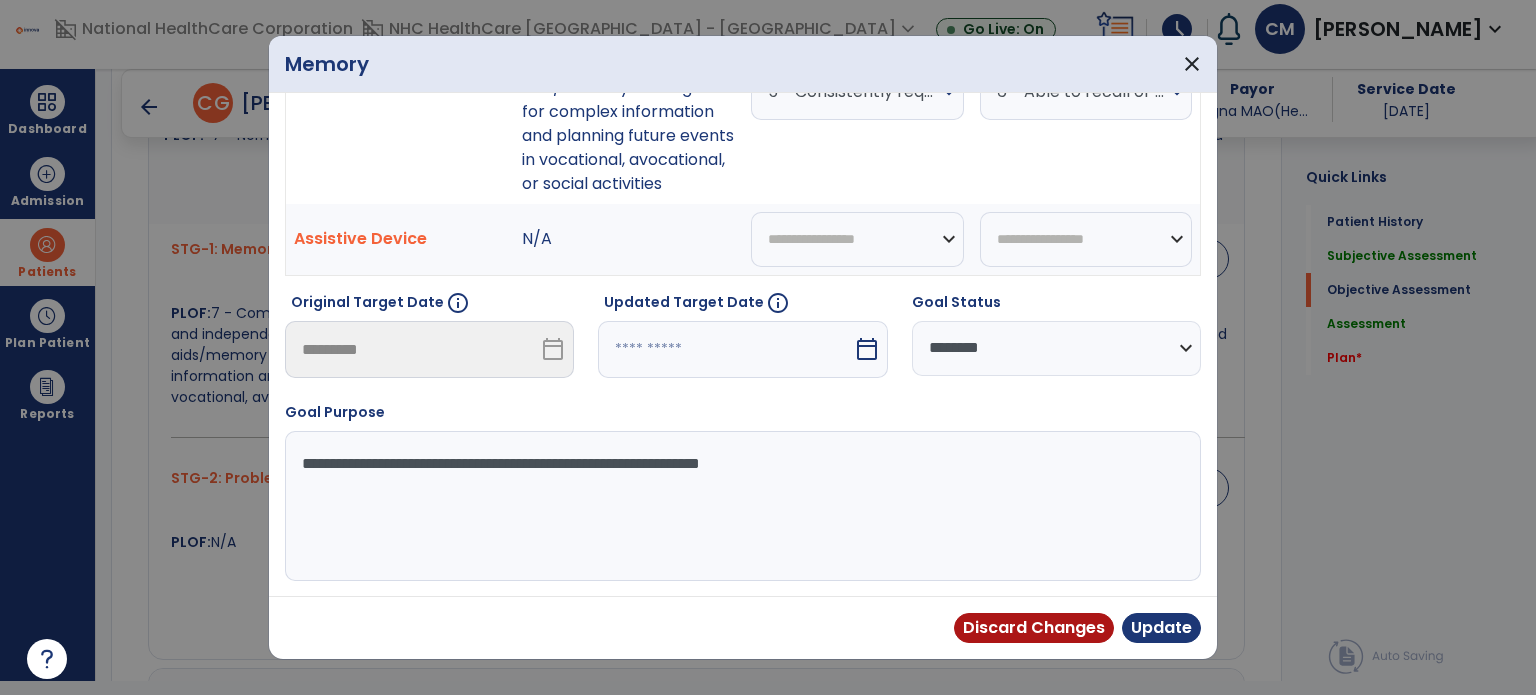 select on "*" 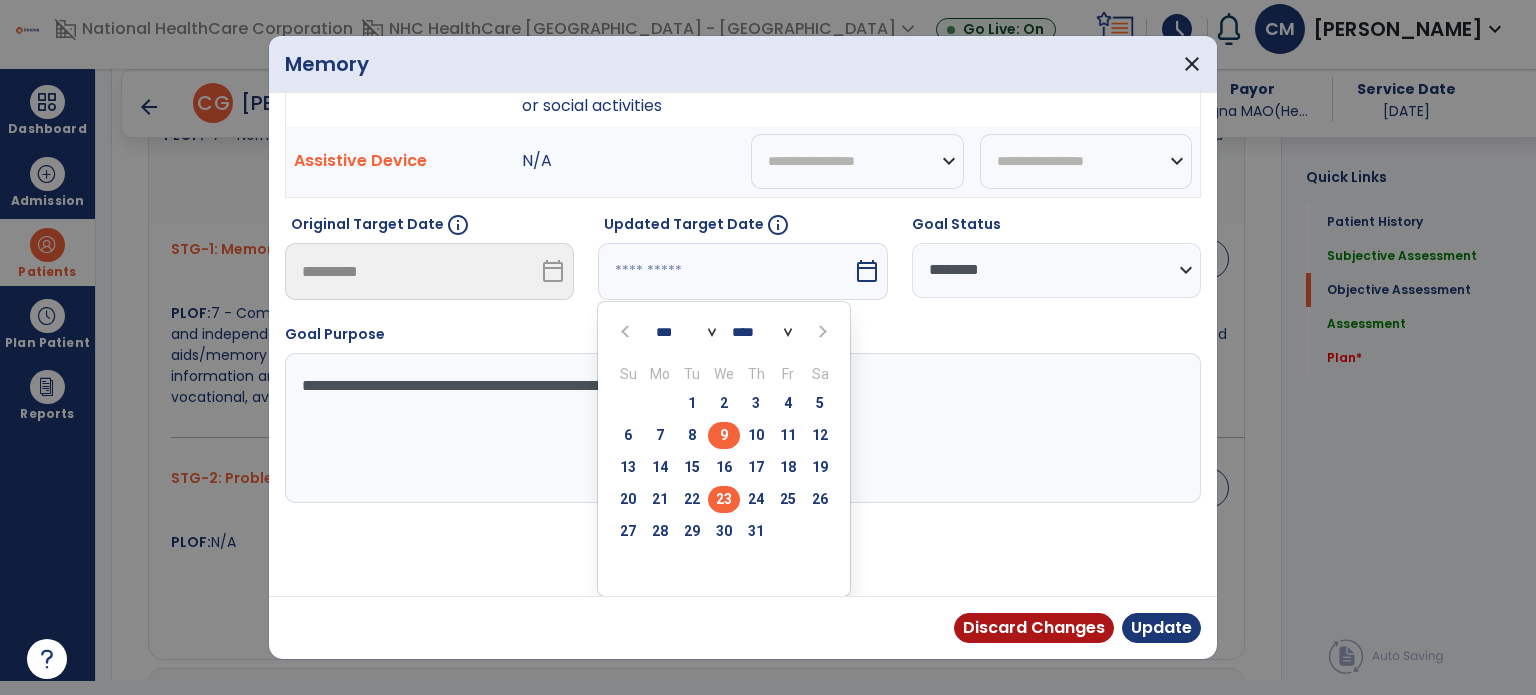 click on "23" at bounding box center (724, 499) 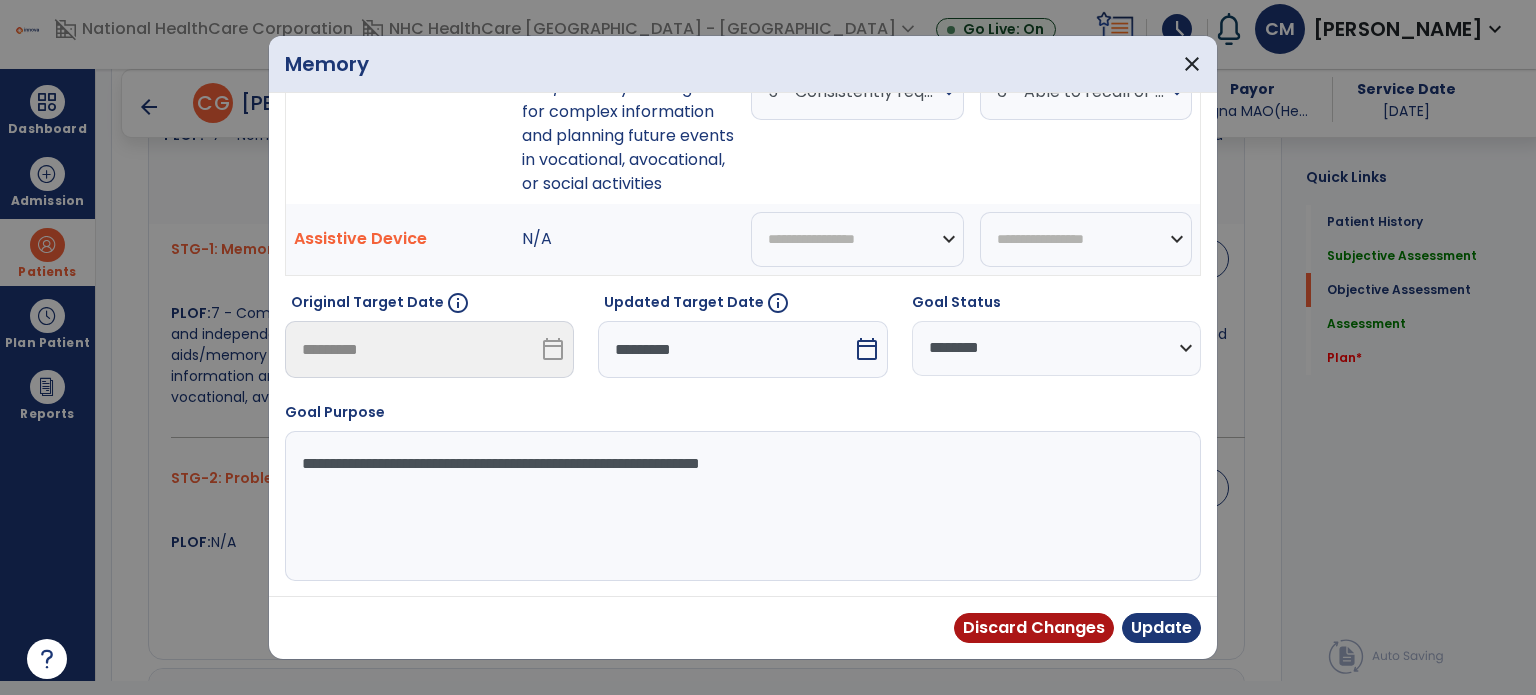 scroll, scrollTop: 325, scrollLeft: 0, axis: vertical 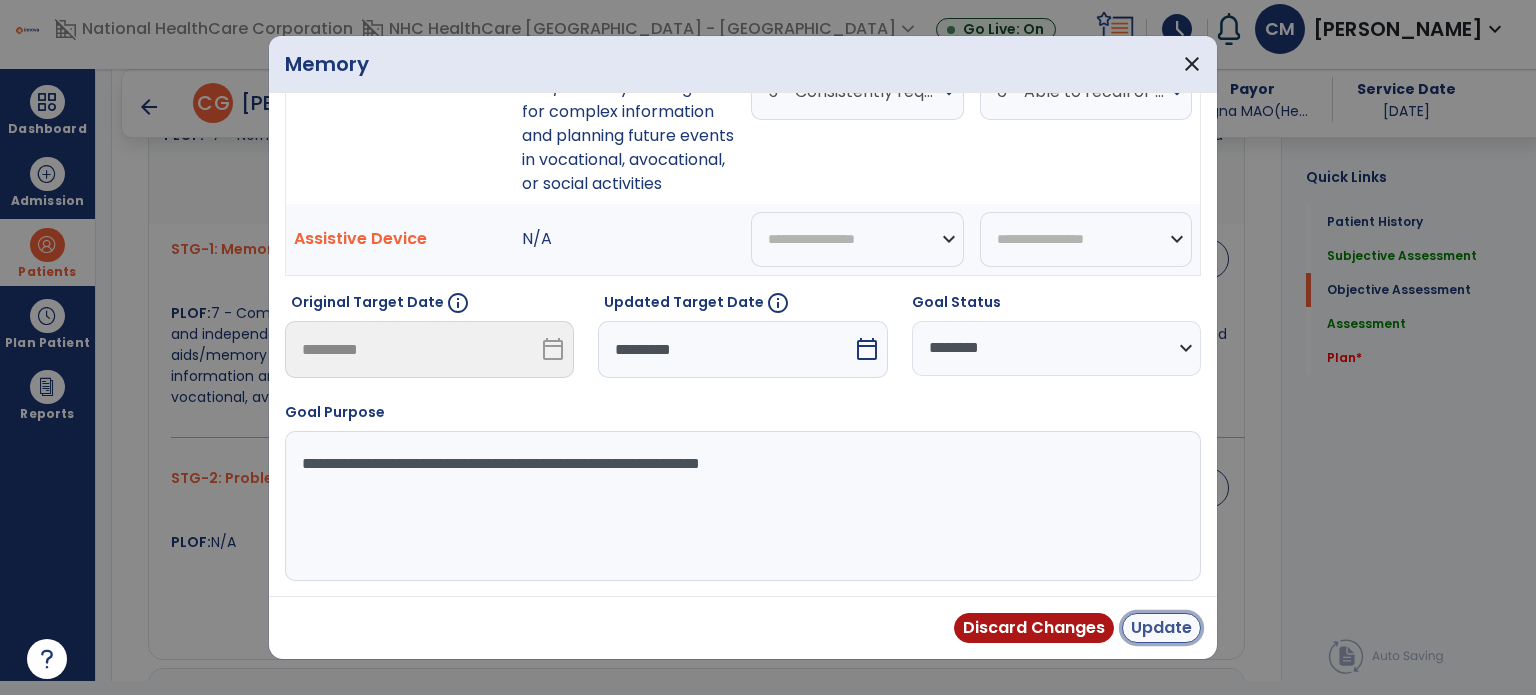 click on "Update" at bounding box center (1161, 628) 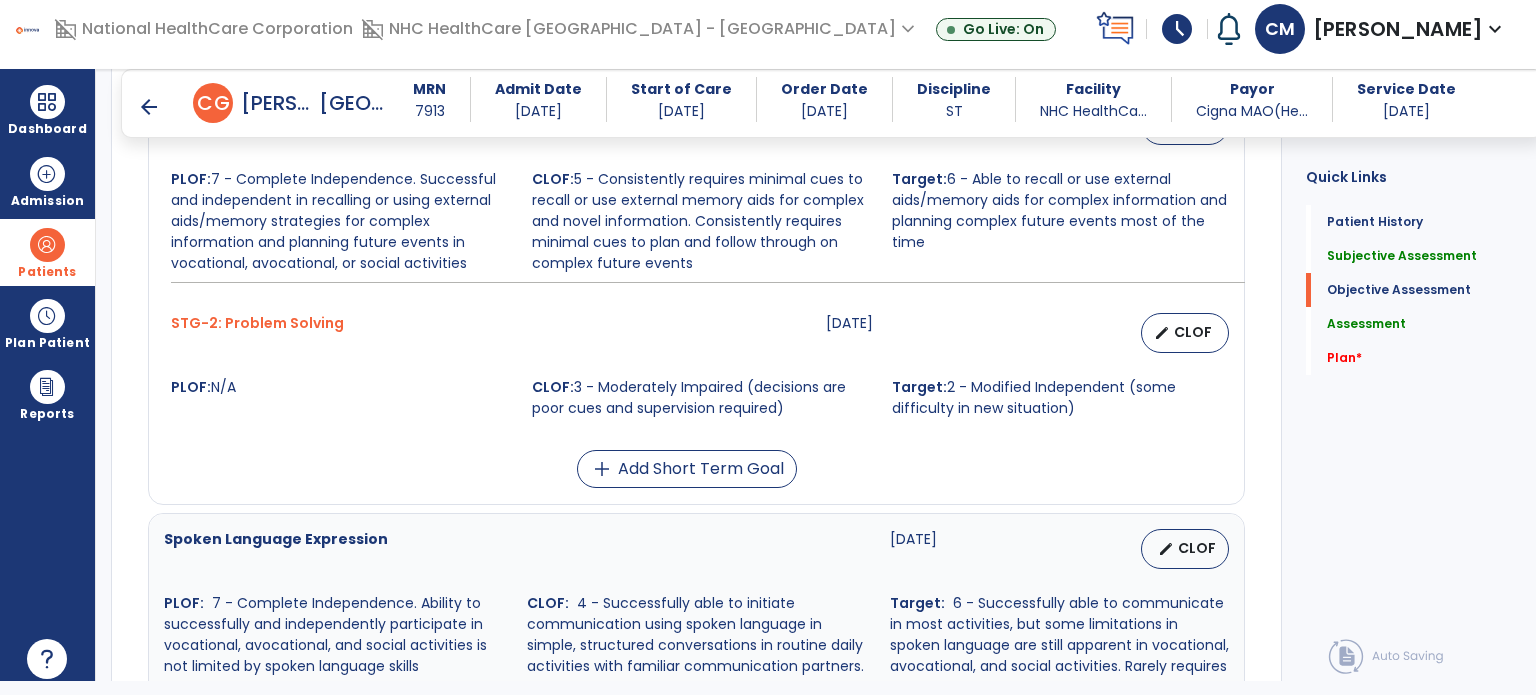 scroll, scrollTop: 1047, scrollLeft: 0, axis: vertical 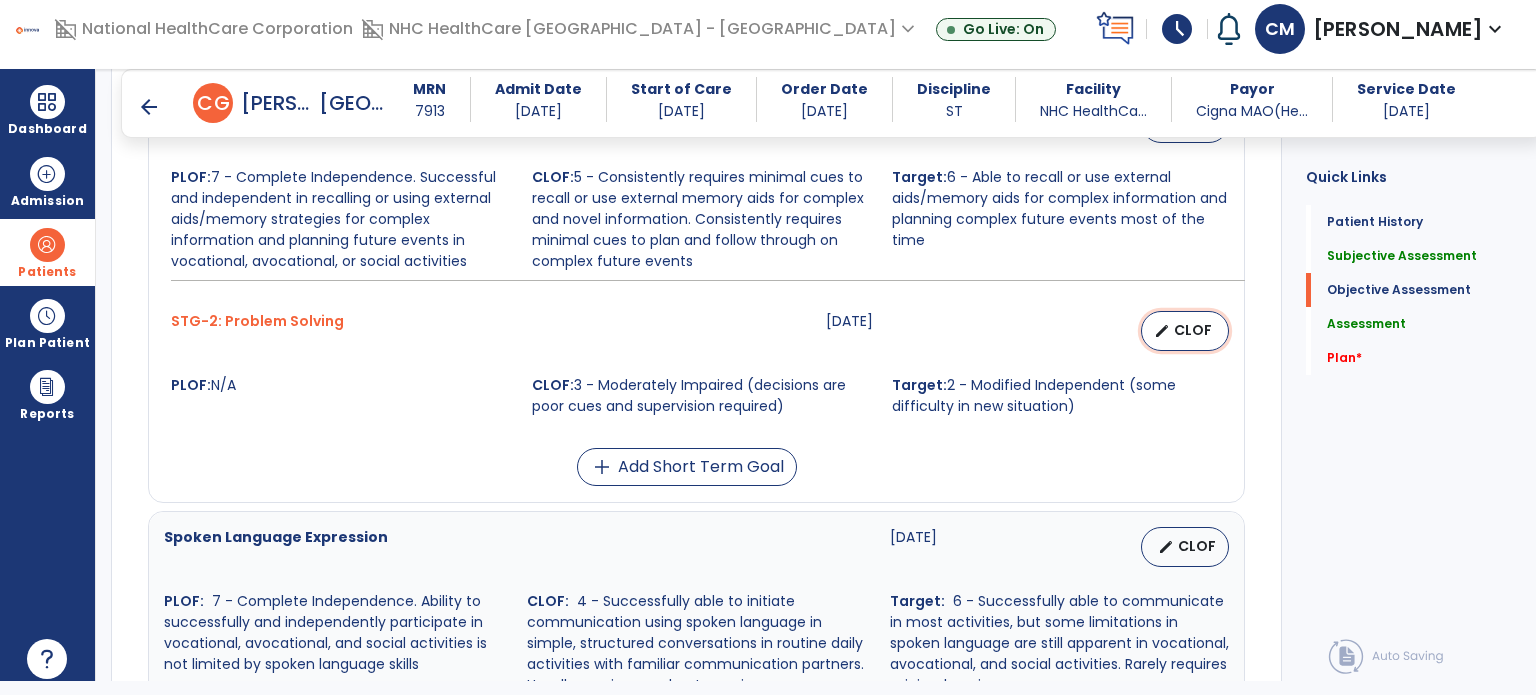 click on "CLOF" at bounding box center [1193, 330] 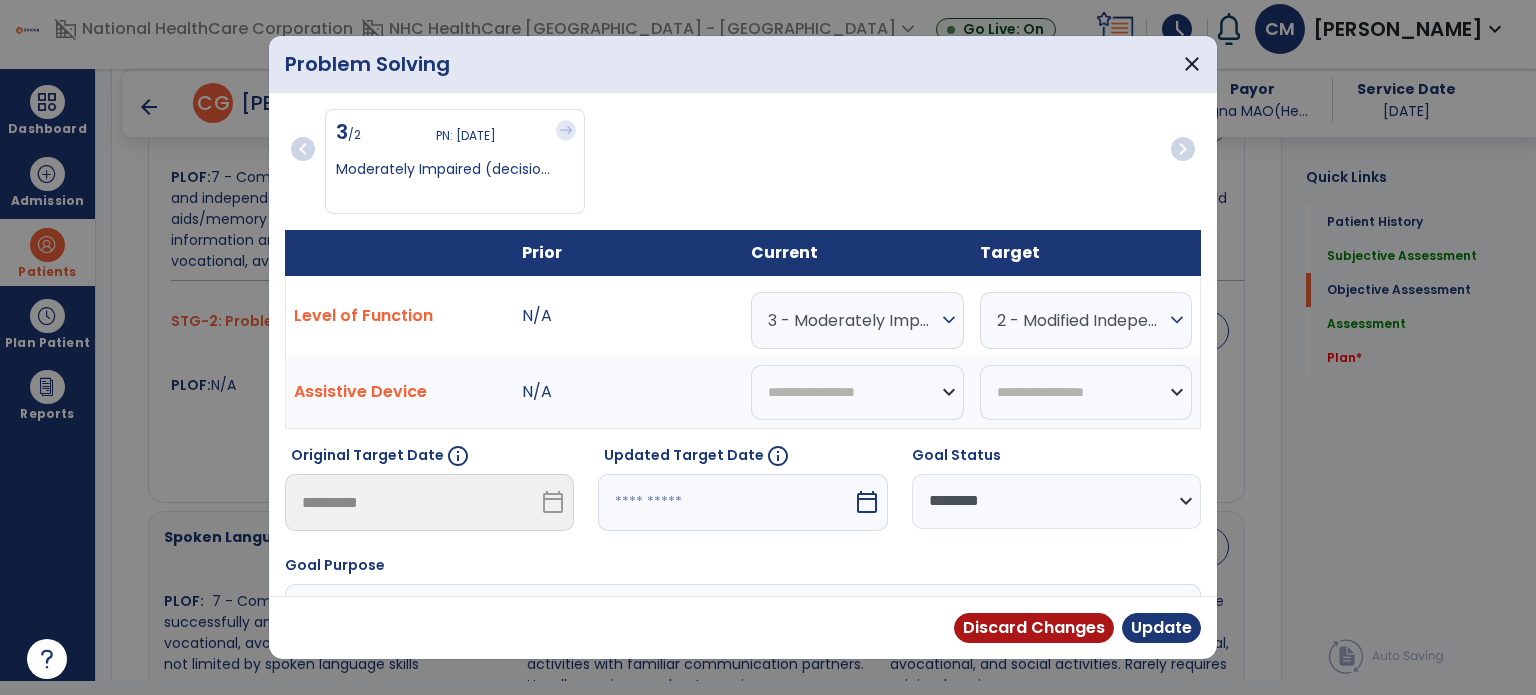 click on "3 - Moderately Impaired (decisions are poor cues and supervision required)" at bounding box center (852, 320) 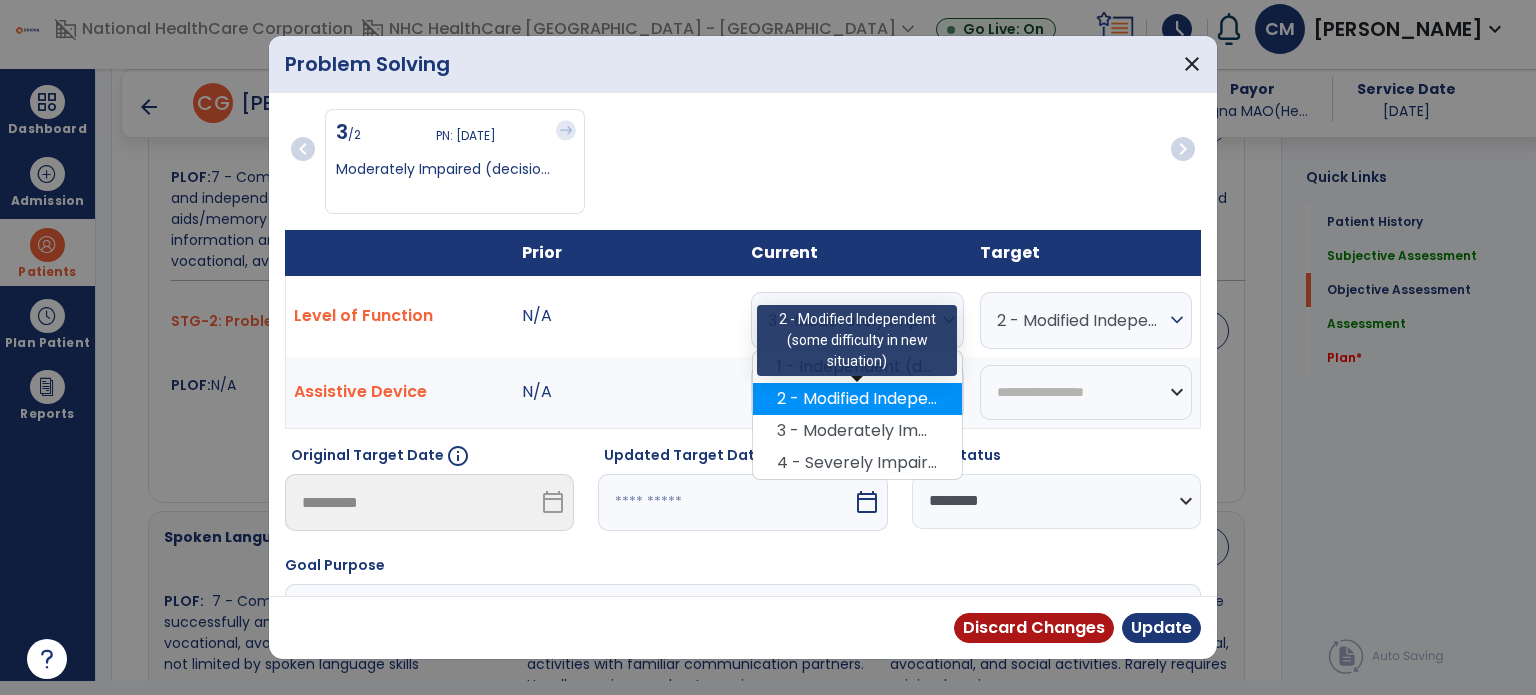 click on "2 - Modified Independent (some difficulty in new situation)" at bounding box center (857, 399) 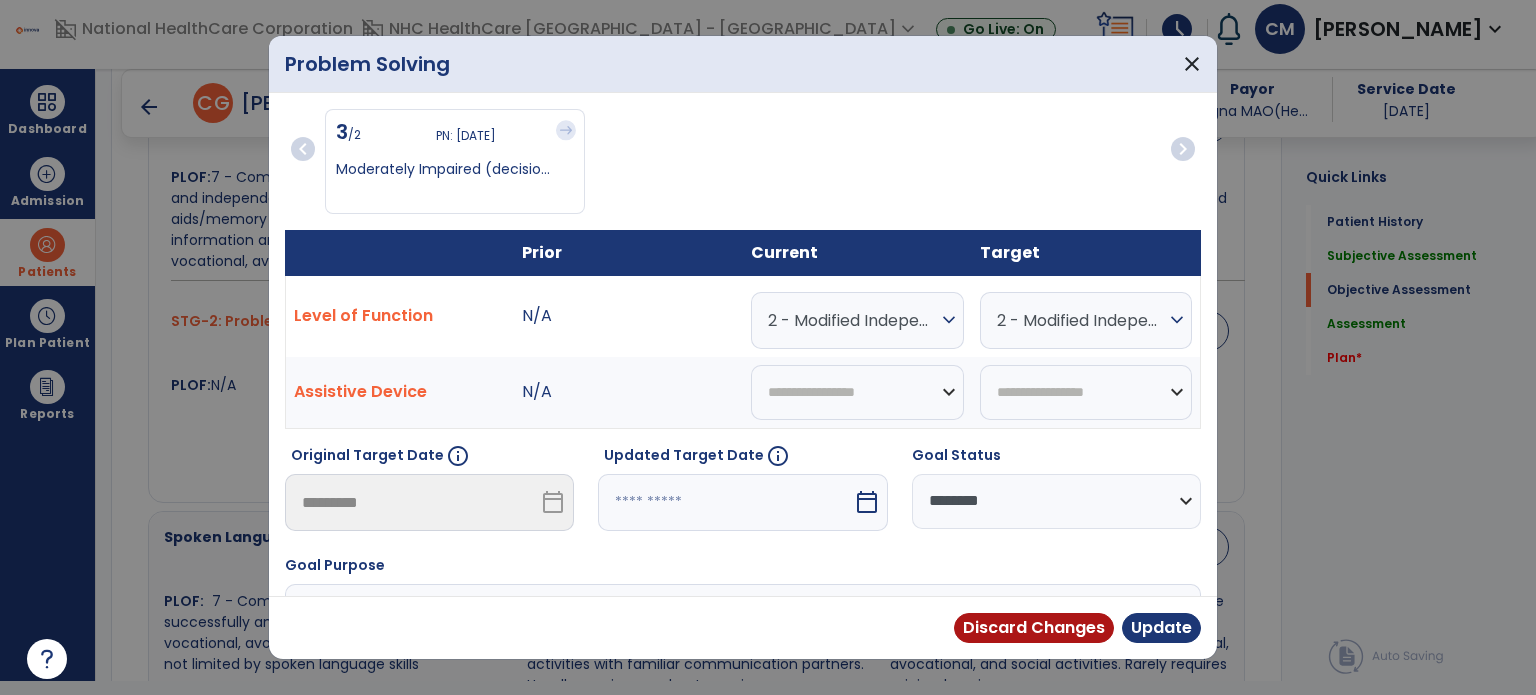click on "2 - Modified Independent (some difficulty in new situation)" at bounding box center (1081, 320) 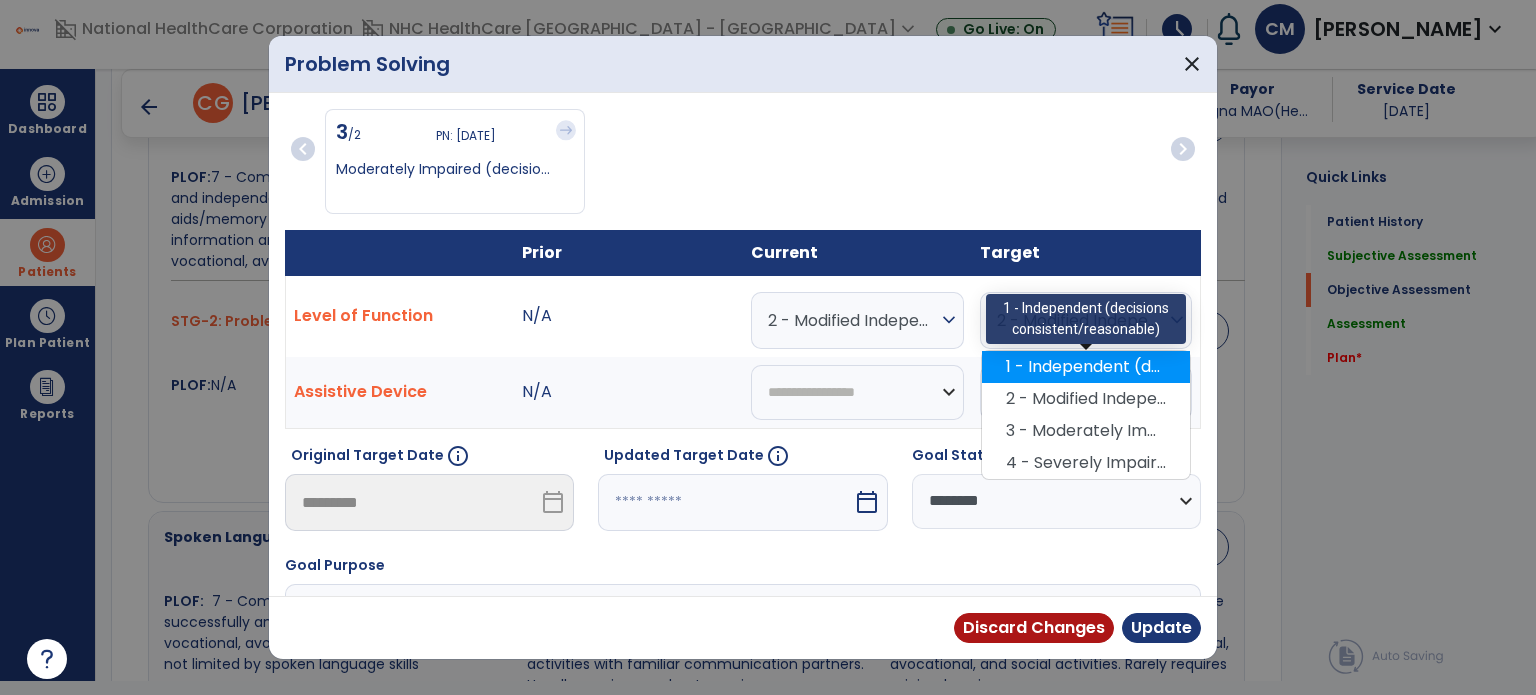 click on "1 - Independent (decisions consistent/reasonable)" at bounding box center [1086, 367] 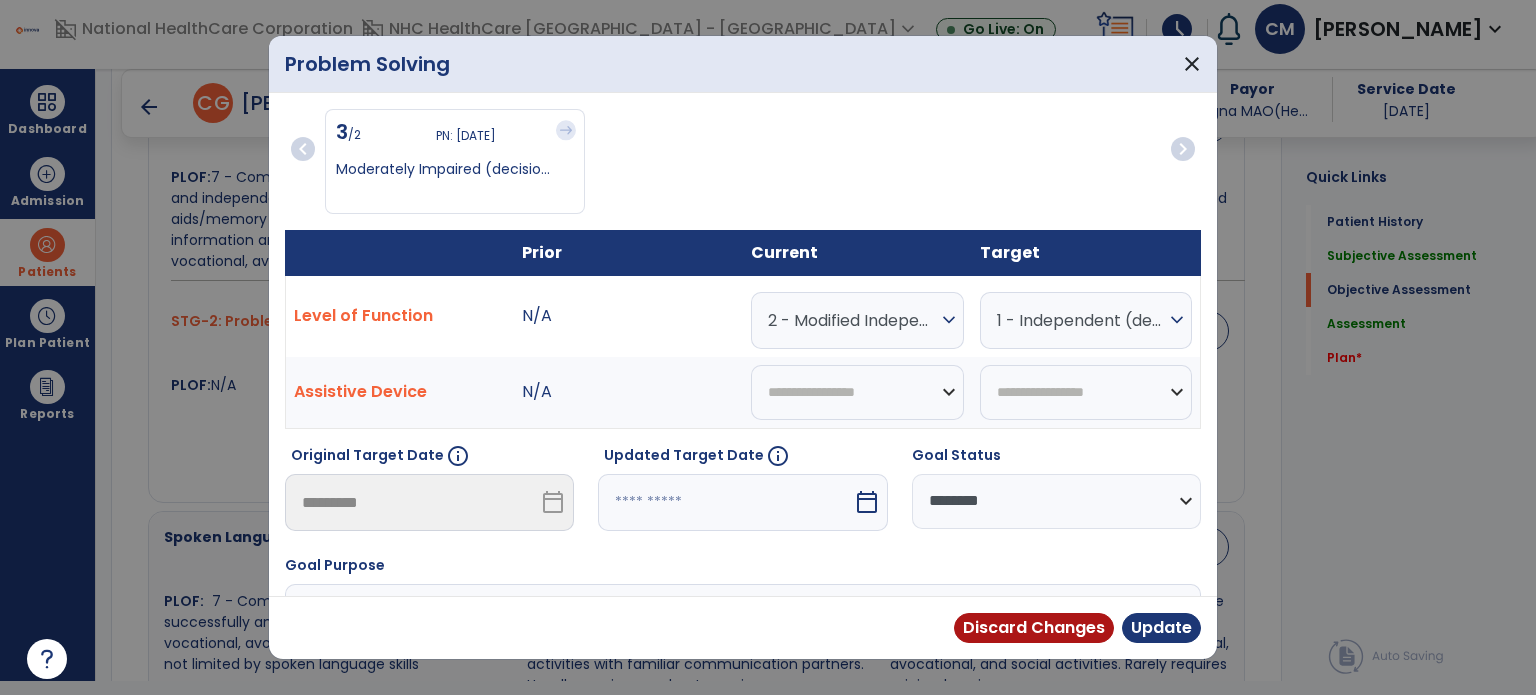 click on "**********" at bounding box center [1056, 501] 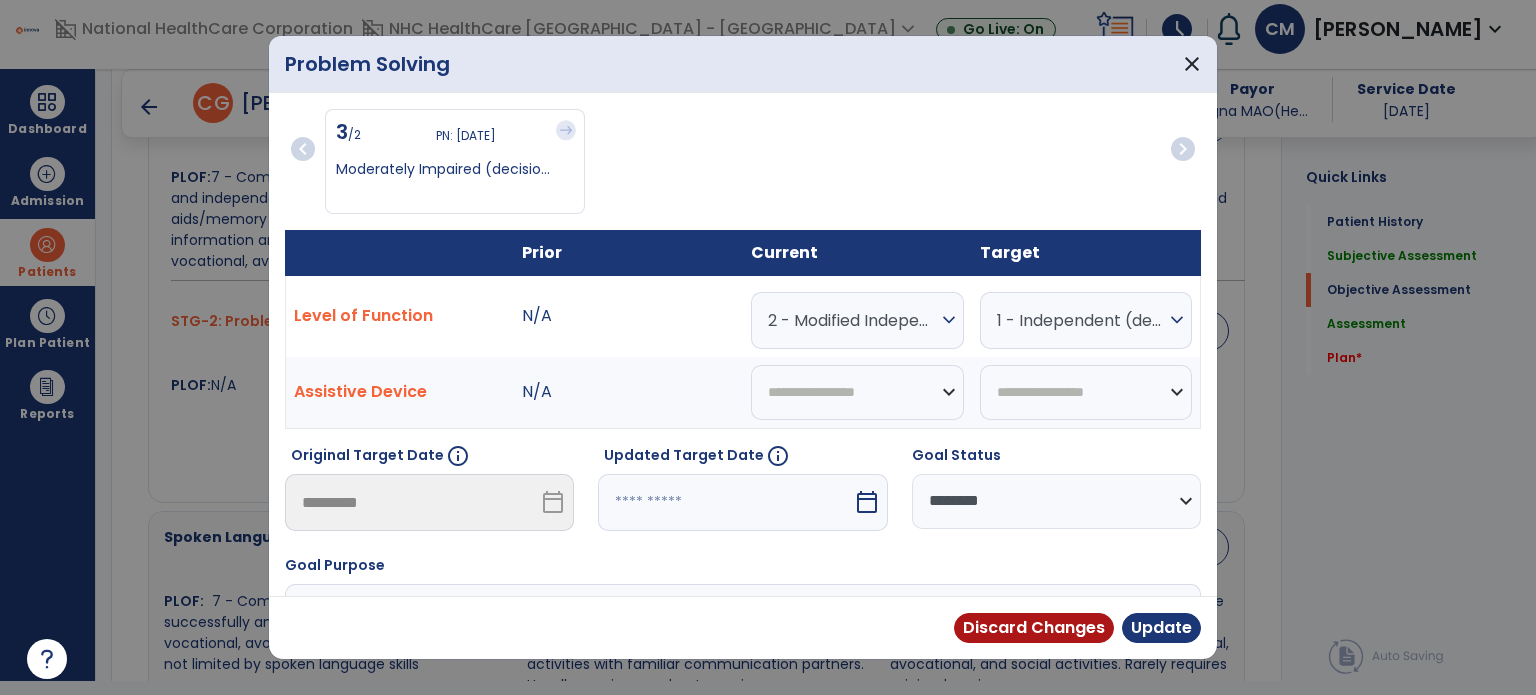 scroll, scrollTop: 228, scrollLeft: 0, axis: vertical 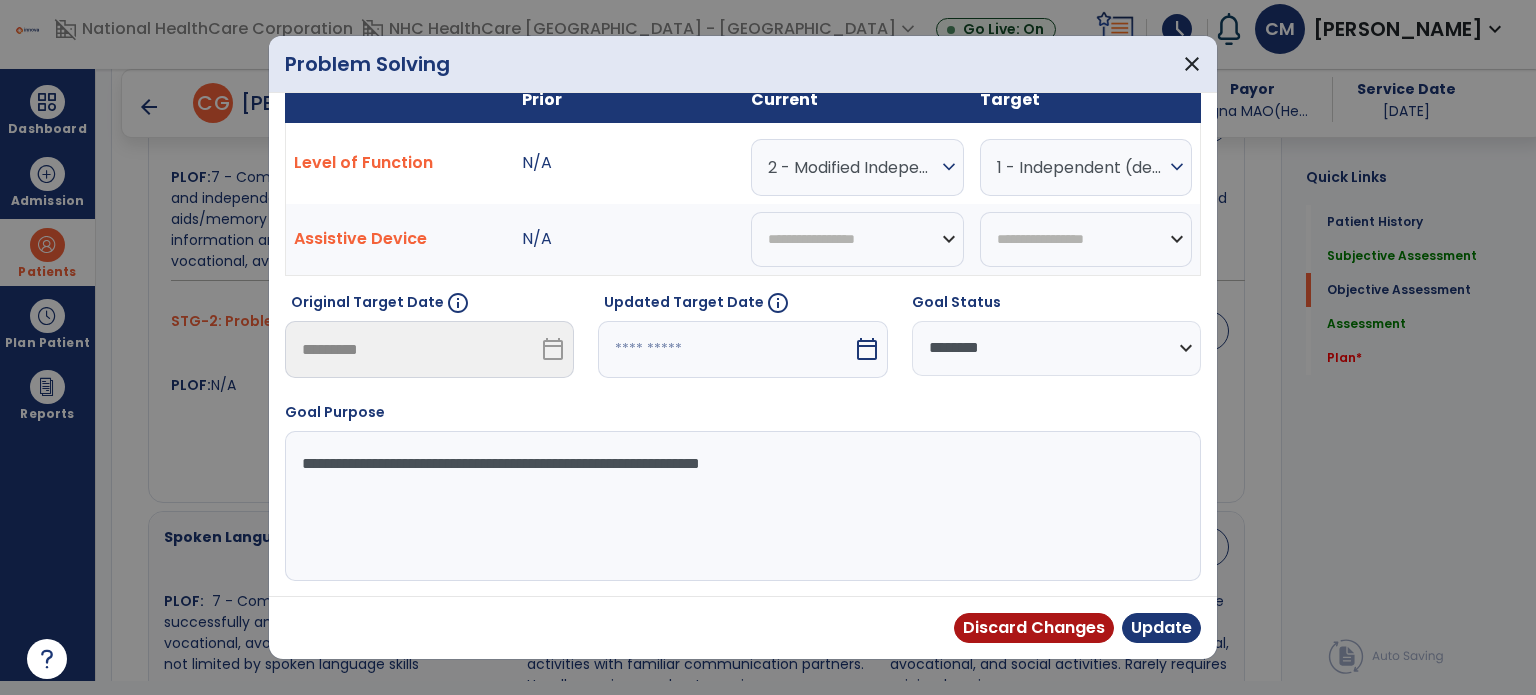 select on "*" 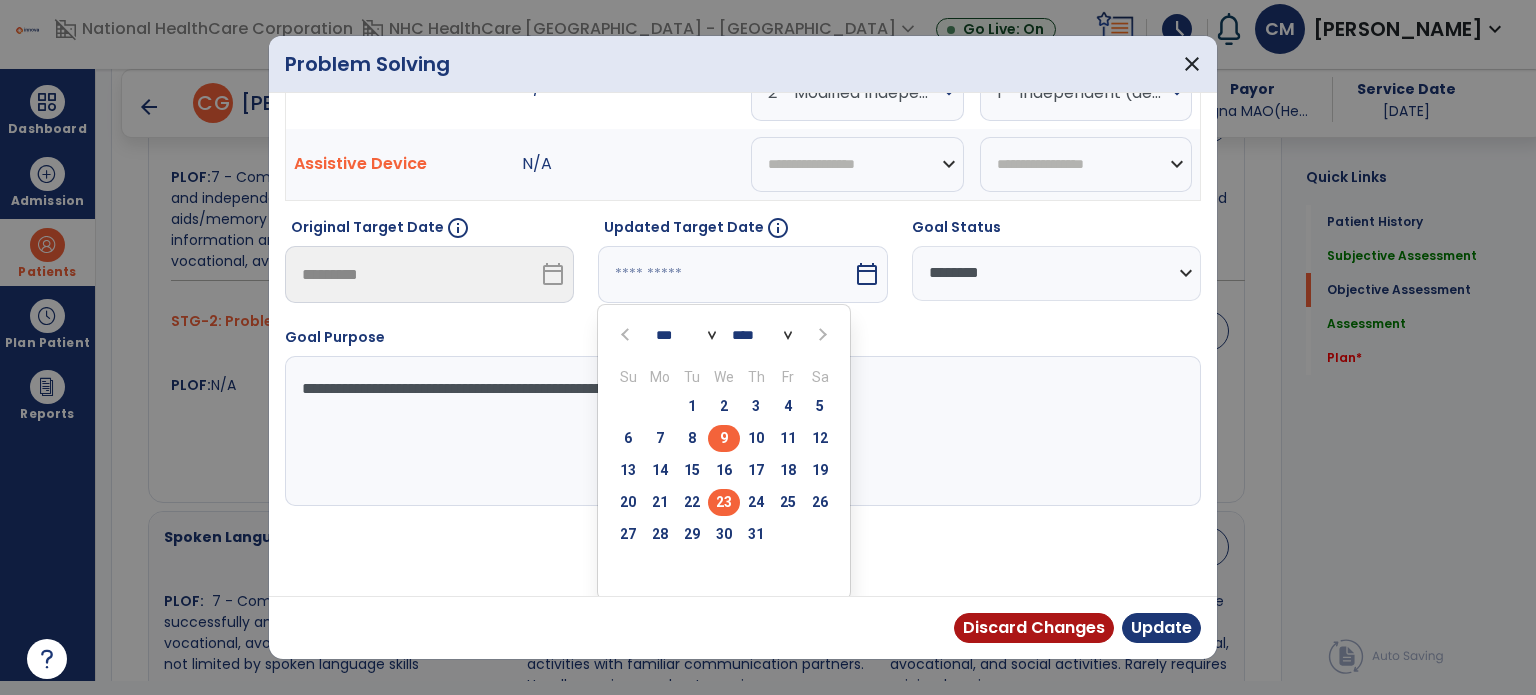 click on "23" at bounding box center [724, 502] 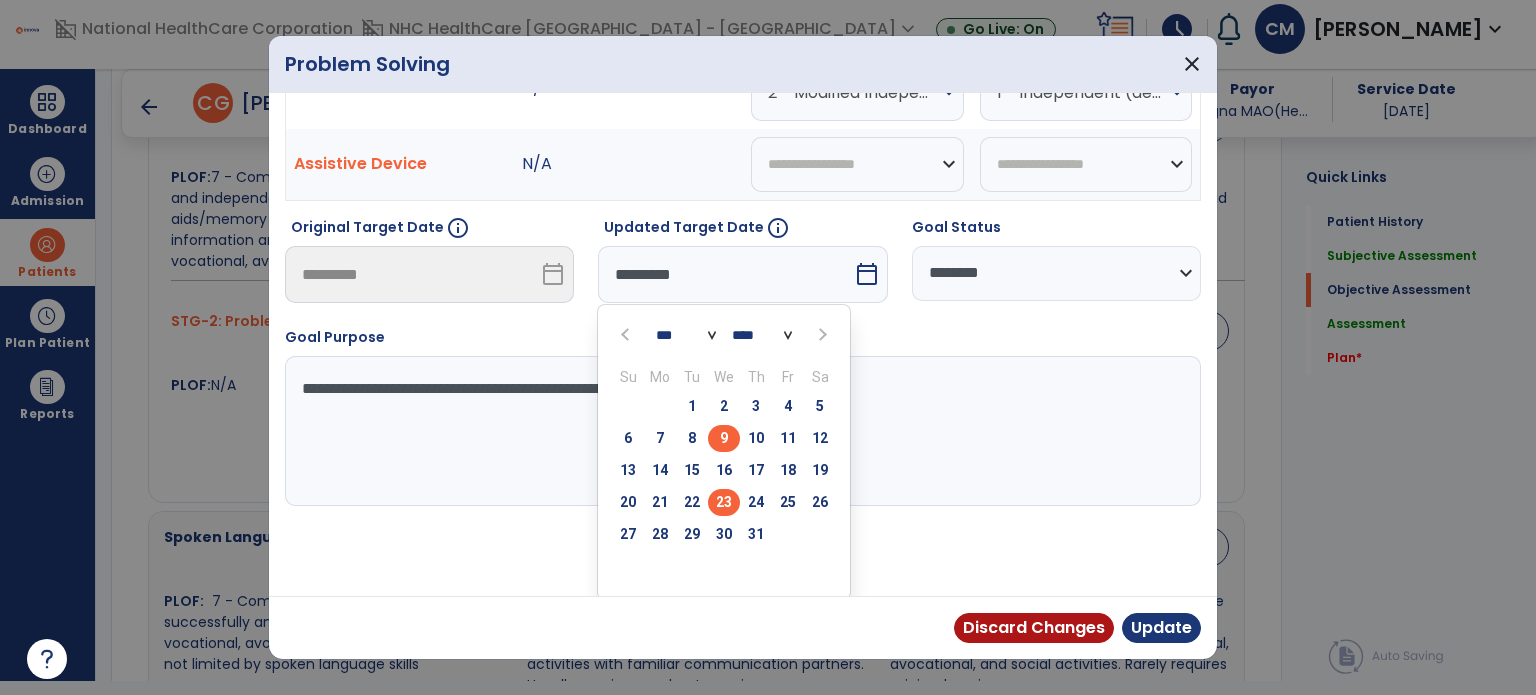 scroll, scrollTop: 150, scrollLeft: 0, axis: vertical 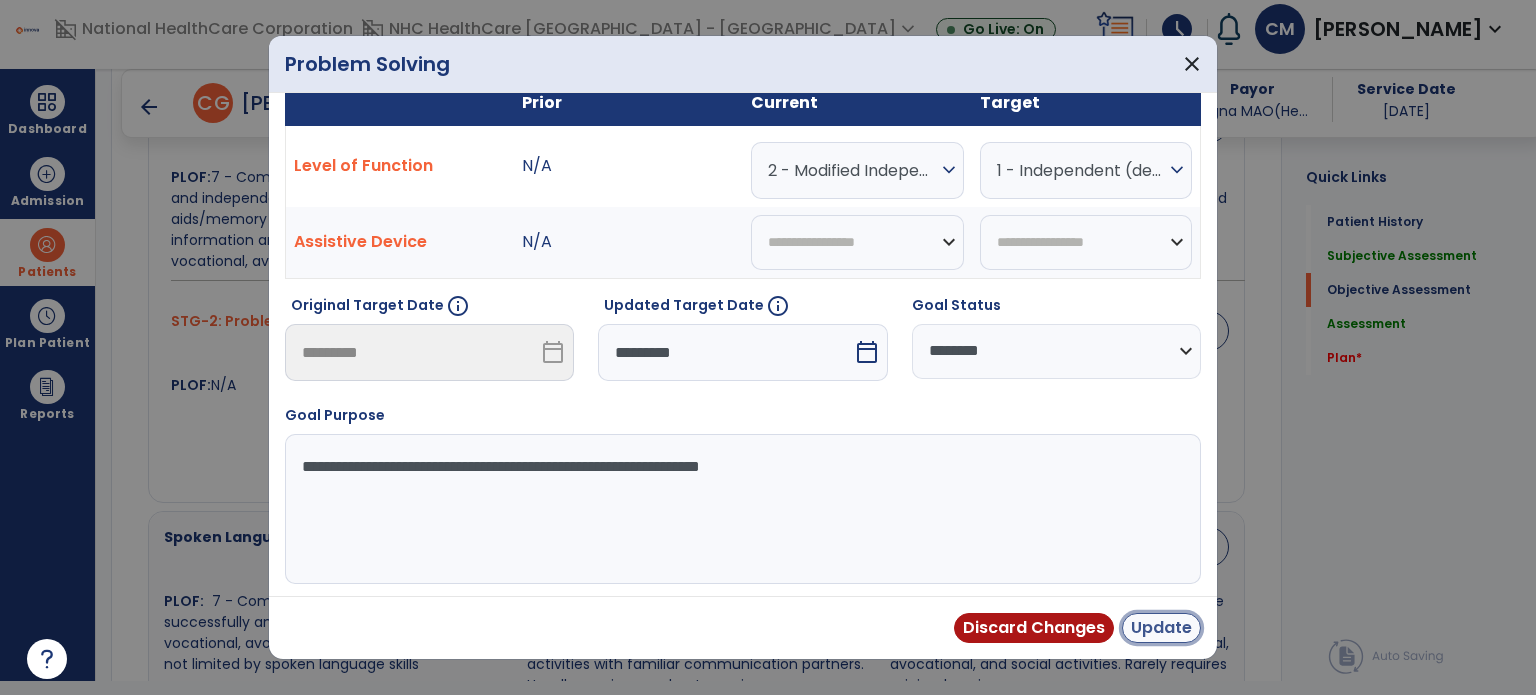 click on "Update" at bounding box center [1161, 628] 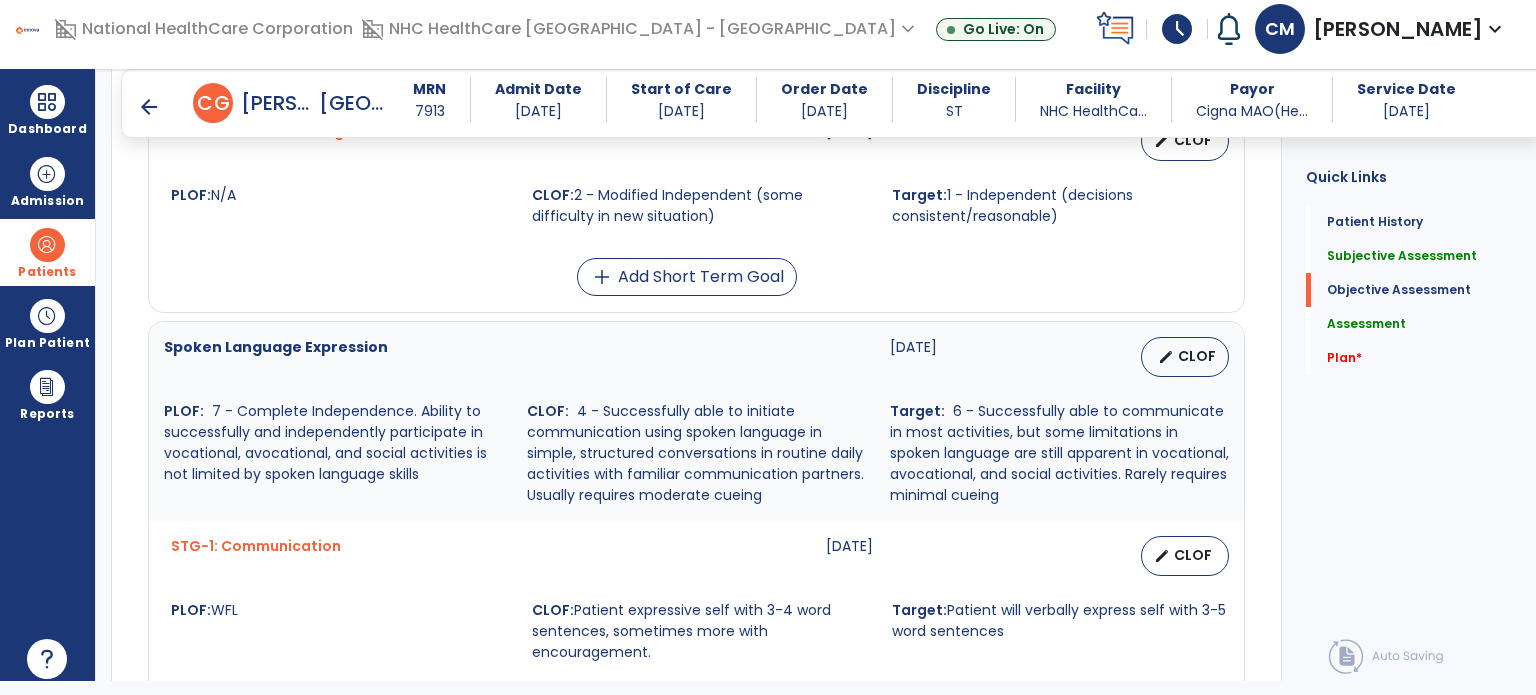 scroll, scrollTop: 1237, scrollLeft: 0, axis: vertical 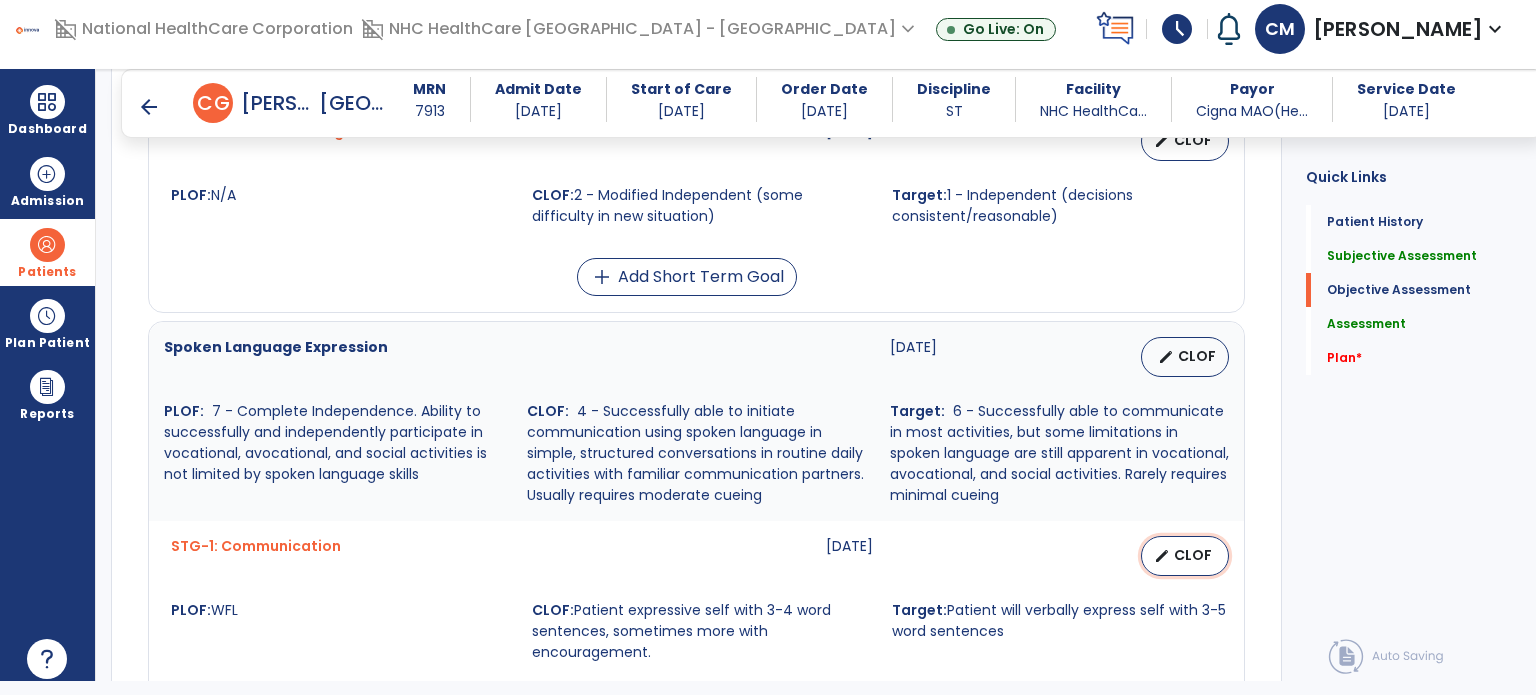 click on "CLOF" at bounding box center [1193, 555] 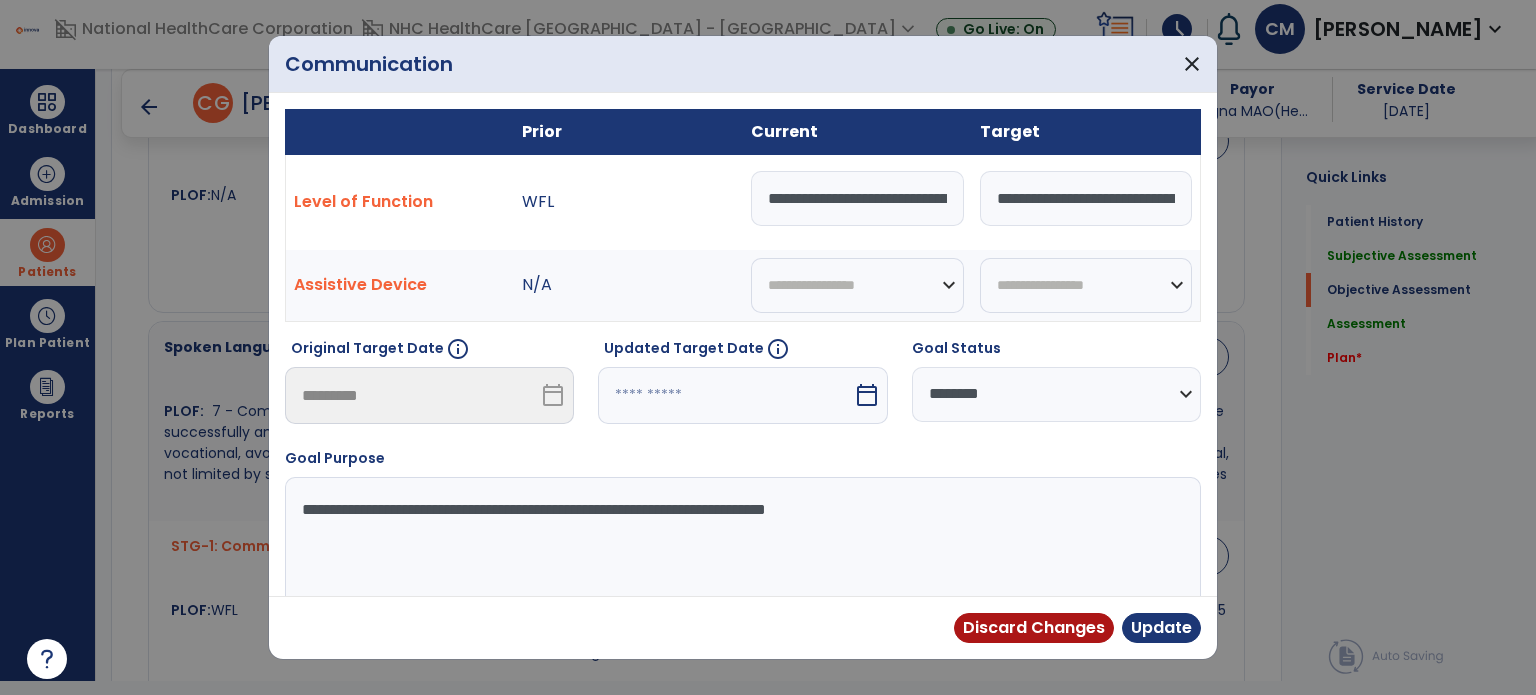 click at bounding box center (725, 395) 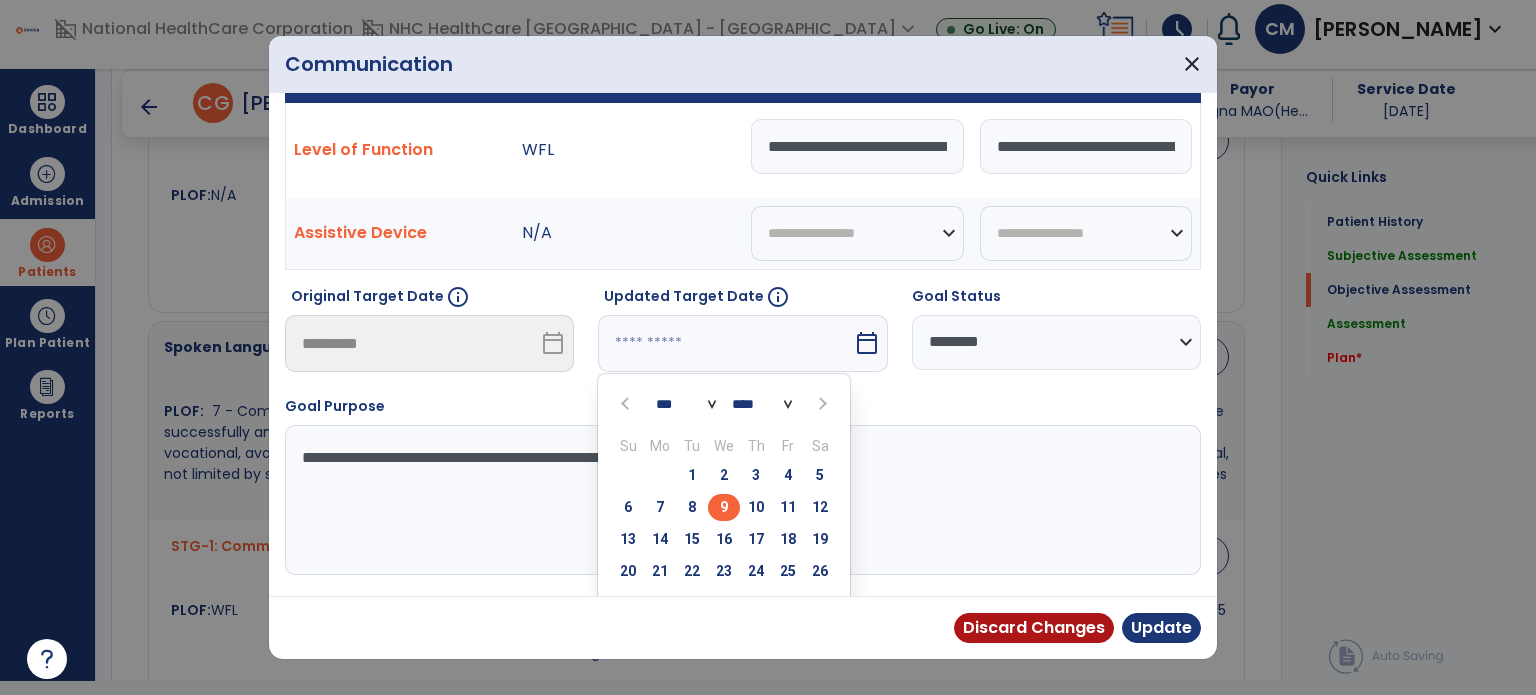 scroll, scrollTop: 64, scrollLeft: 0, axis: vertical 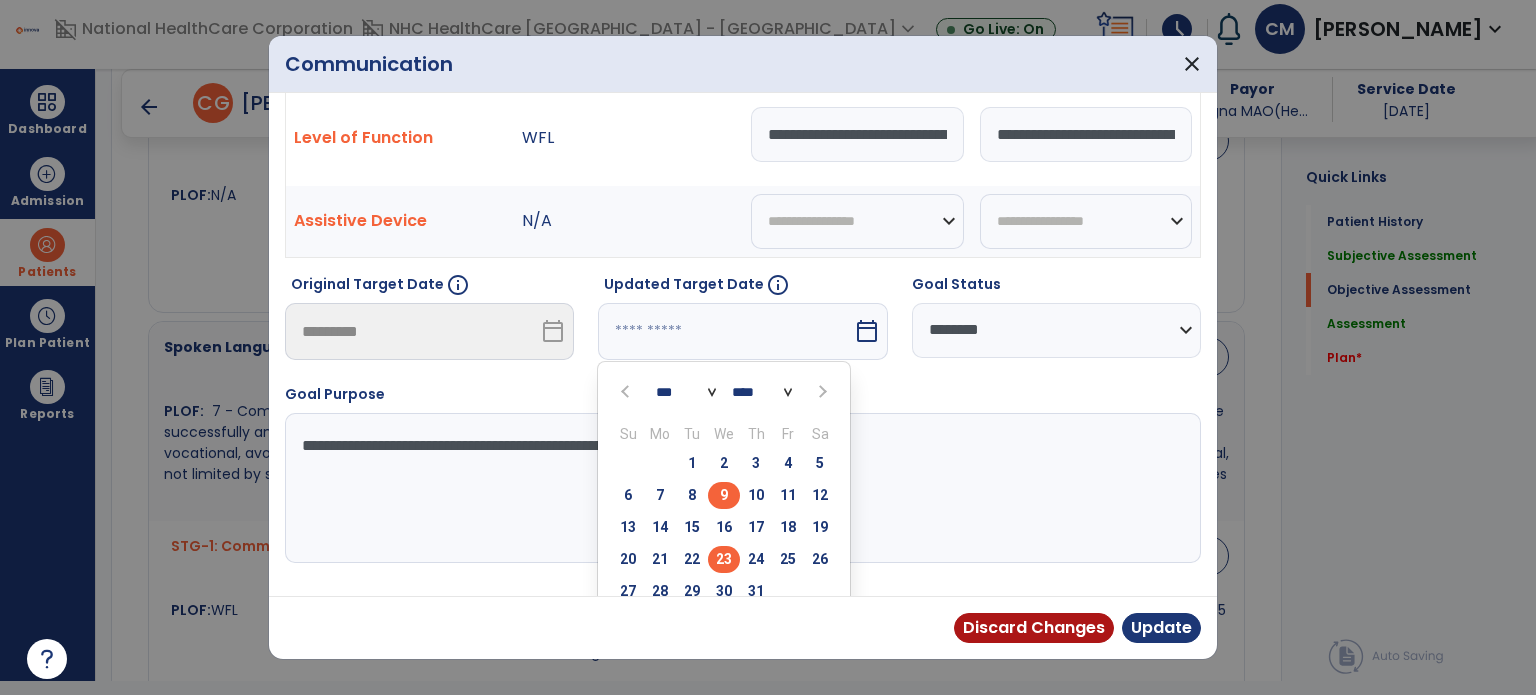 click on "23" at bounding box center (724, 559) 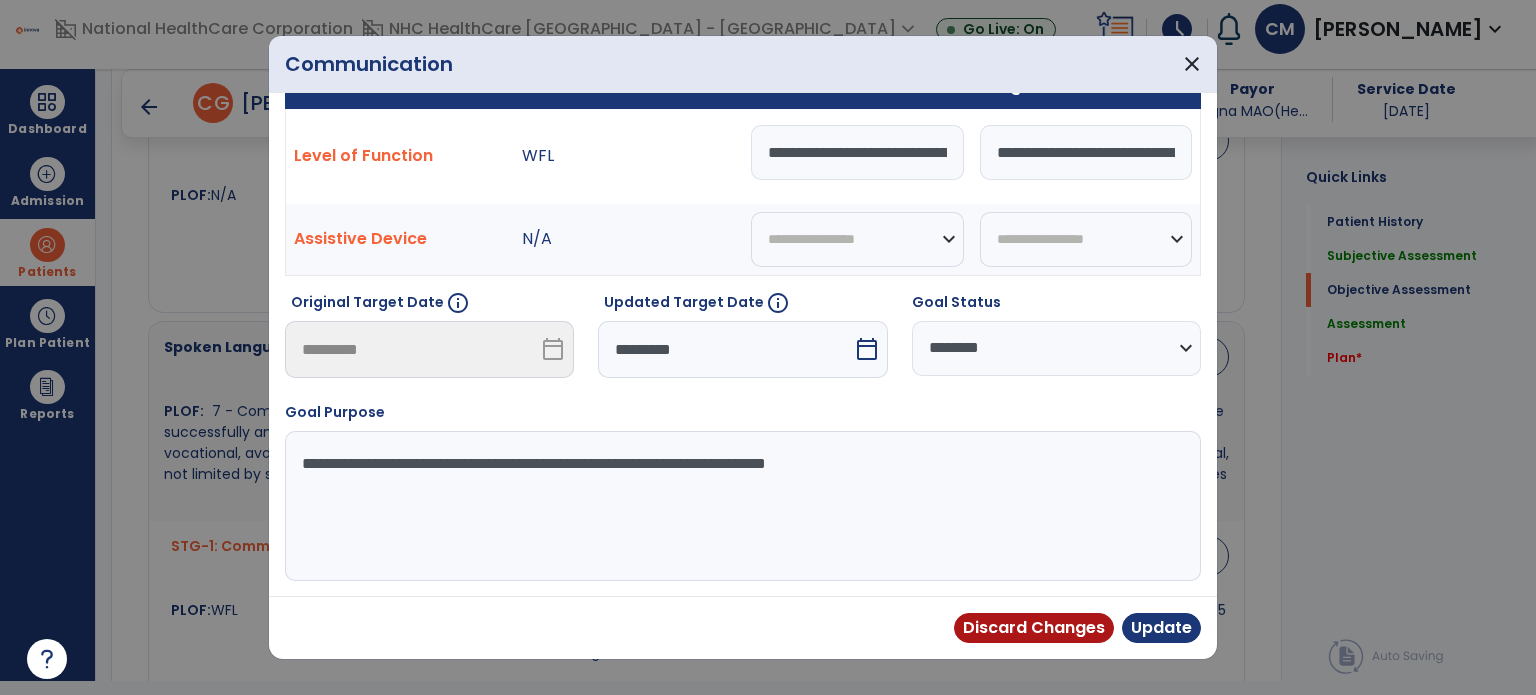 scroll, scrollTop: 44, scrollLeft: 0, axis: vertical 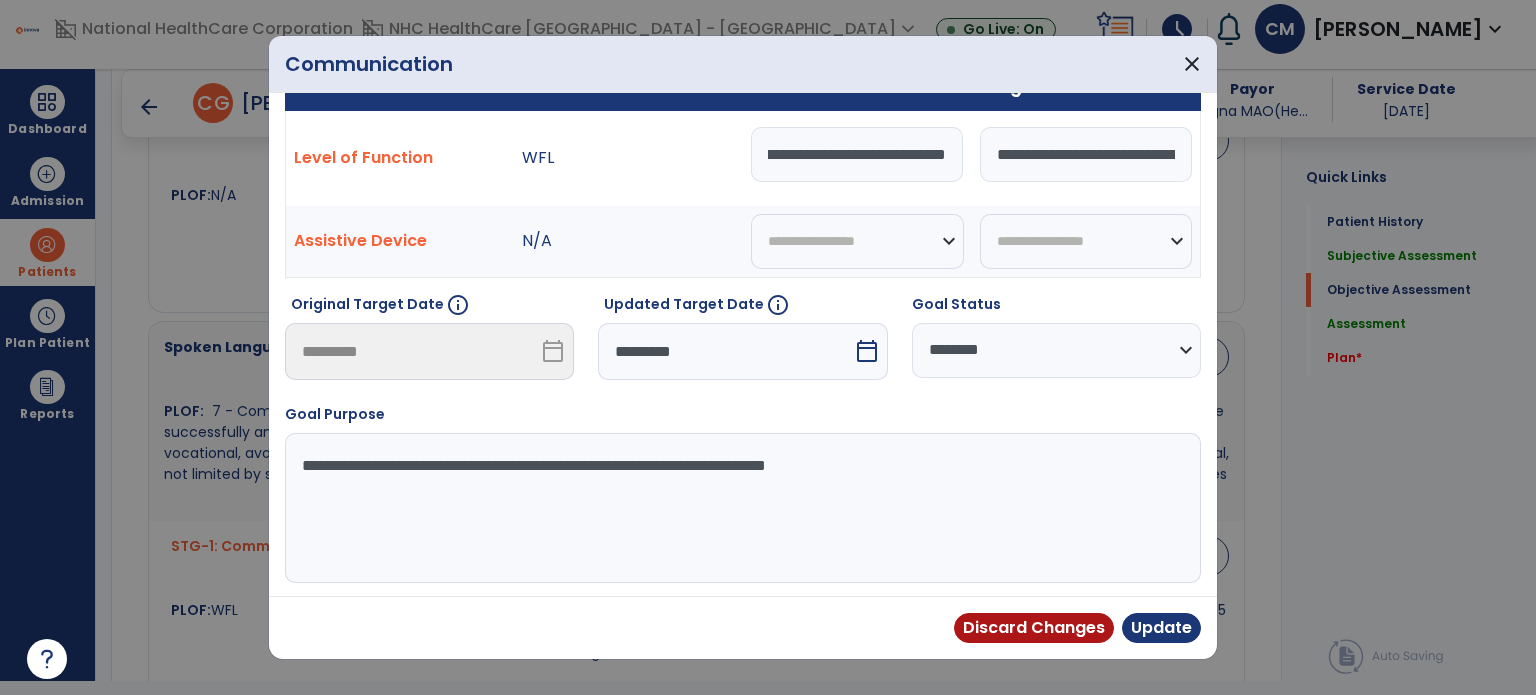 drag, startPoint x: 846, startPoint y: 148, endPoint x: 1075, endPoint y: 170, distance: 230.05434 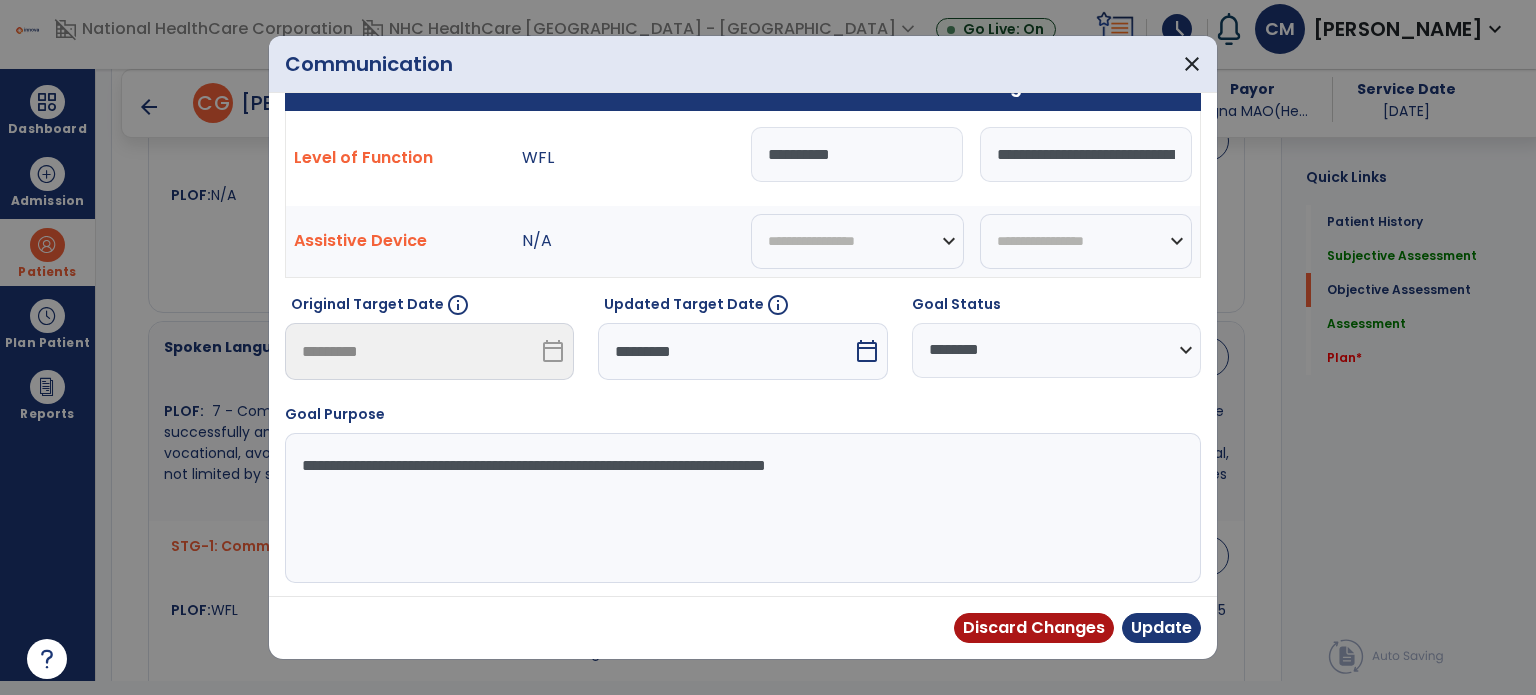 scroll, scrollTop: 0, scrollLeft: 0, axis: both 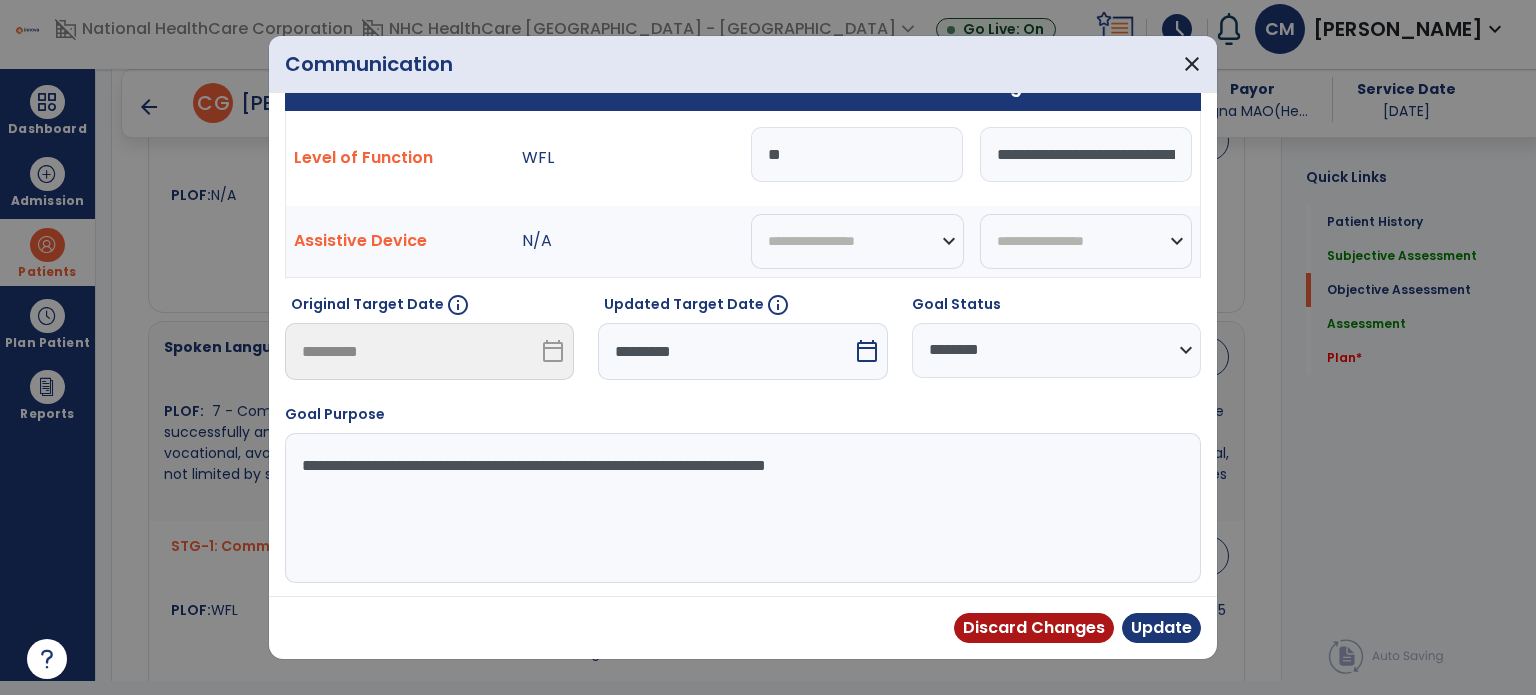 type on "*" 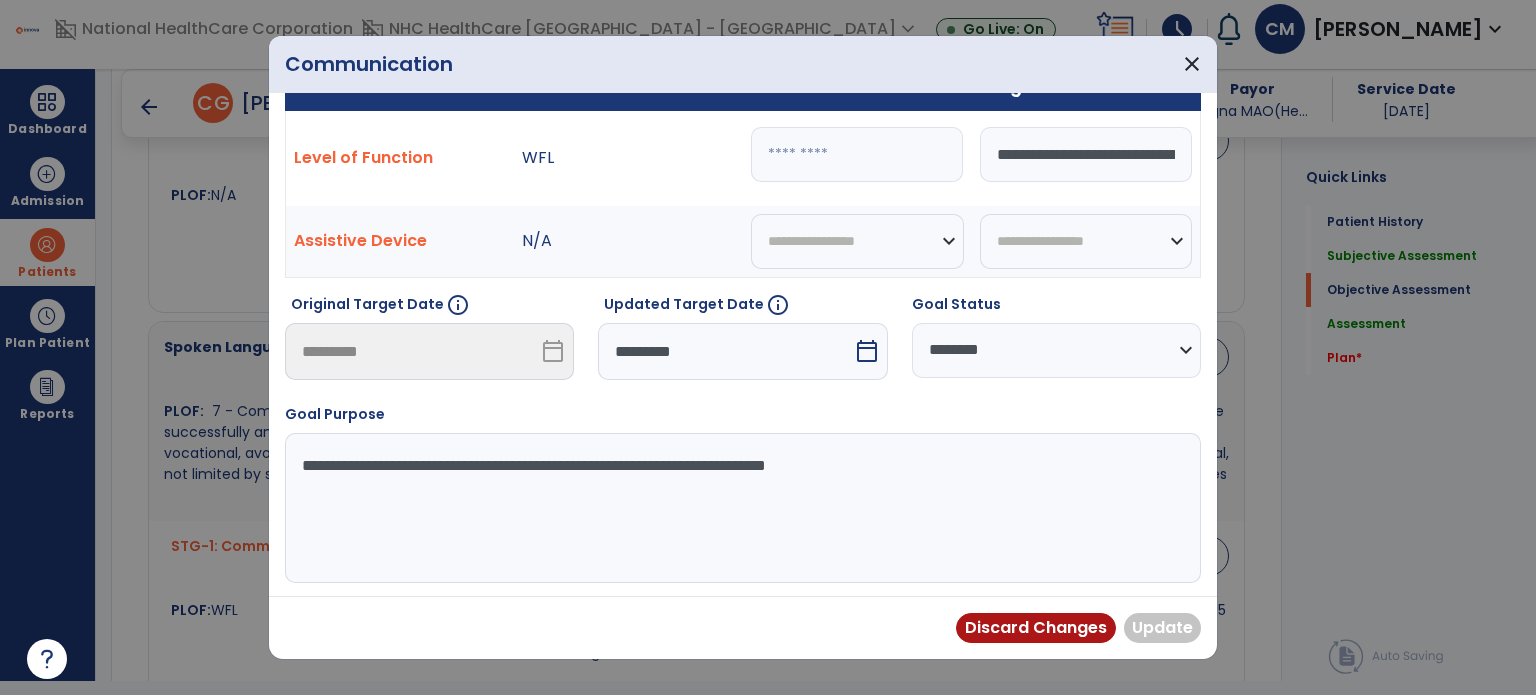 scroll, scrollTop: 0, scrollLeft: 273, axis: horizontal 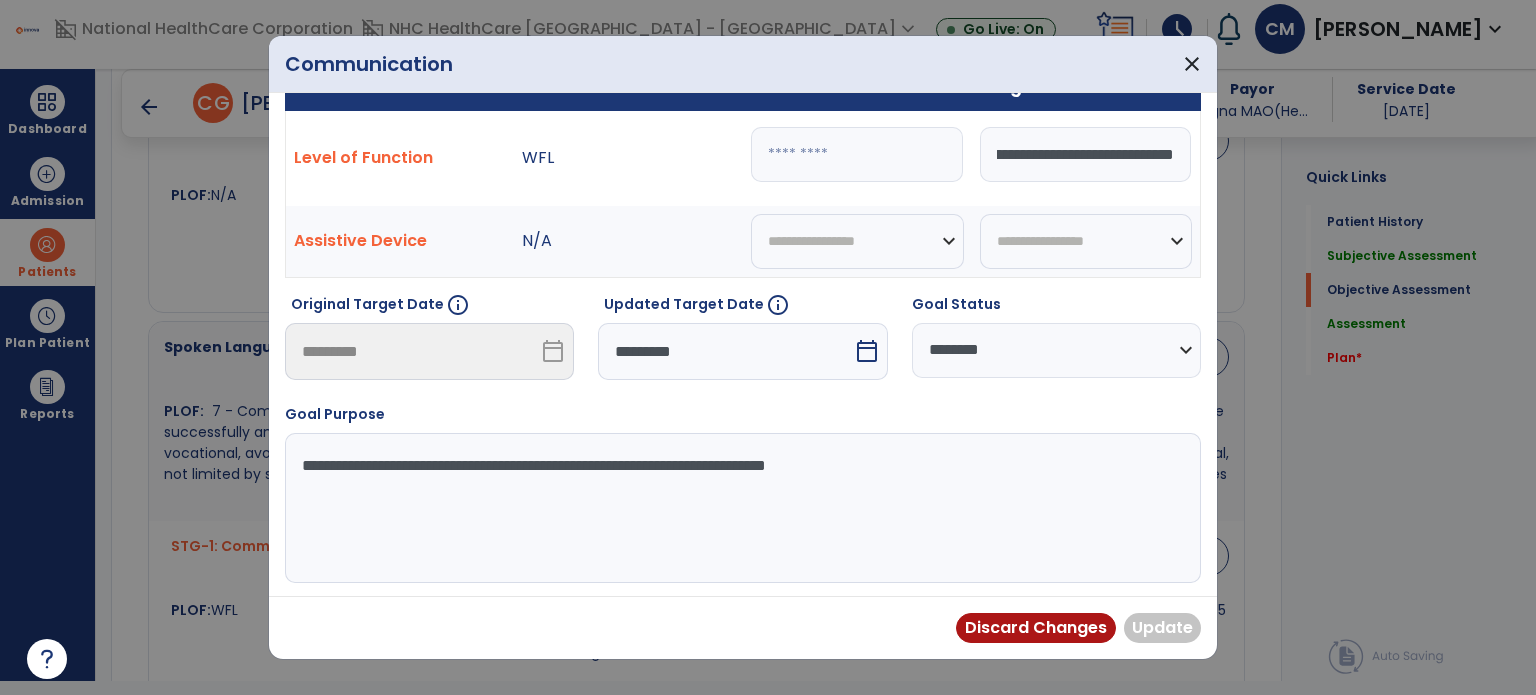 drag, startPoint x: 1112, startPoint y: 156, endPoint x: 1294, endPoint y: 183, distance: 183.99185 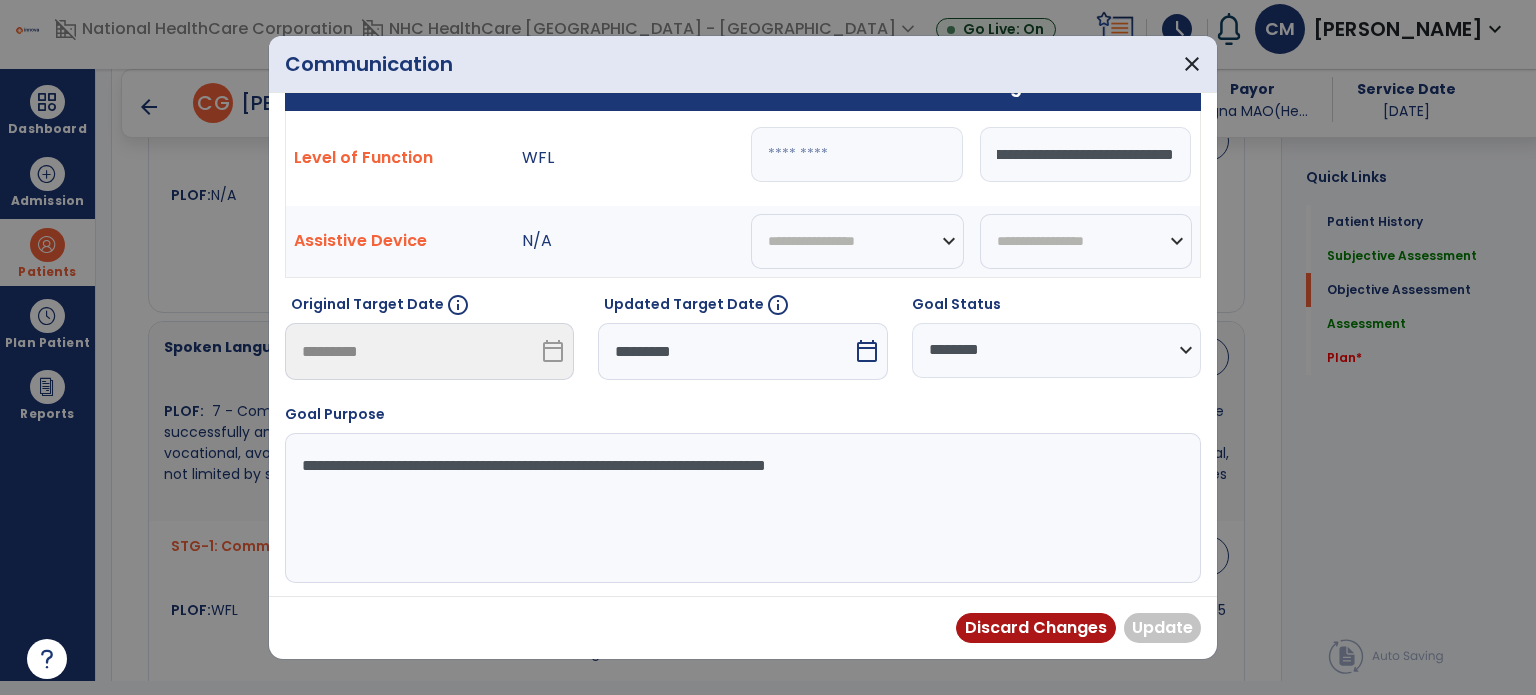 click on "**********" at bounding box center [768, 347] 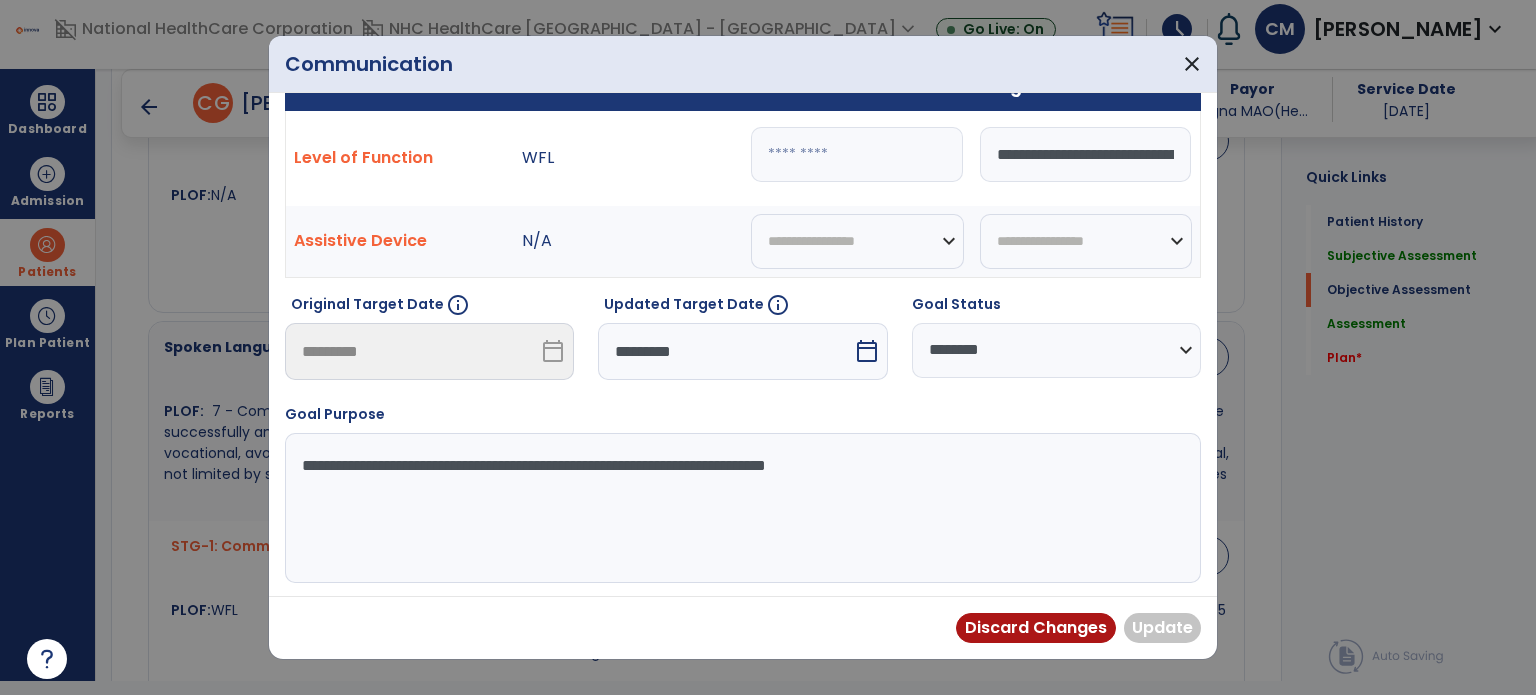 click at bounding box center (857, 154) 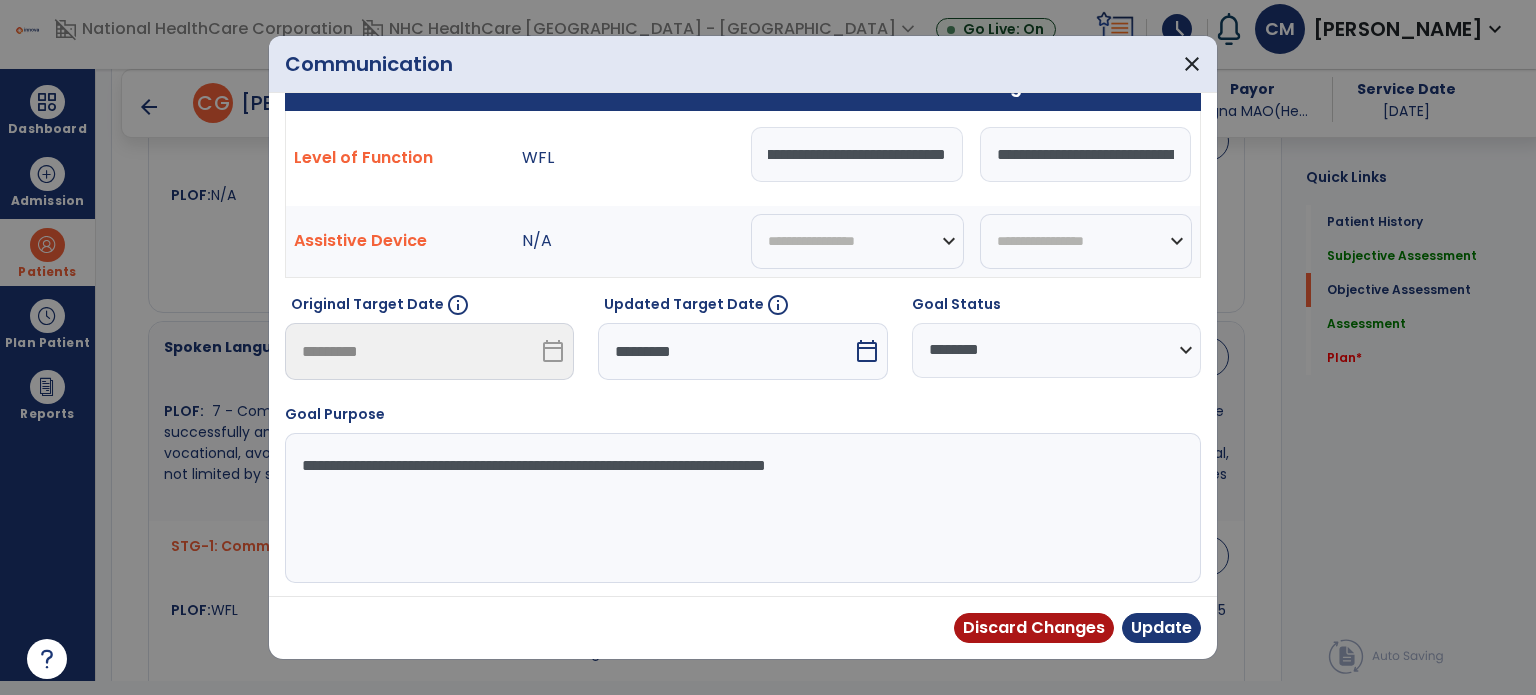 scroll, scrollTop: 0, scrollLeft: 200, axis: horizontal 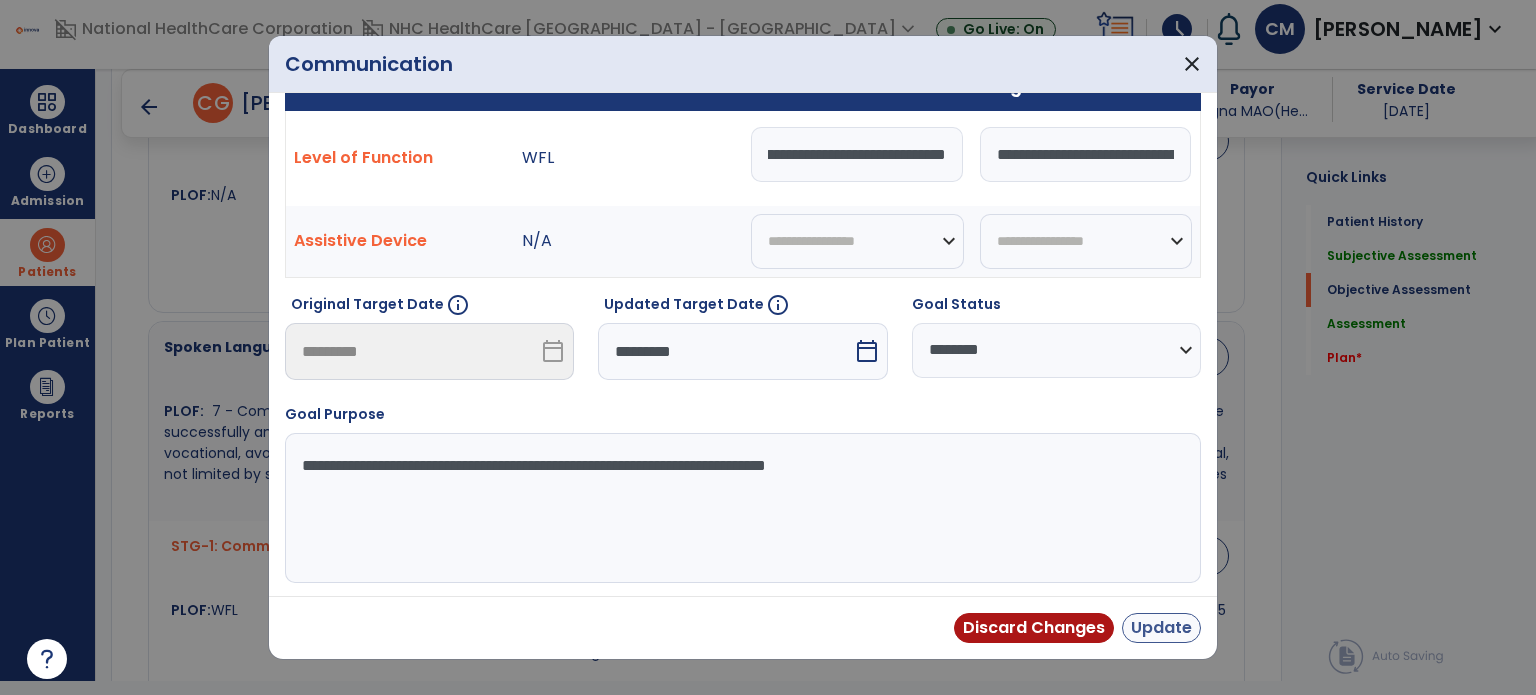 type on "**********" 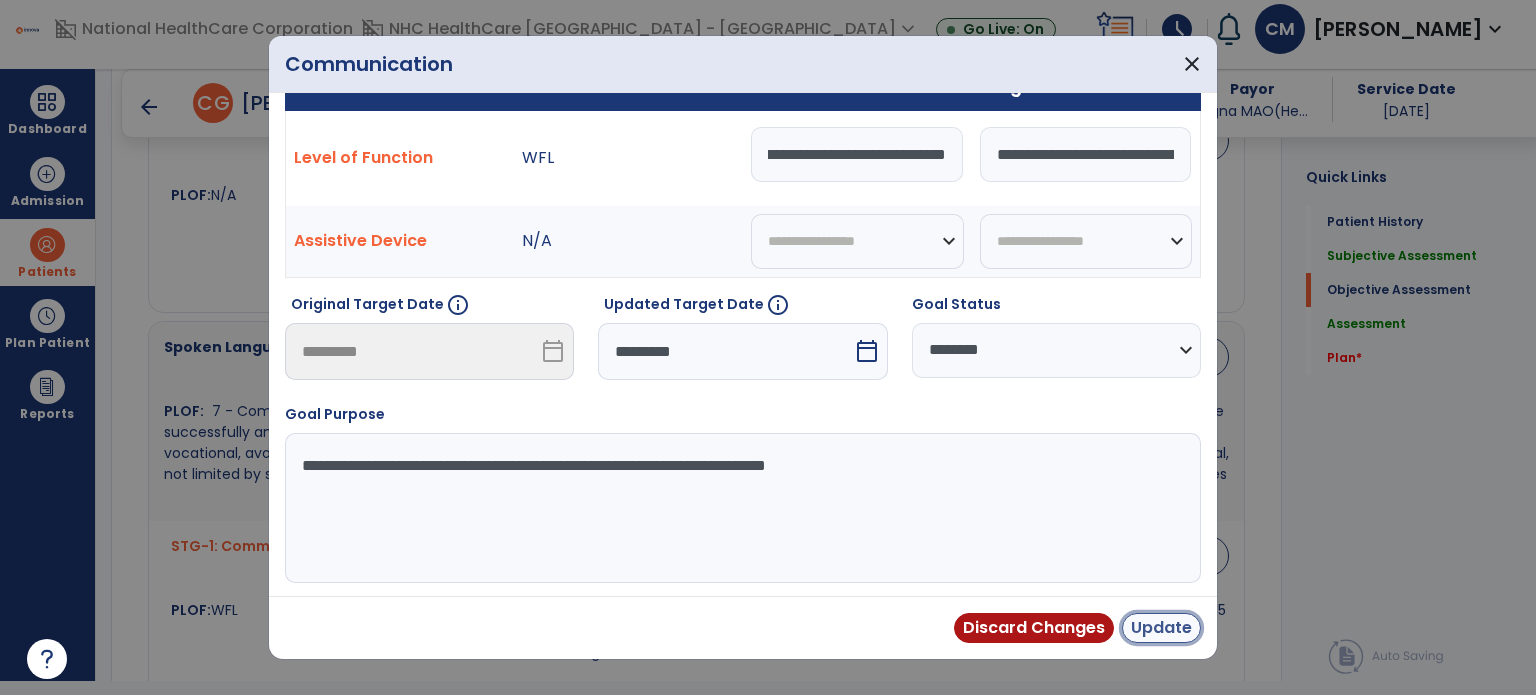 scroll, scrollTop: 0, scrollLeft: 0, axis: both 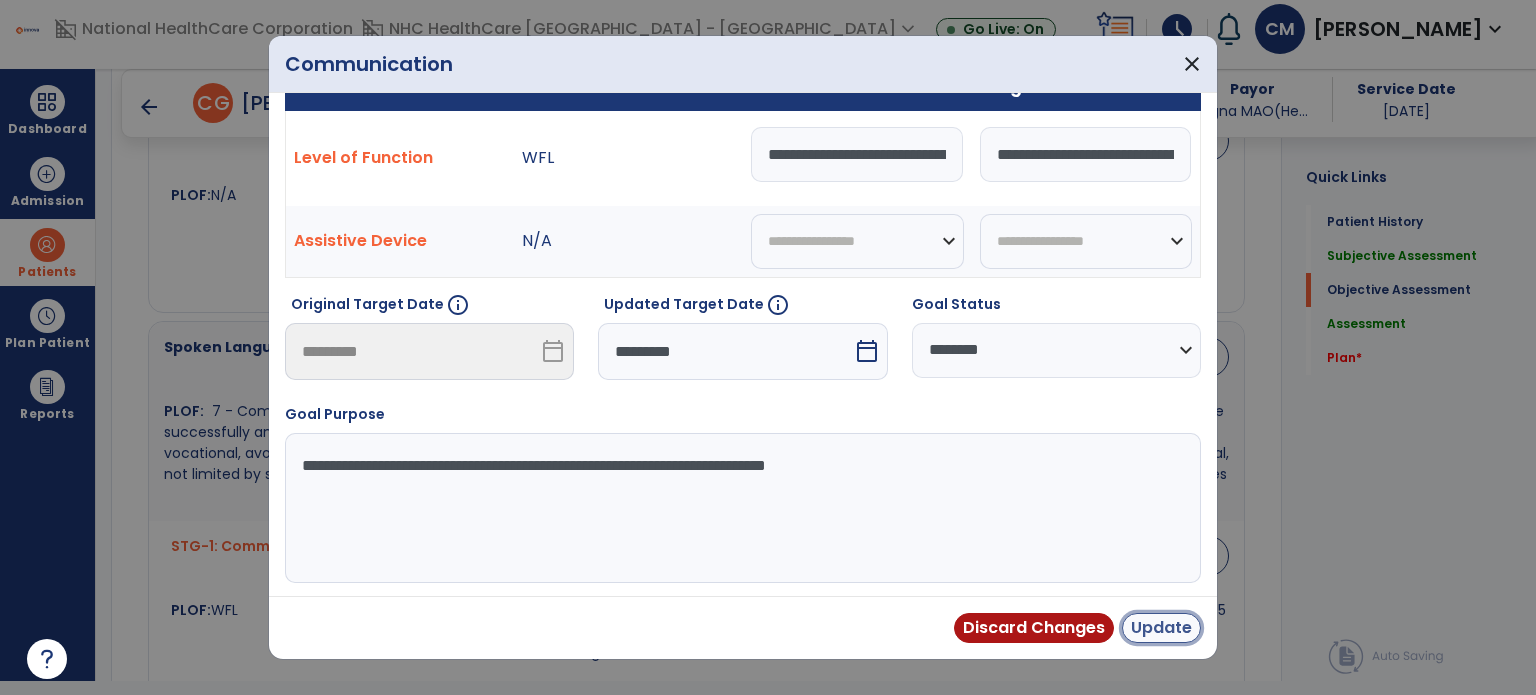click on "Update" at bounding box center [1161, 628] 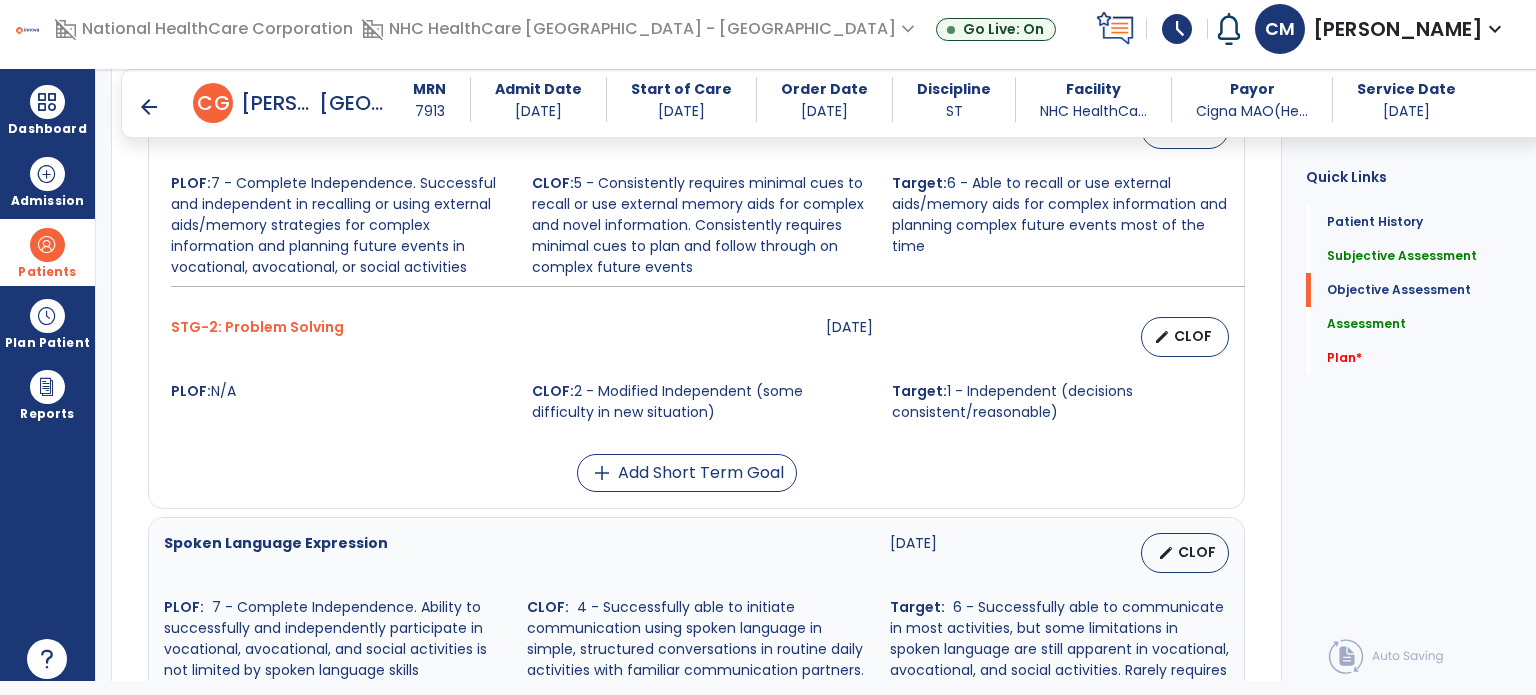 scroll, scrollTop: 943, scrollLeft: 0, axis: vertical 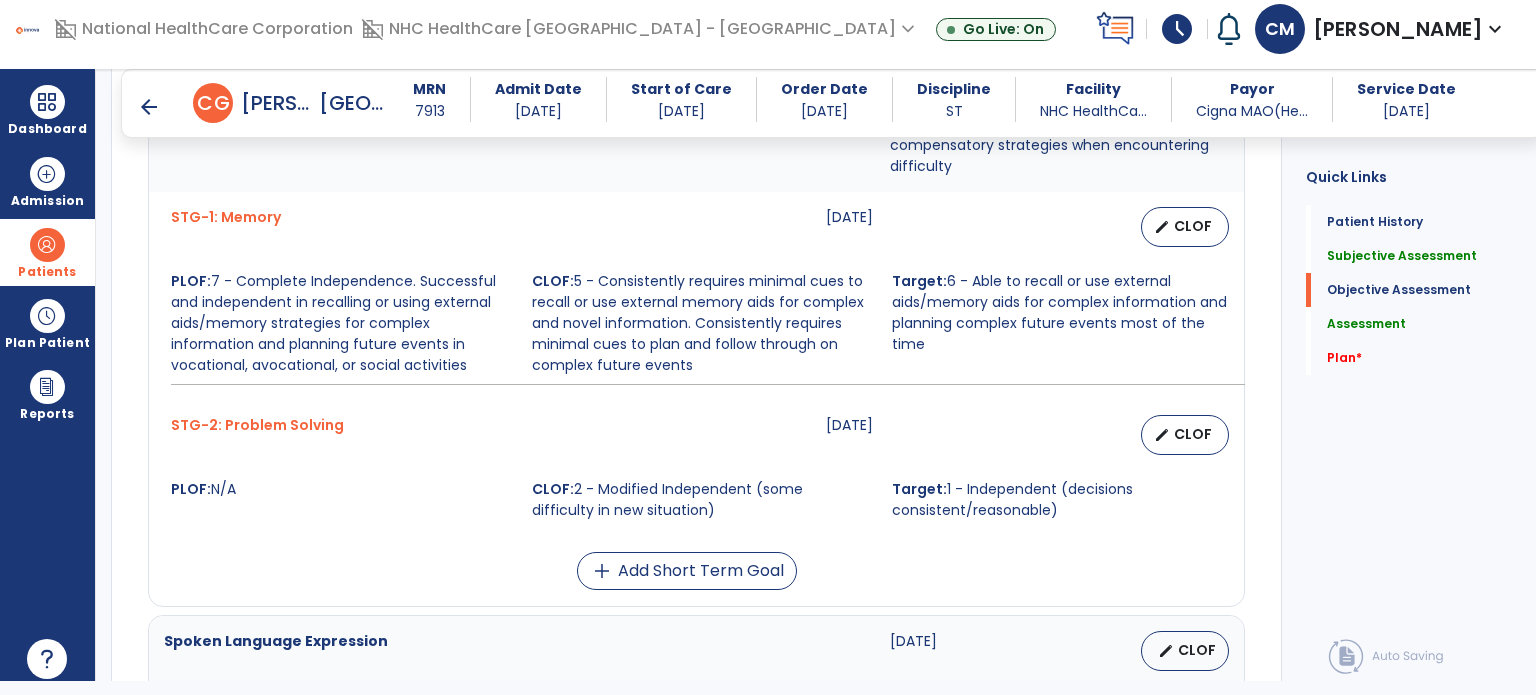 click on "07-23-2025" at bounding box center (904, 435) 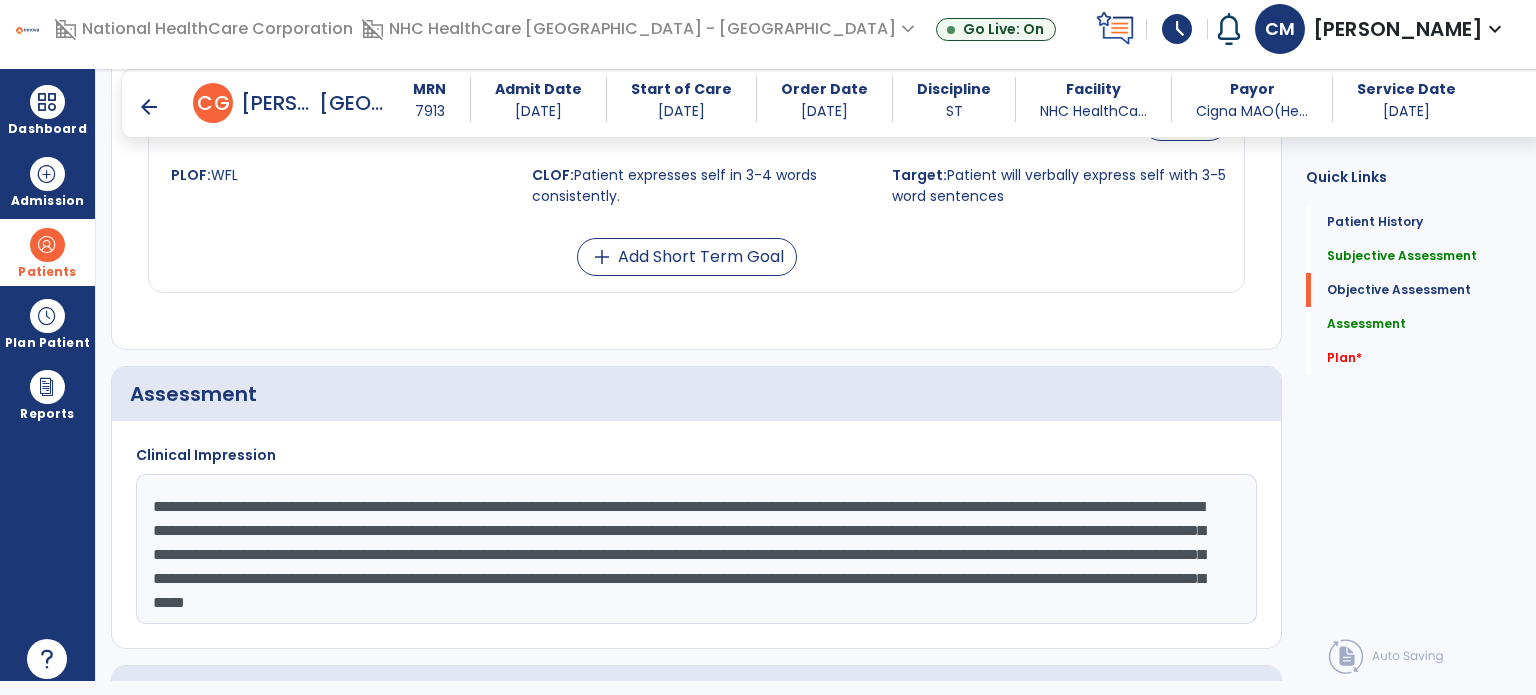 scroll, scrollTop: 1795, scrollLeft: 0, axis: vertical 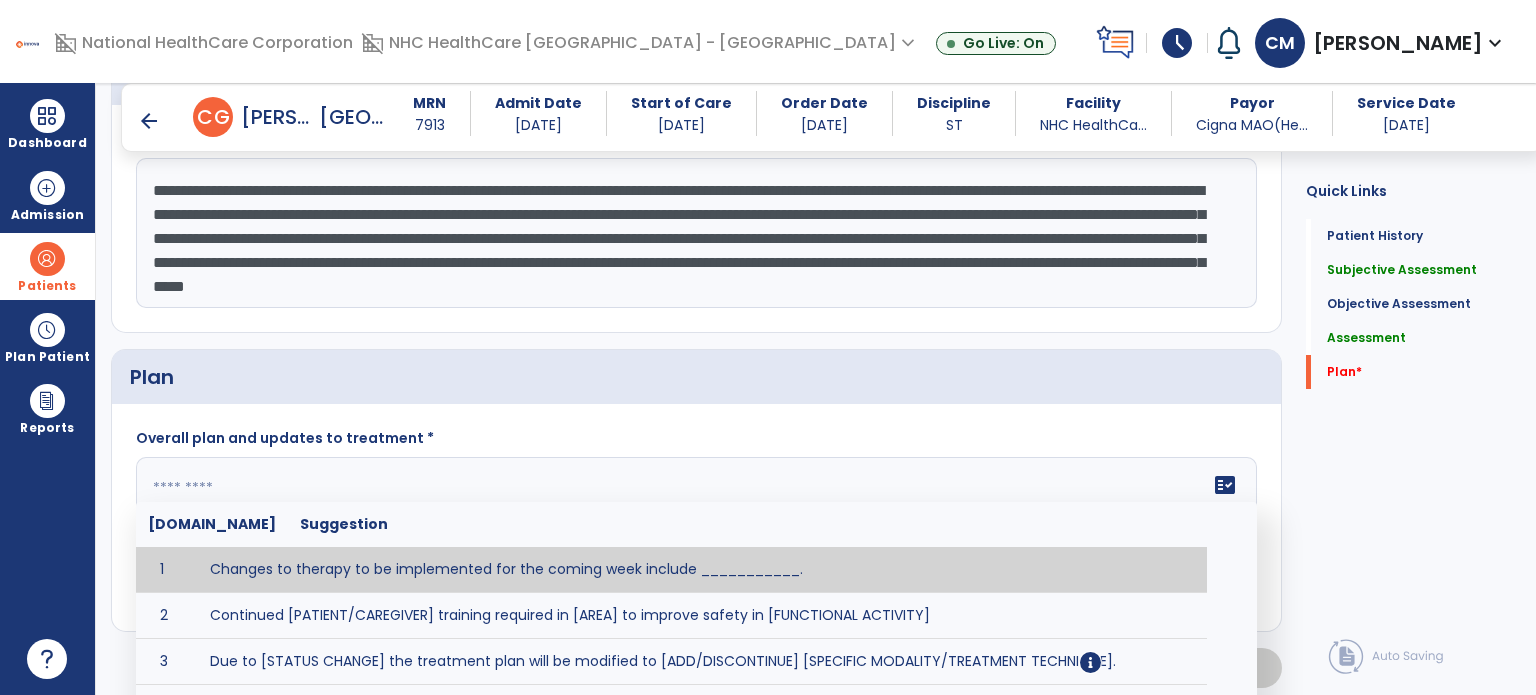 click on "fact_check  Sr.No Suggestion 1 Changes to therapy to be implemented for the coming week include ___________. 2 Continued [PATIENT/CAREGIVER] training required in [AREA] to improve safety in [FUNCTIONAL ACTIVITY] 3 Due to [STATUS CHANGE] the treatment plan will be modified to [ADD/DISCONTINUE] [SPECIFIC MODALITY/TREATMENT TECHNIQUE]. 4 Goals related to ___________ have been met.  Will add new STG's to address _______ in the upcoming week. 5 Updated precautions include ________. 6 Progress treatment to include ____________. 7 Requires further [PATIENT/CAREGIVER] training in ______ to improve safety in ________. 8 Short term goals related to _________ have been met and new short term goals to be added as appropriate for patient. 9 STGs have been met, will now focus on LTGs. 10 The plan for next week's visits include [INTERVENTIONS] with the objective of improving [IMPAIRMENTS] to continue to progress toward long term goal(s). 11 12 13 Changes to therapy to be implemented for the coming week include ___________." 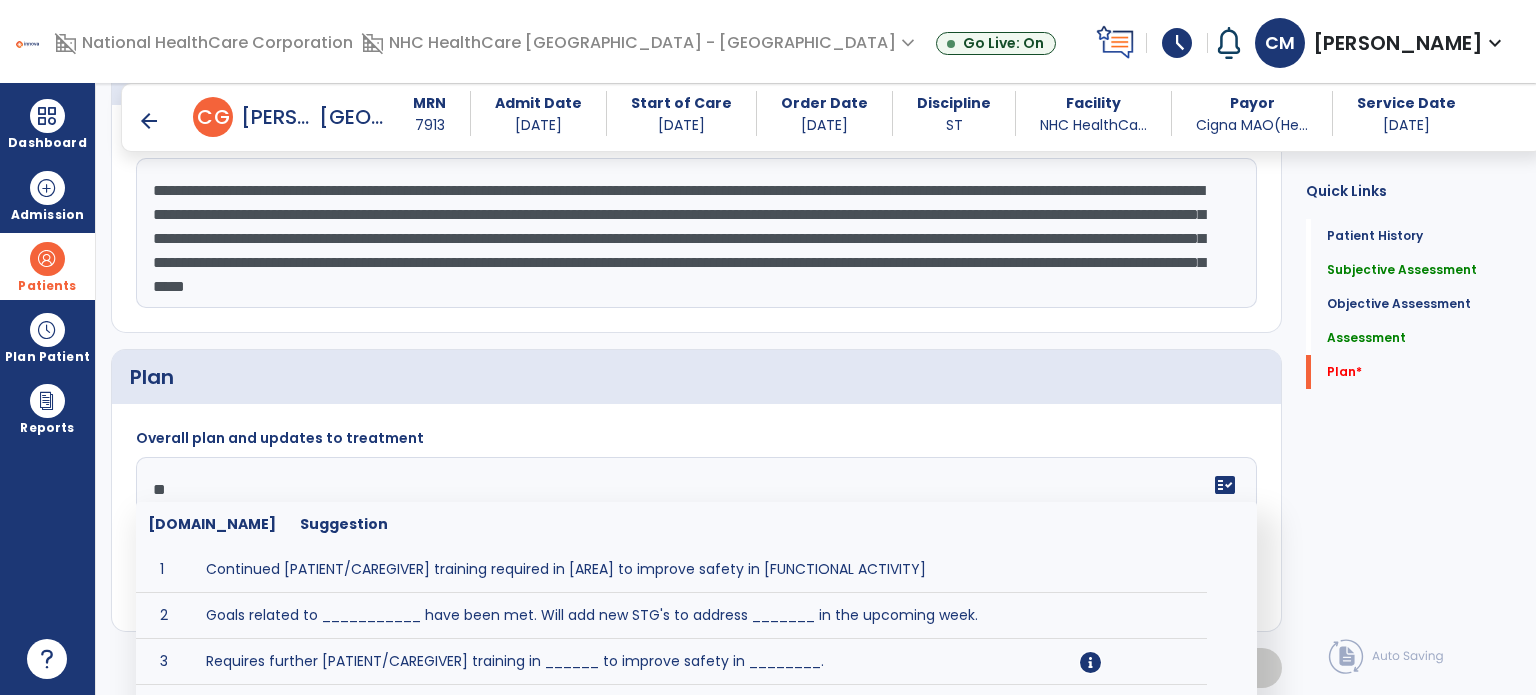 type on "*" 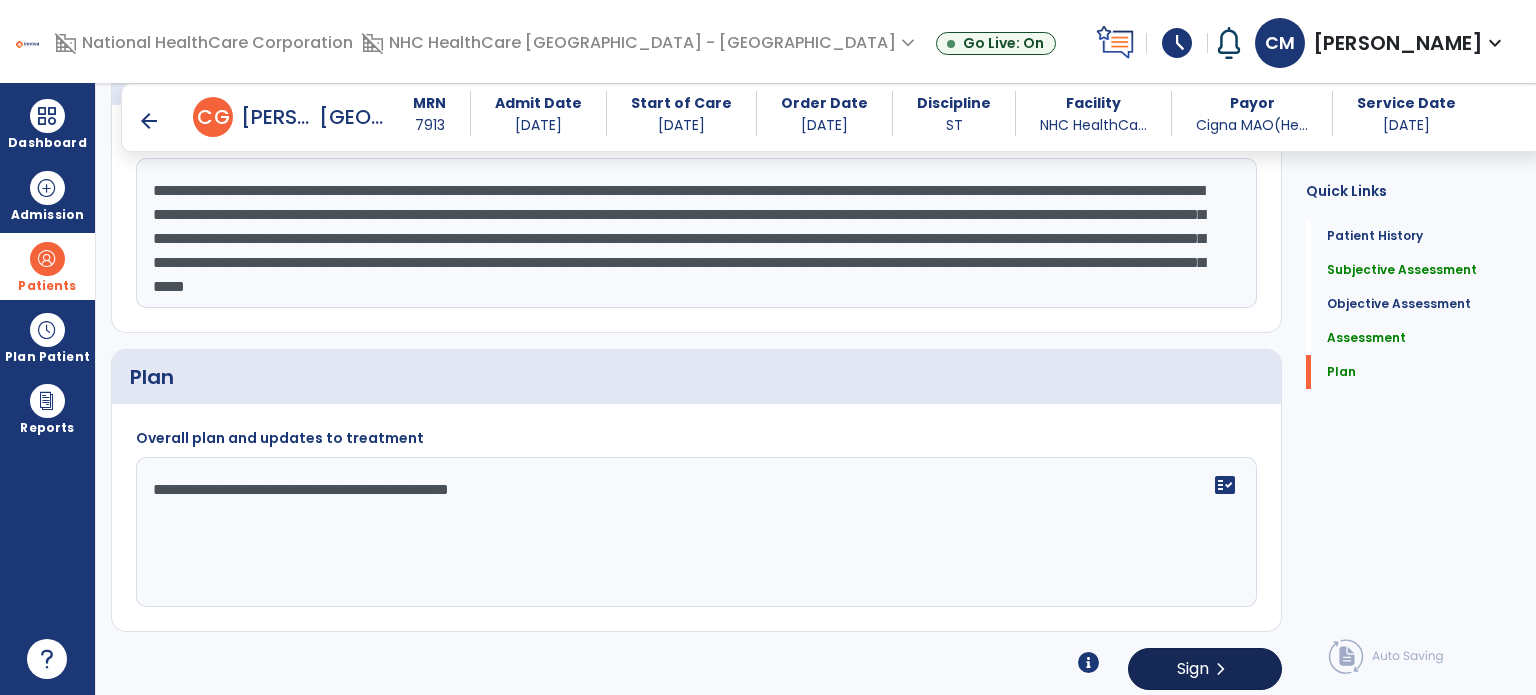 type on "**********" 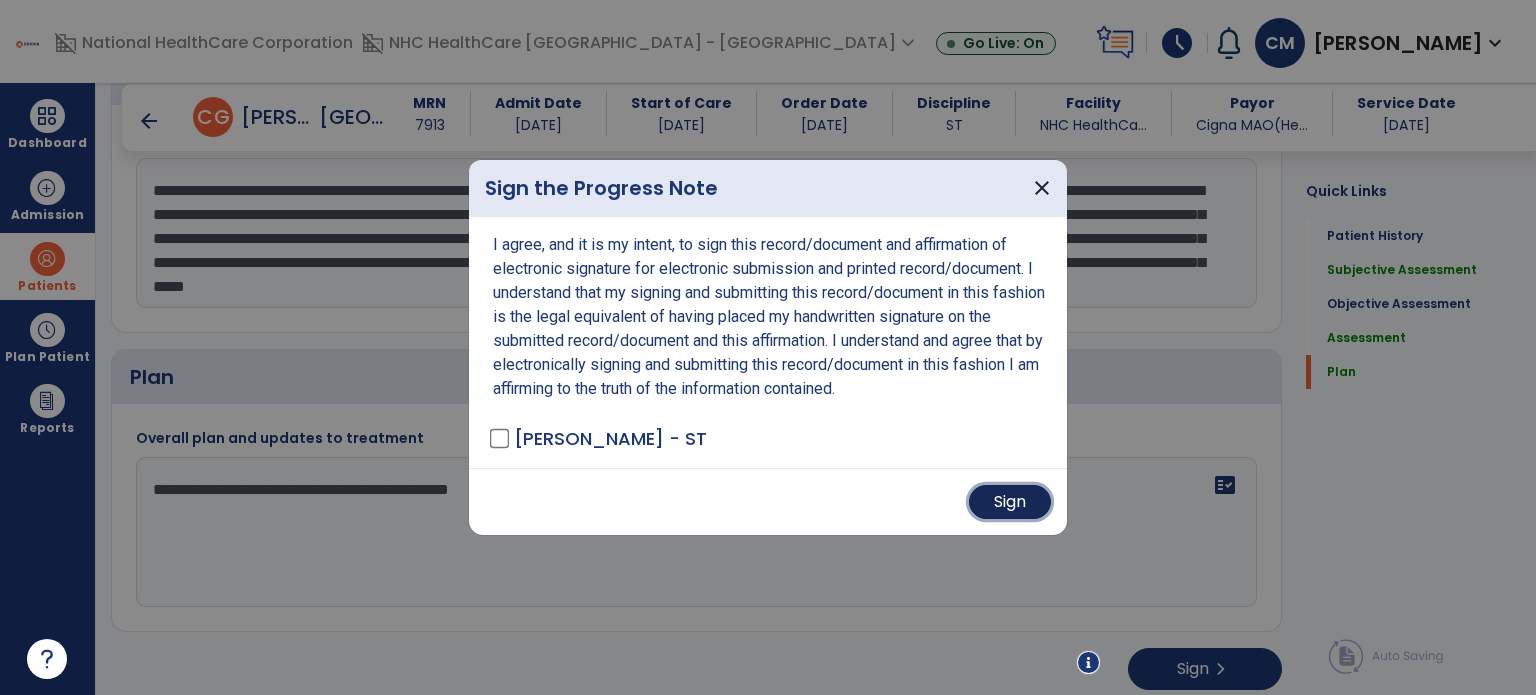 click on "Sign" at bounding box center [1010, 502] 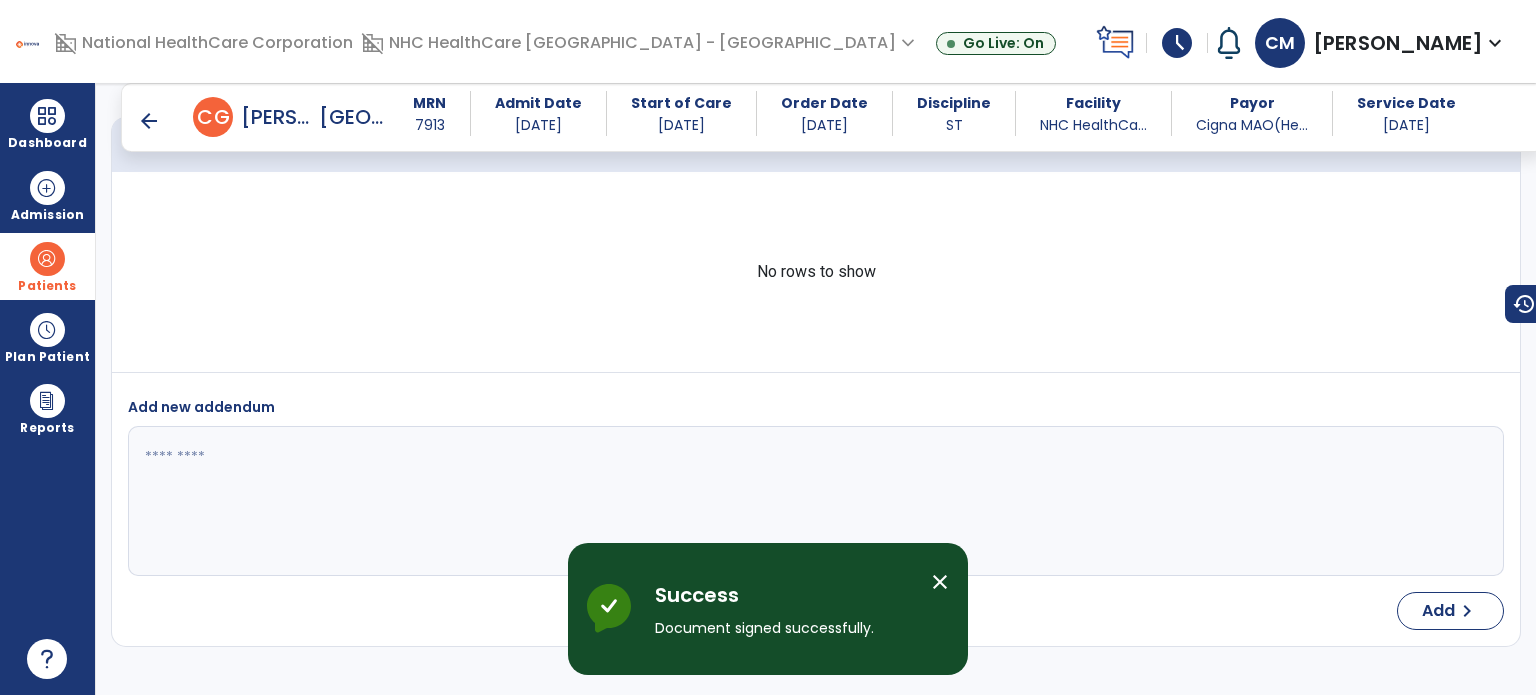 scroll, scrollTop: 2743, scrollLeft: 0, axis: vertical 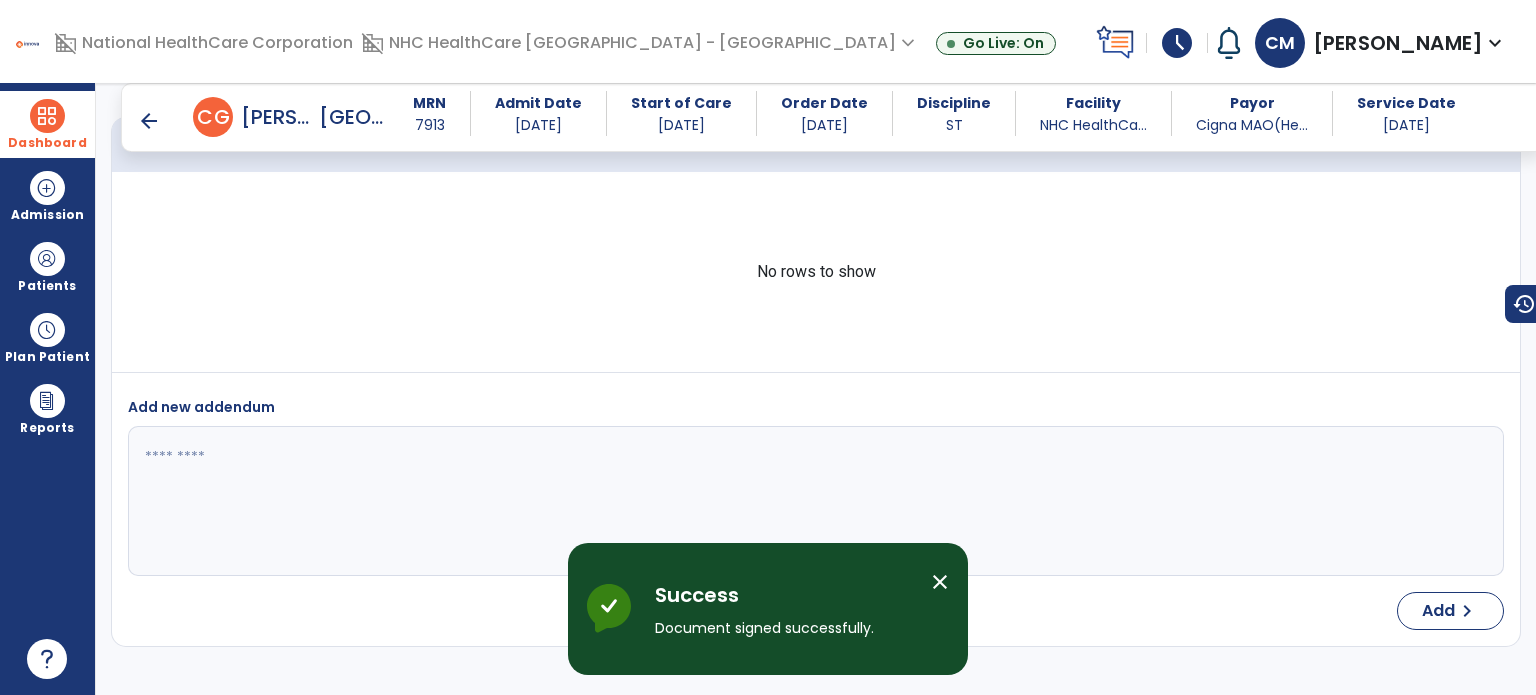 click on "Dashboard" at bounding box center (47, 124) 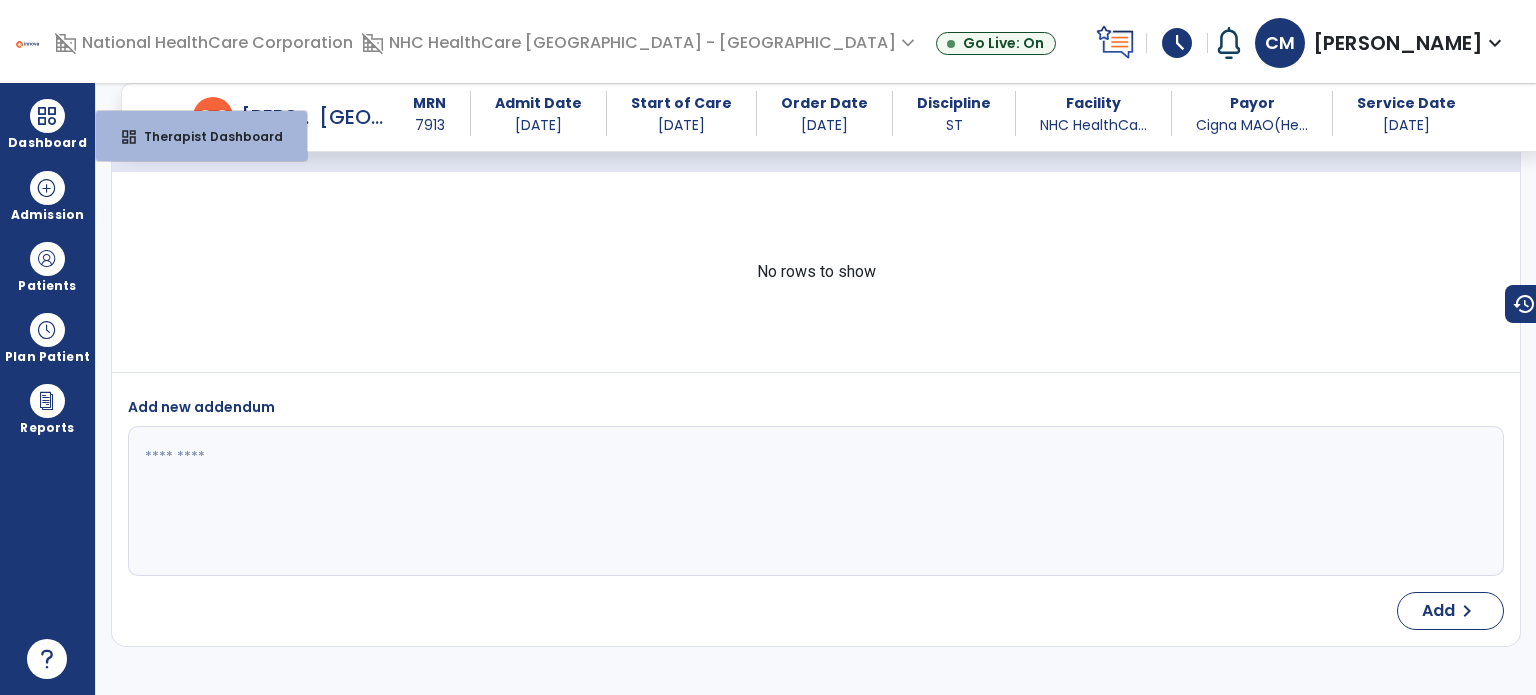 click on "No rows to show" at bounding box center (816, 272) 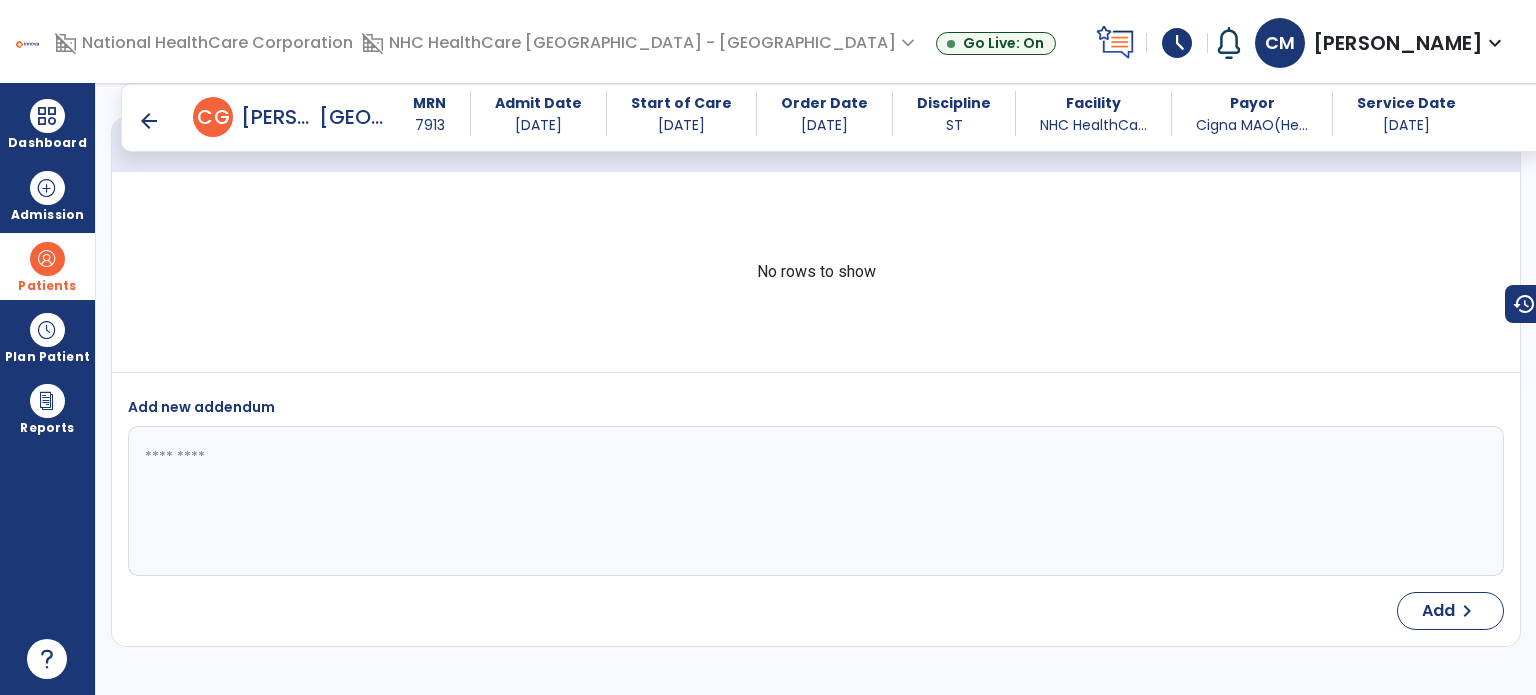 click on "Patients" at bounding box center [47, 266] 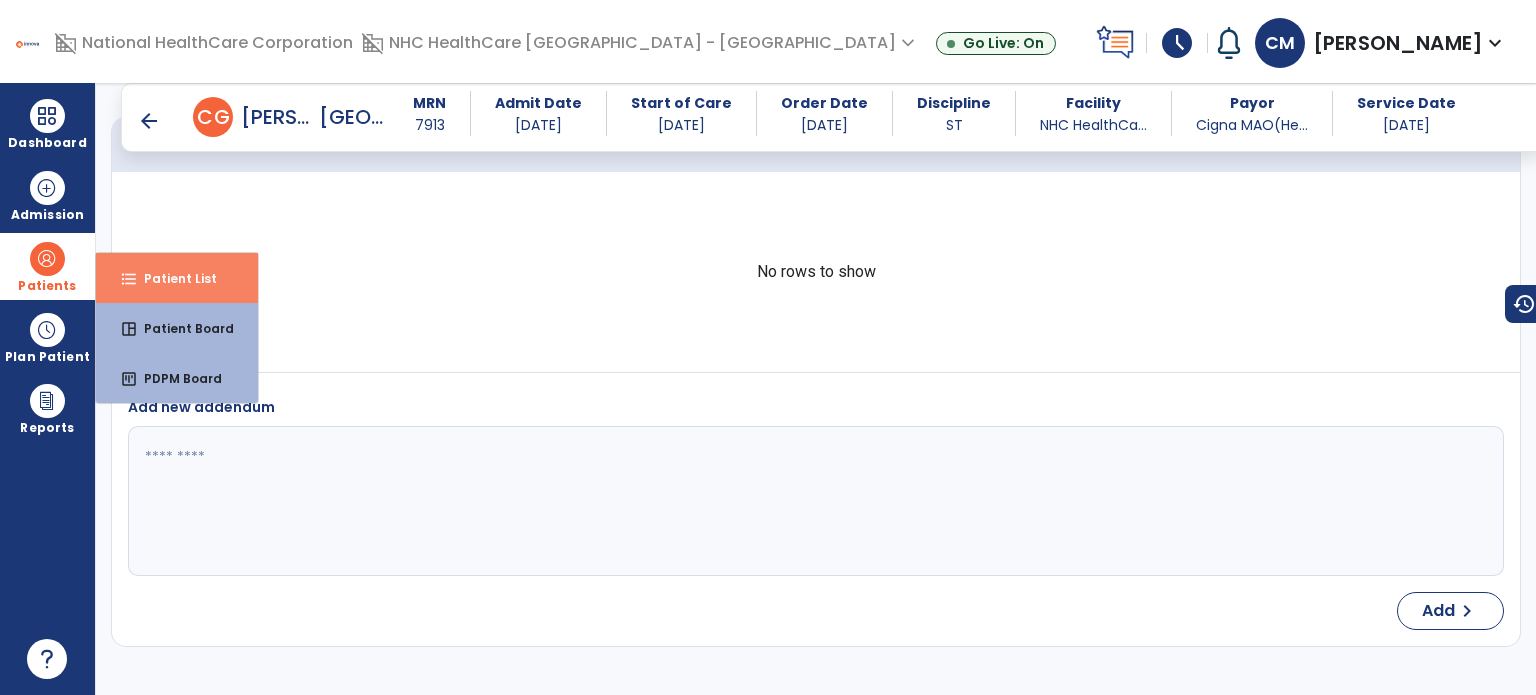click on "format_list_bulleted  Patient List" at bounding box center (177, 278) 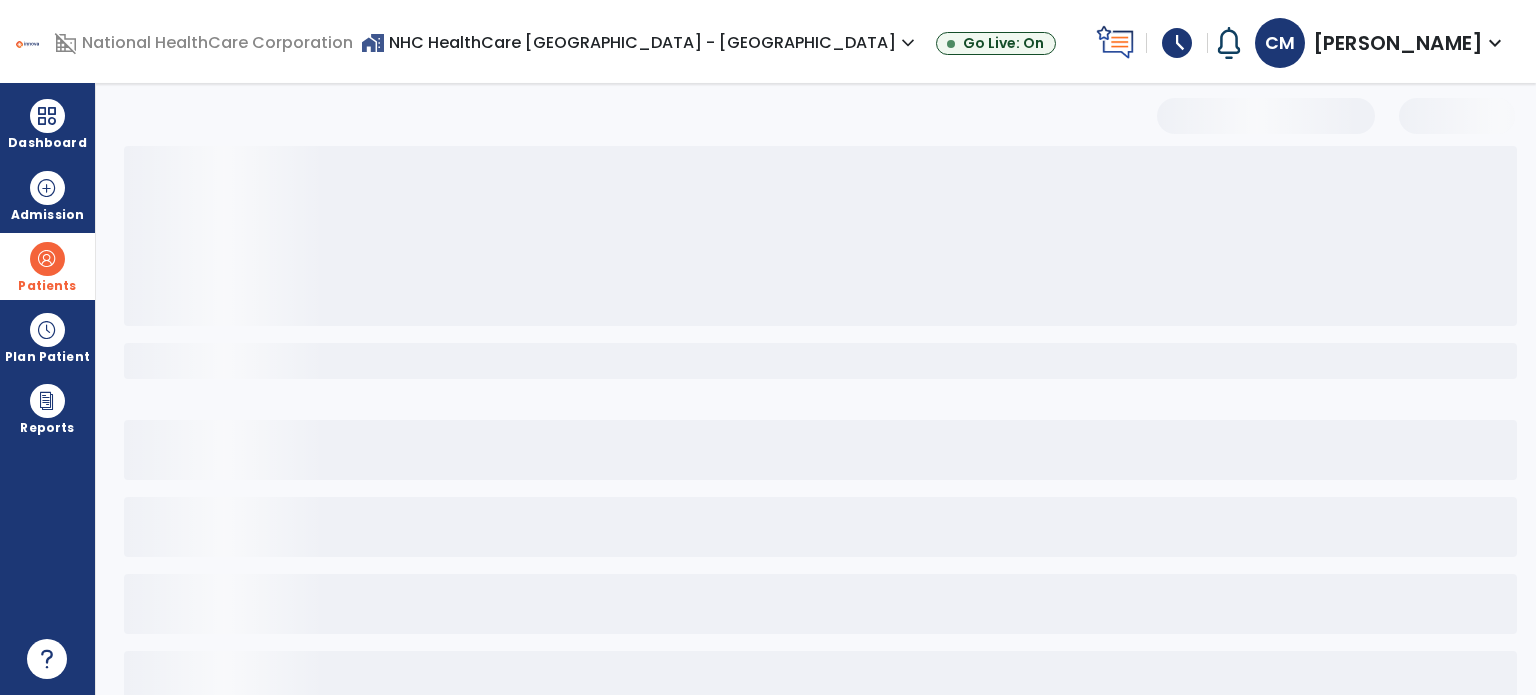 scroll, scrollTop: 46, scrollLeft: 0, axis: vertical 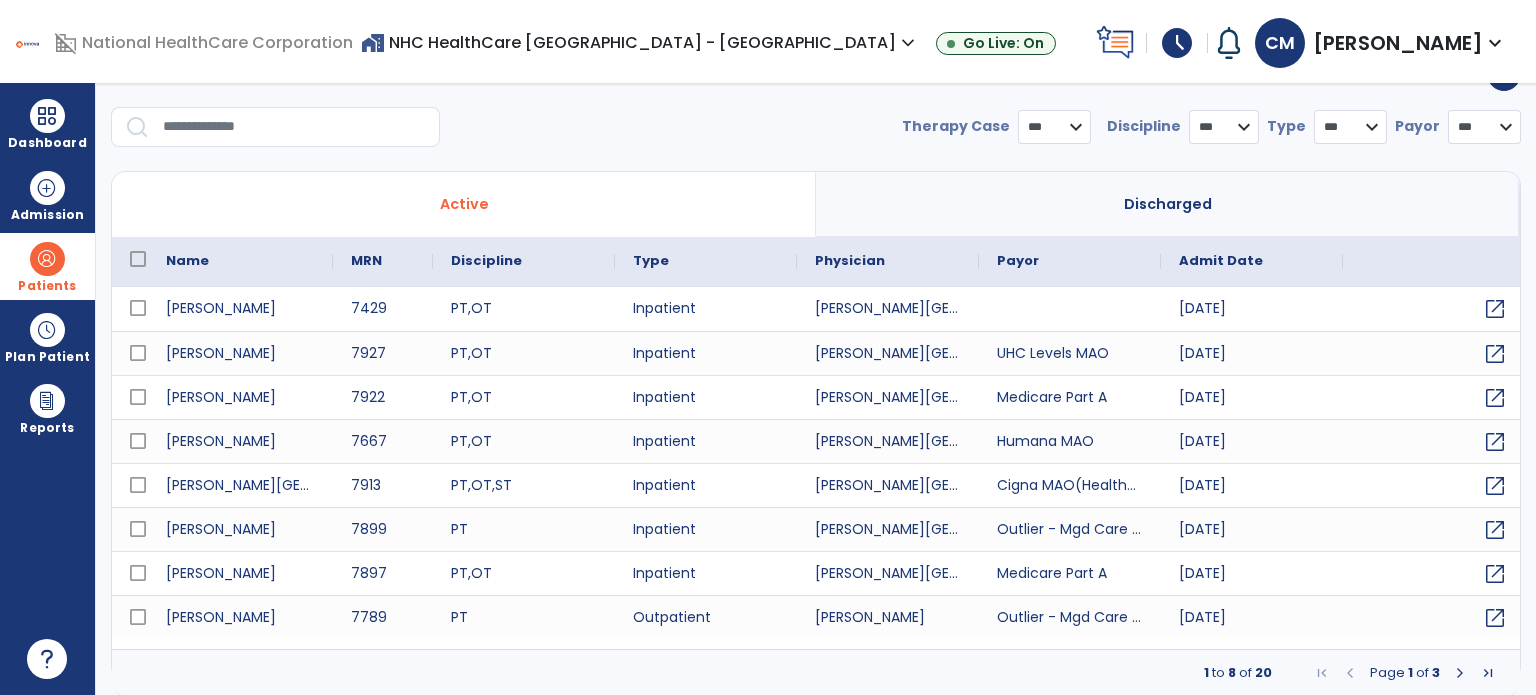 select on "***" 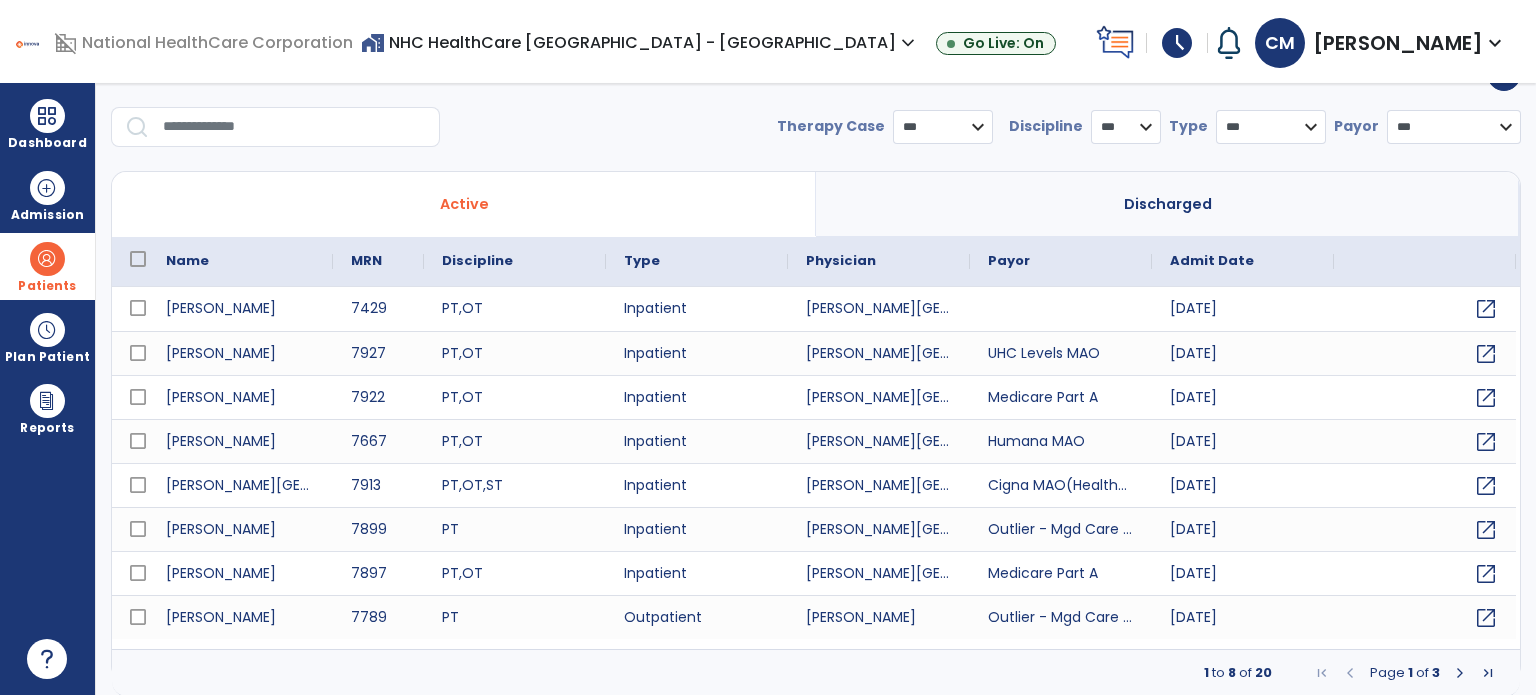 click on "Patients" at bounding box center [47, 286] 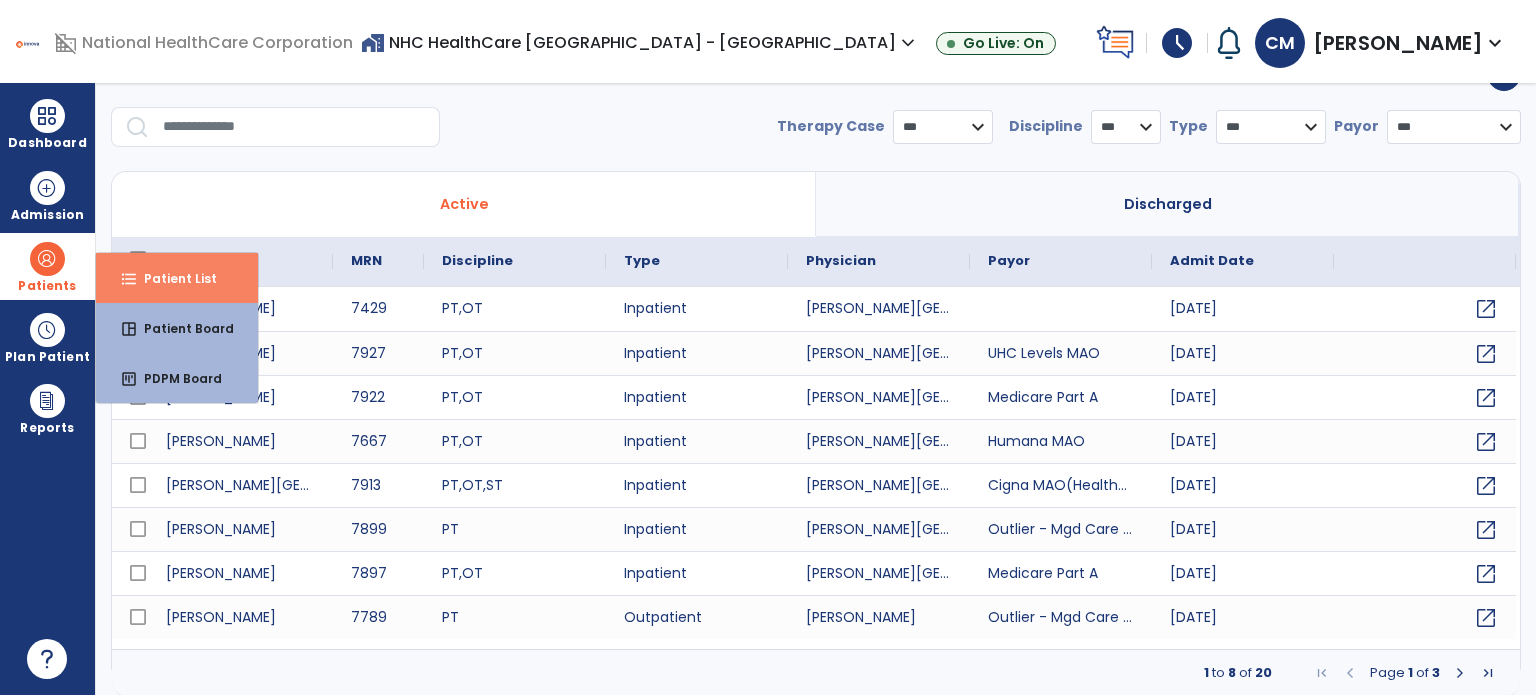 click on "Patient List" at bounding box center (172, 278) 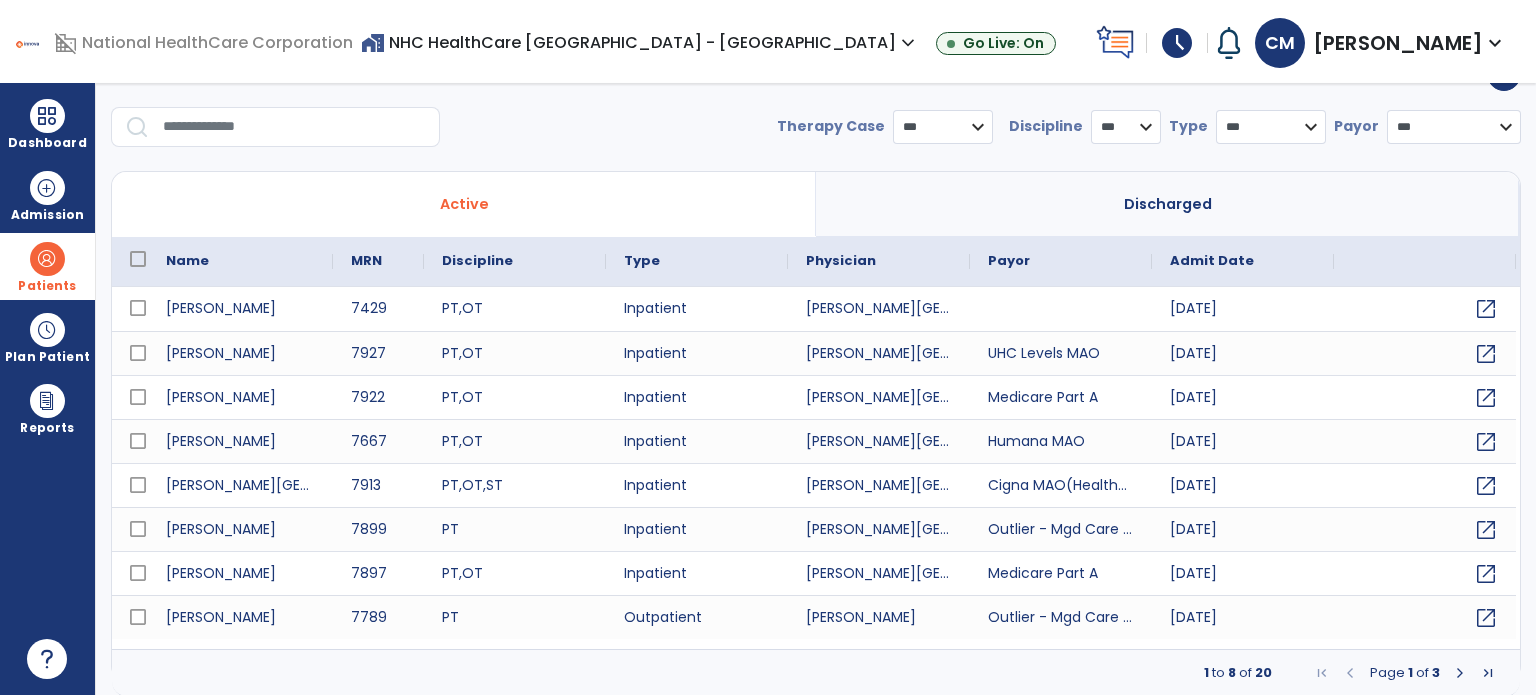 click on "Patients" at bounding box center [47, 286] 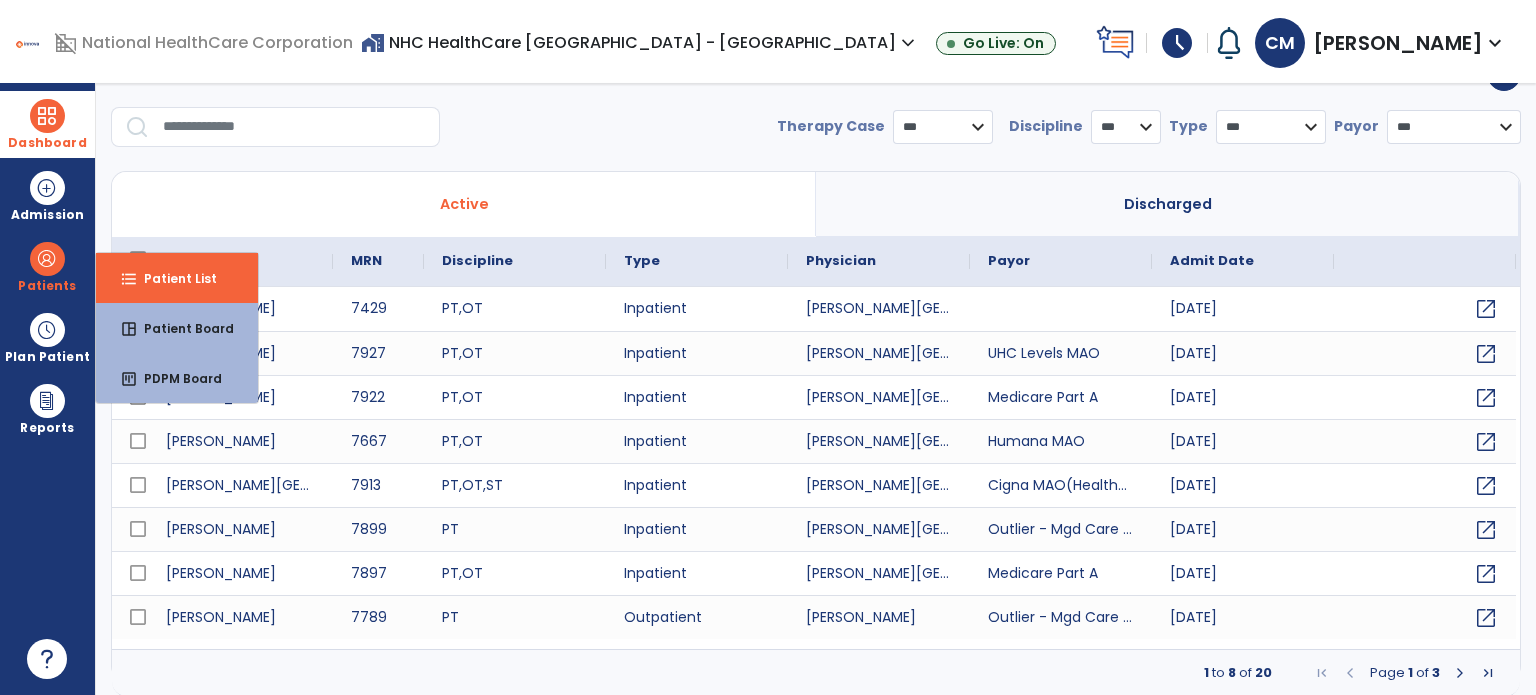 click at bounding box center (47, 116) 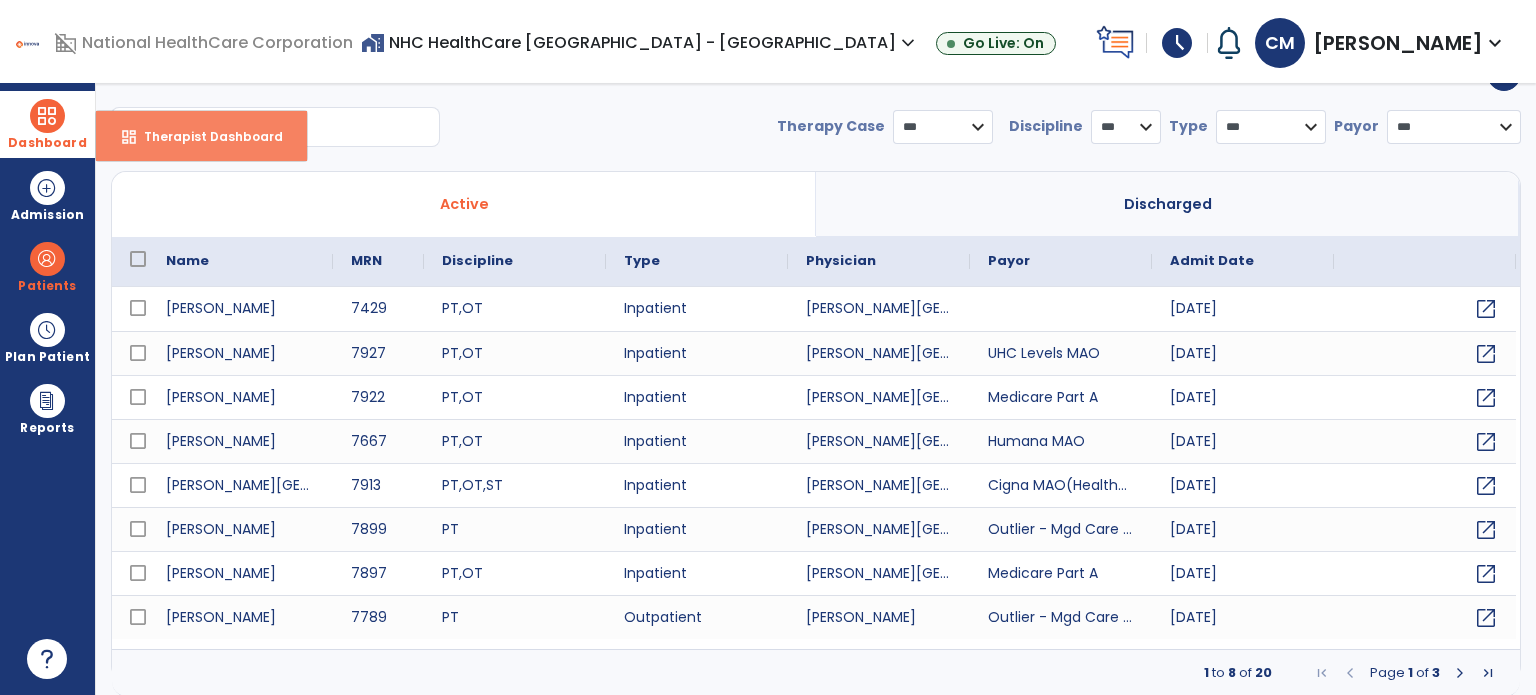 click on "dashboard  Therapist Dashboard" at bounding box center (201, 136) 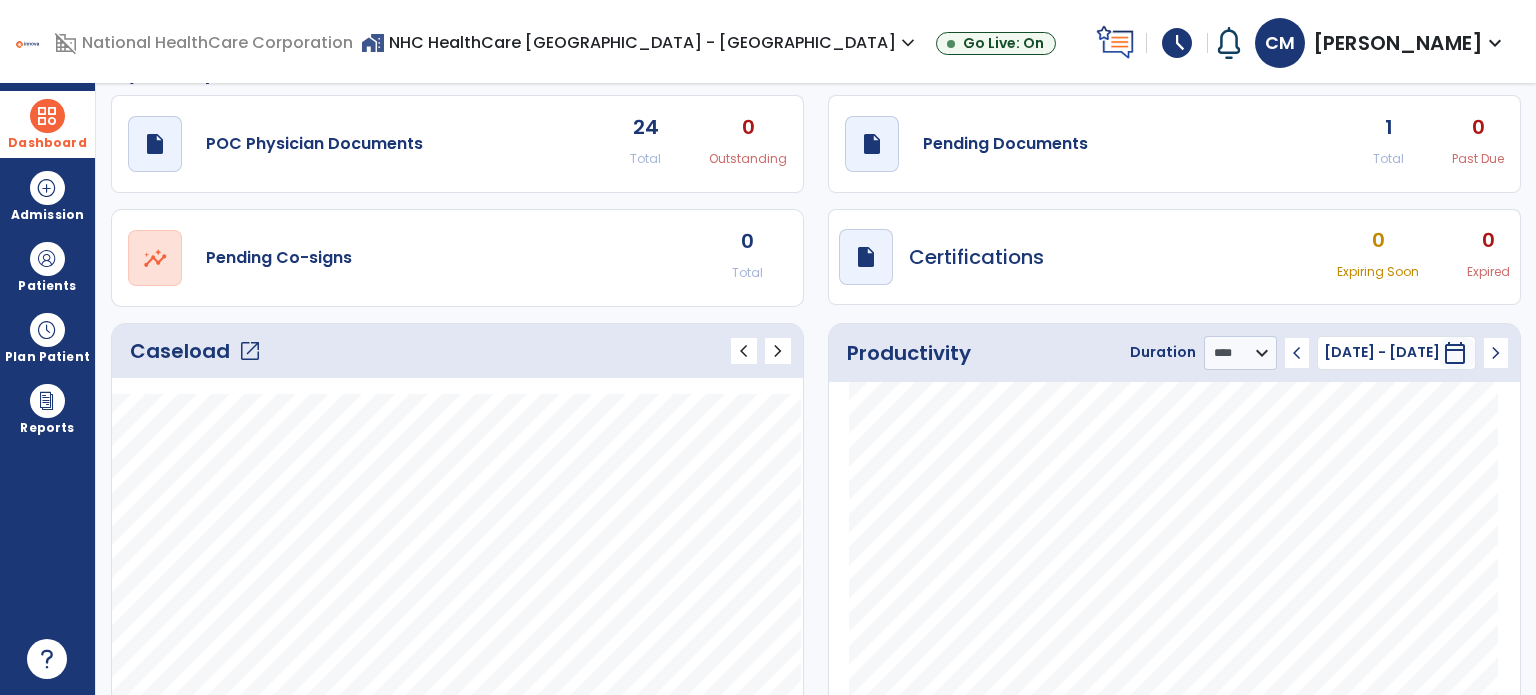 click on "Caseload   open_in_new   chevron_left   chevron_right" 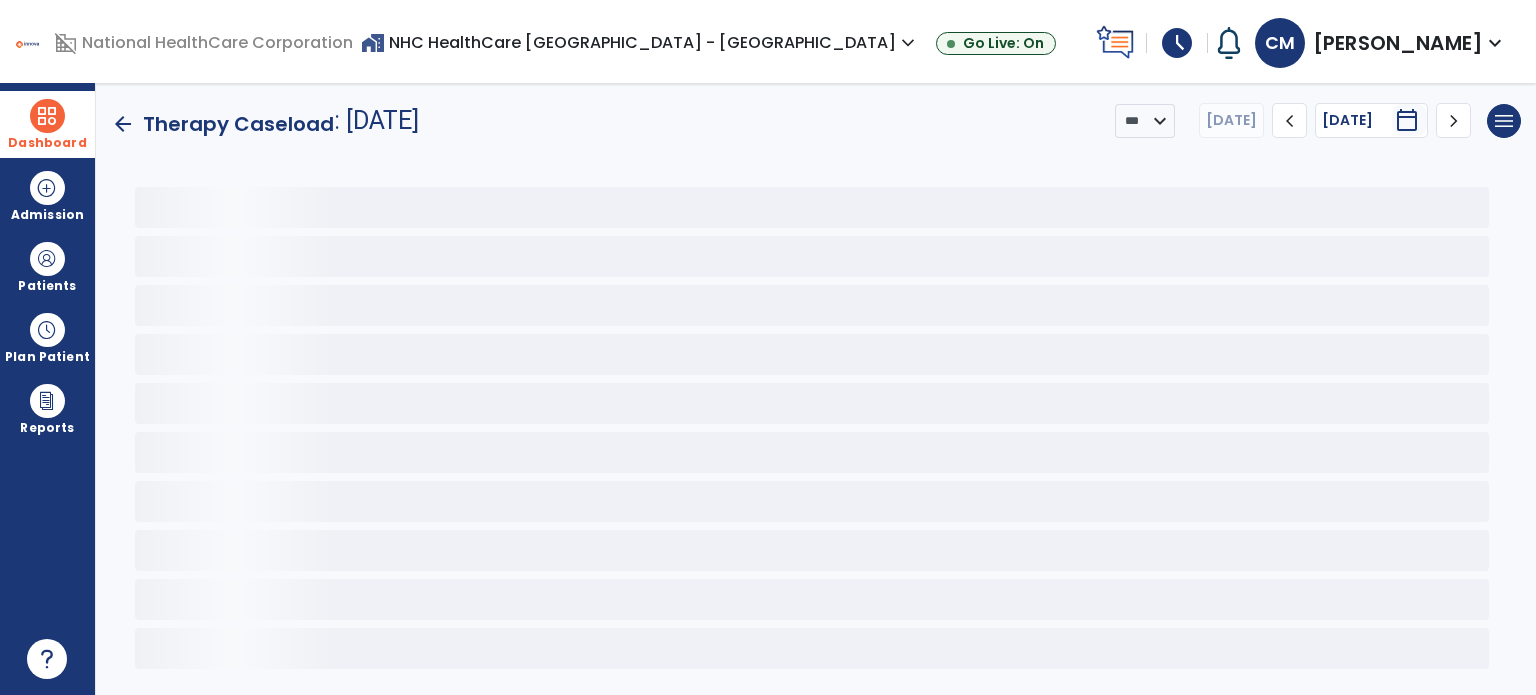 scroll, scrollTop: 0, scrollLeft: 0, axis: both 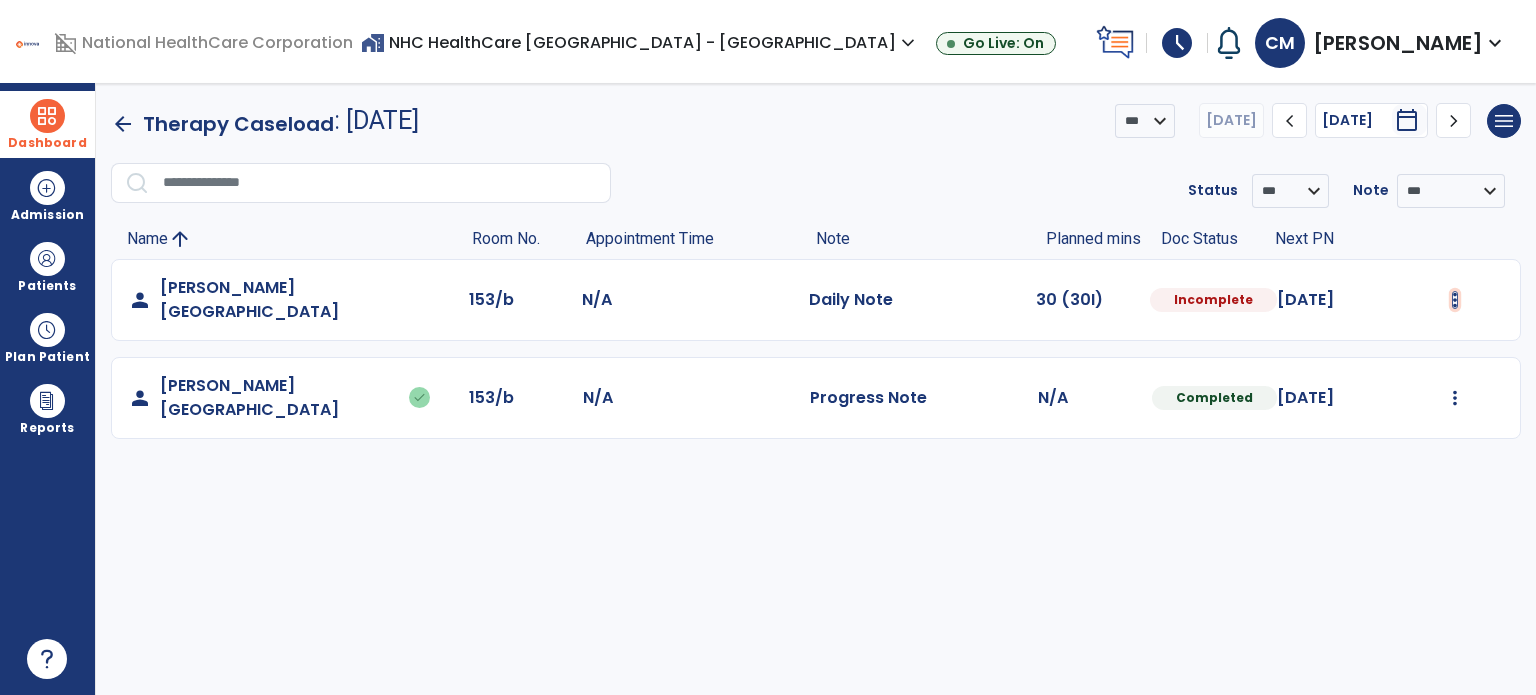 click at bounding box center [1455, 300] 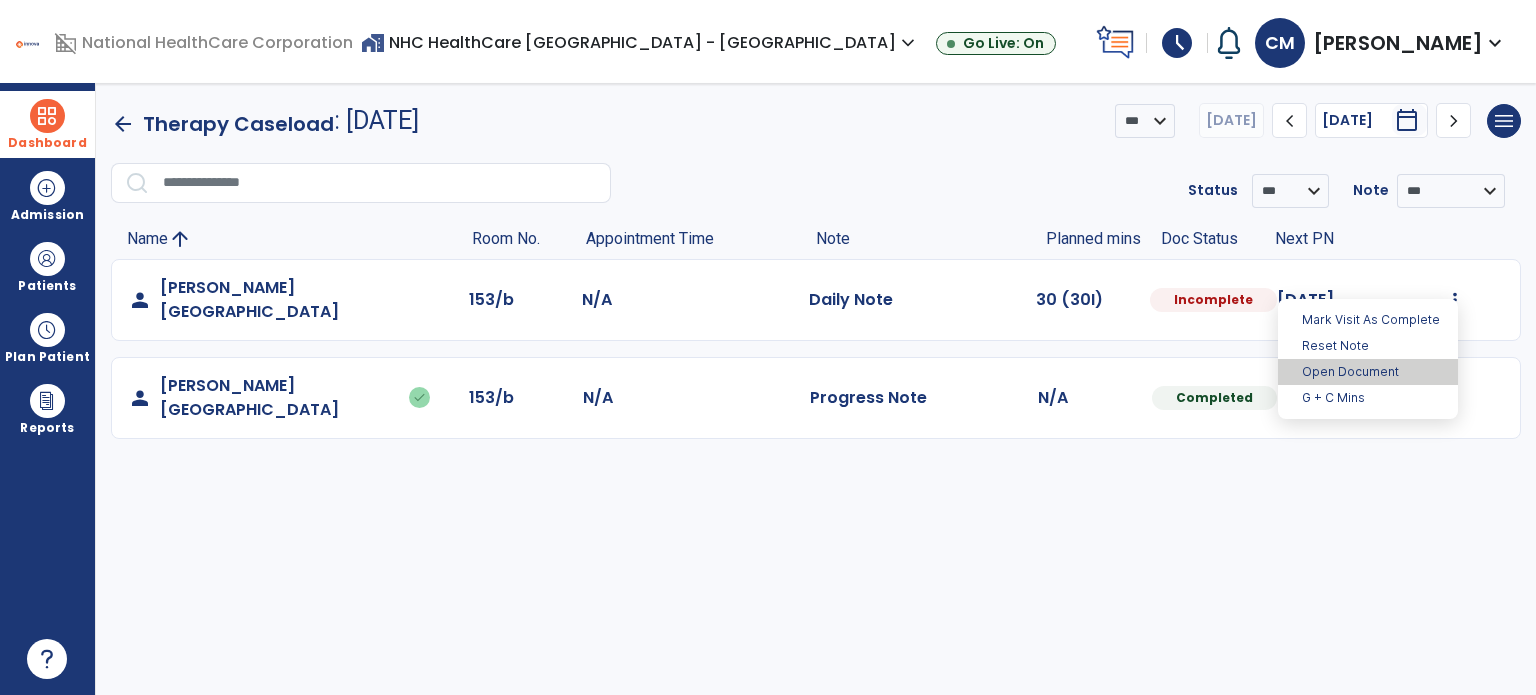 click on "Open Document" at bounding box center (1368, 372) 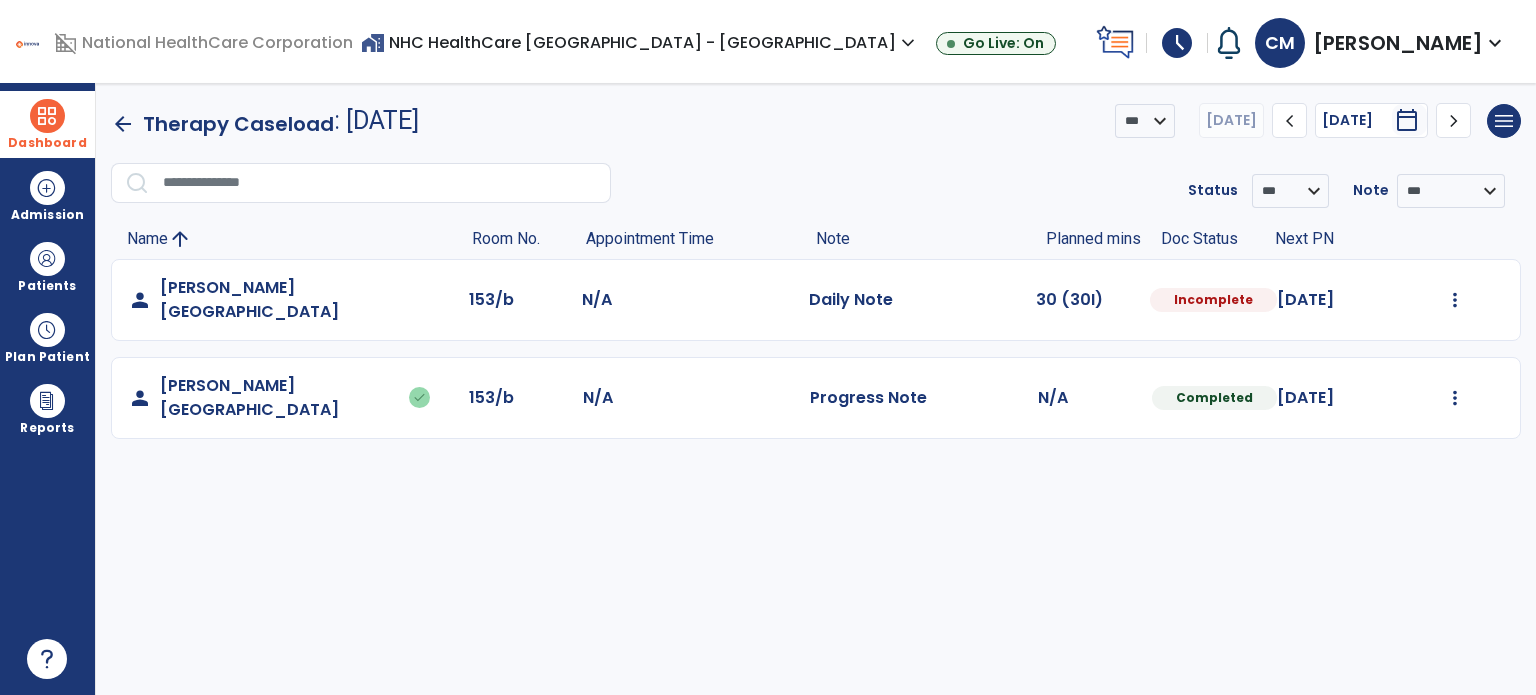 select on "*" 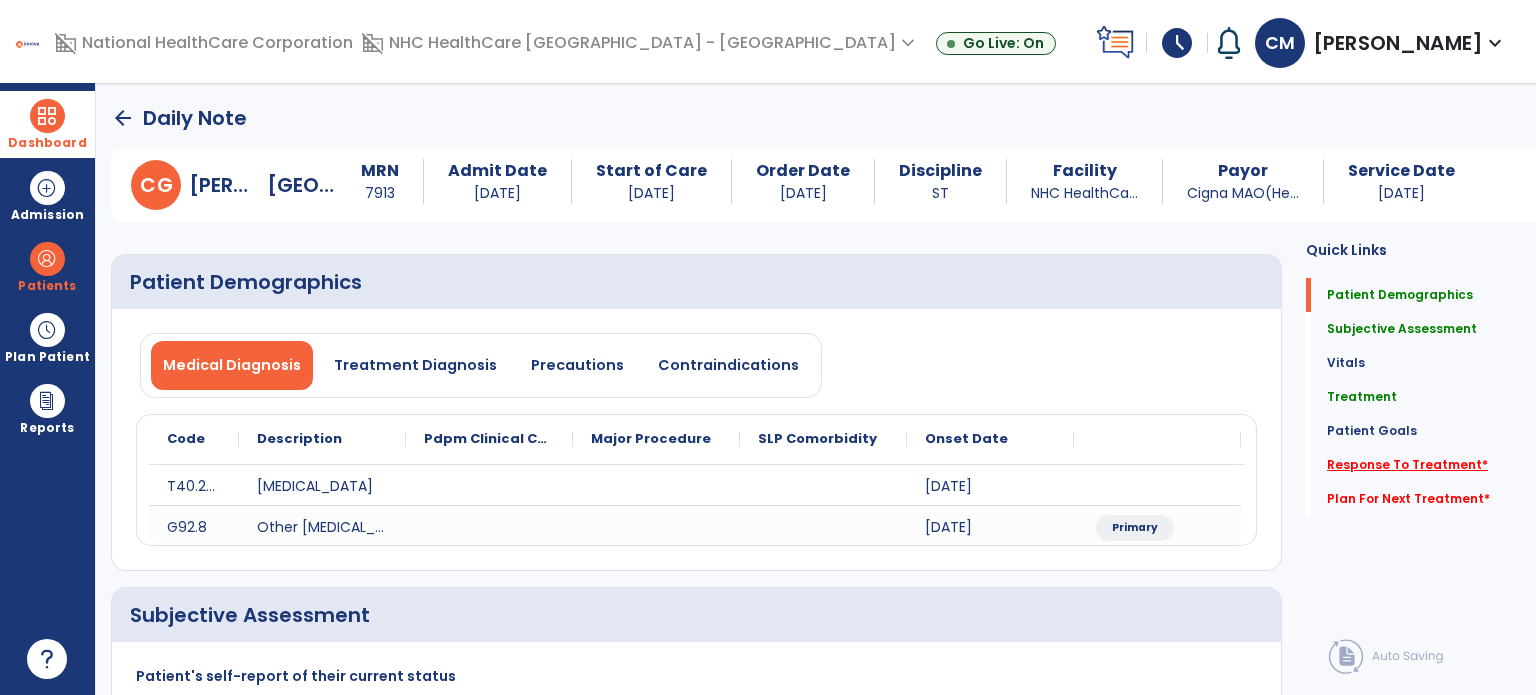 click on "Response To Treatment   *" 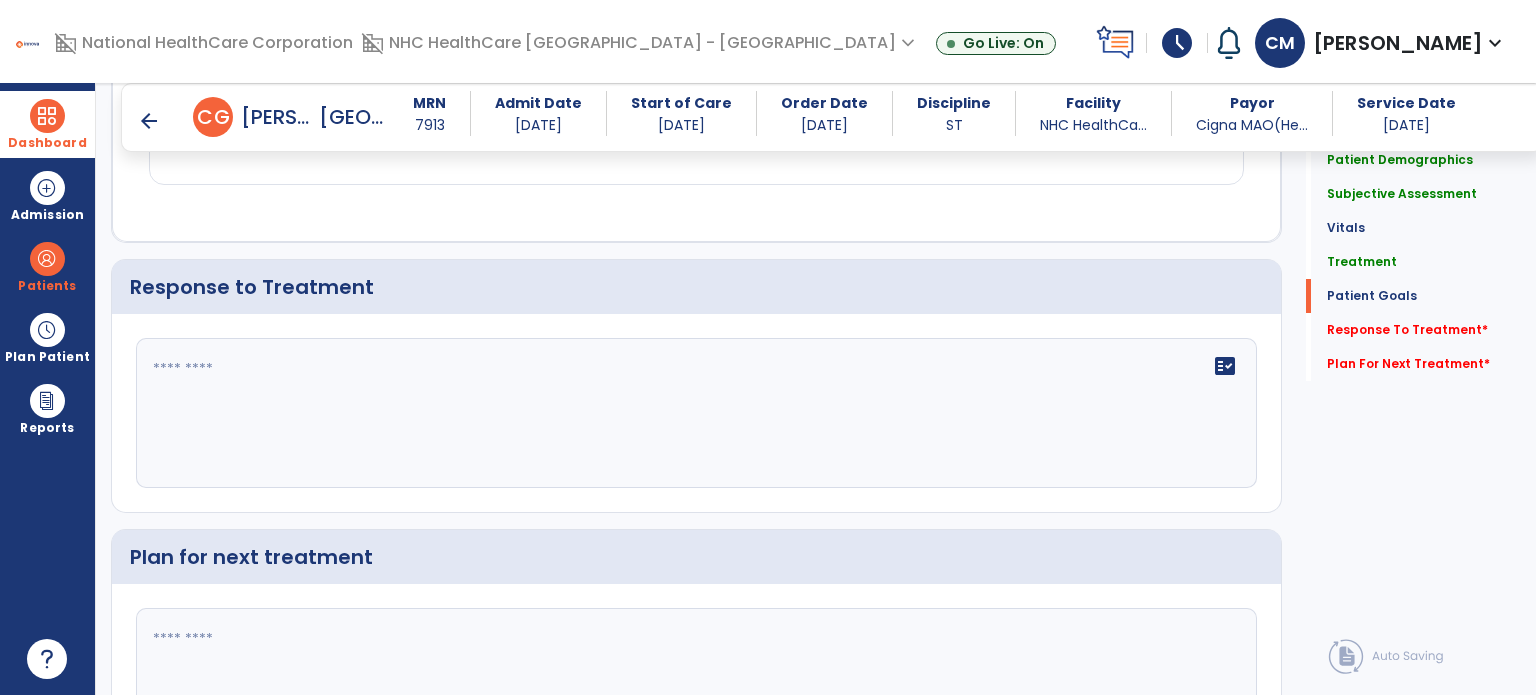 scroll, scrollTop: 2545, scrollLeft: 0, axis: vertical 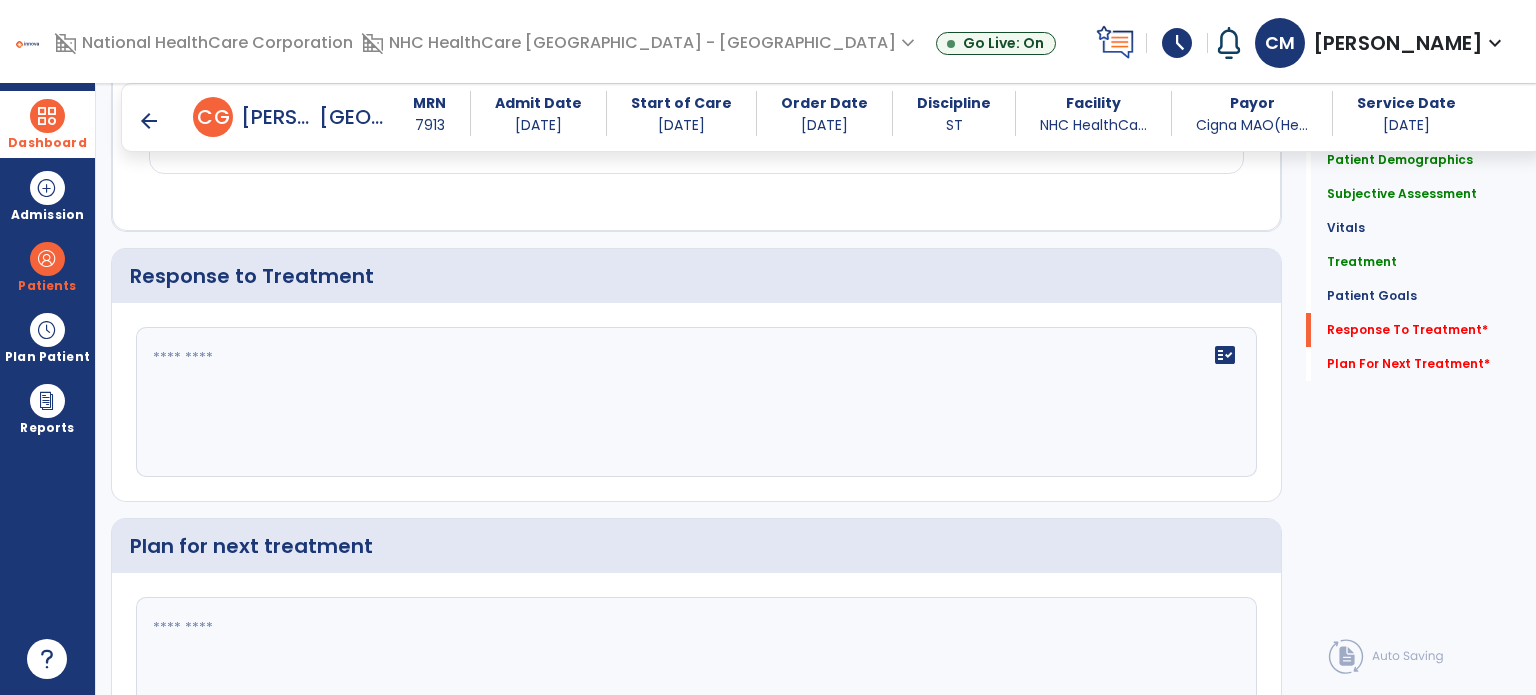 click on "fact_check" 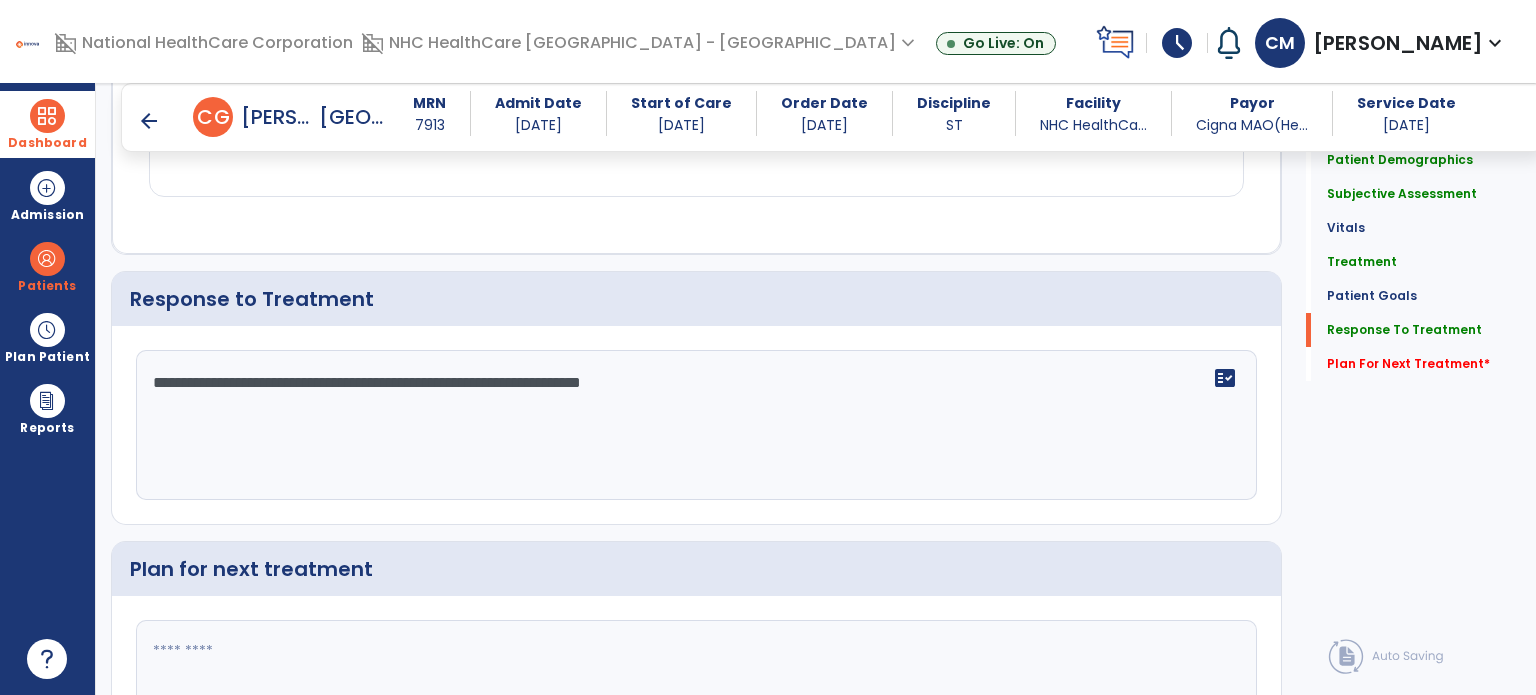 scroll, scrollTop: 2545, scrollLeft: 0, axis: vertical 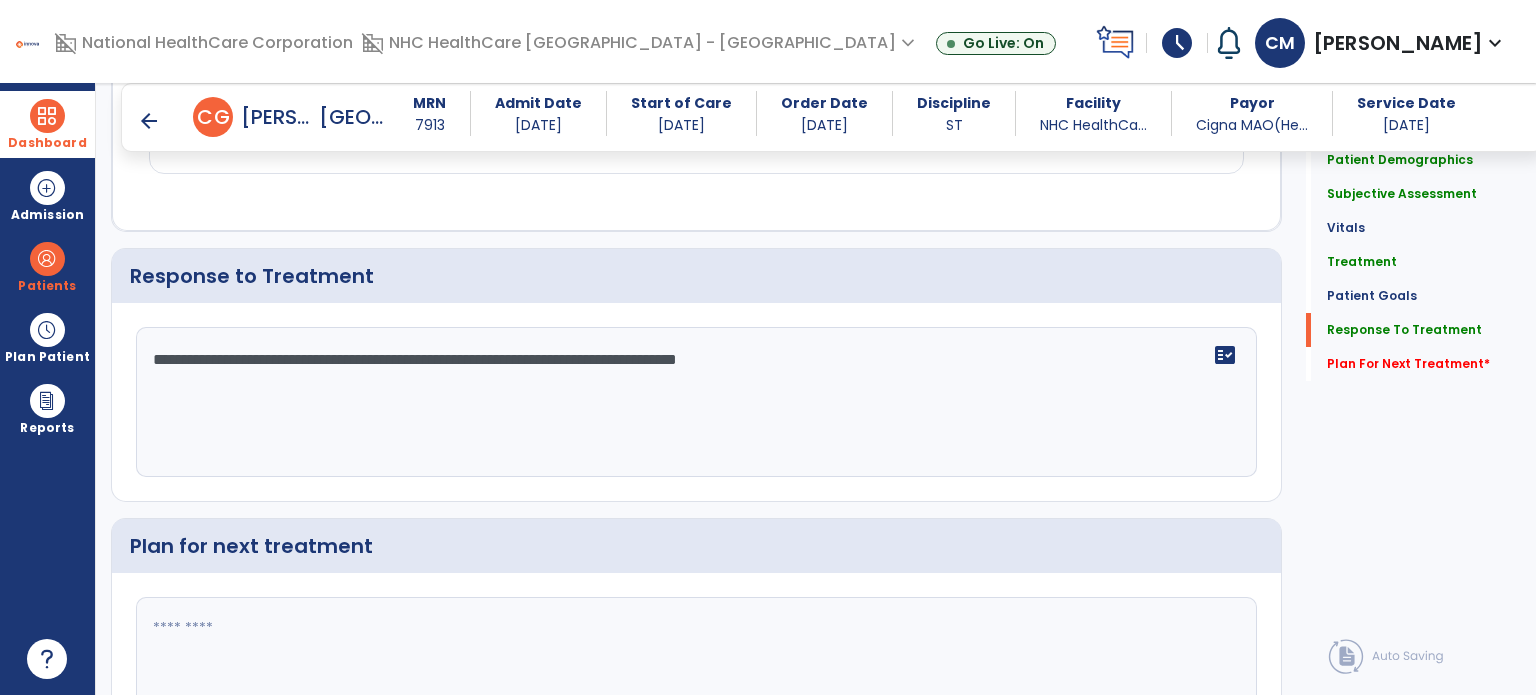 type on "**********" 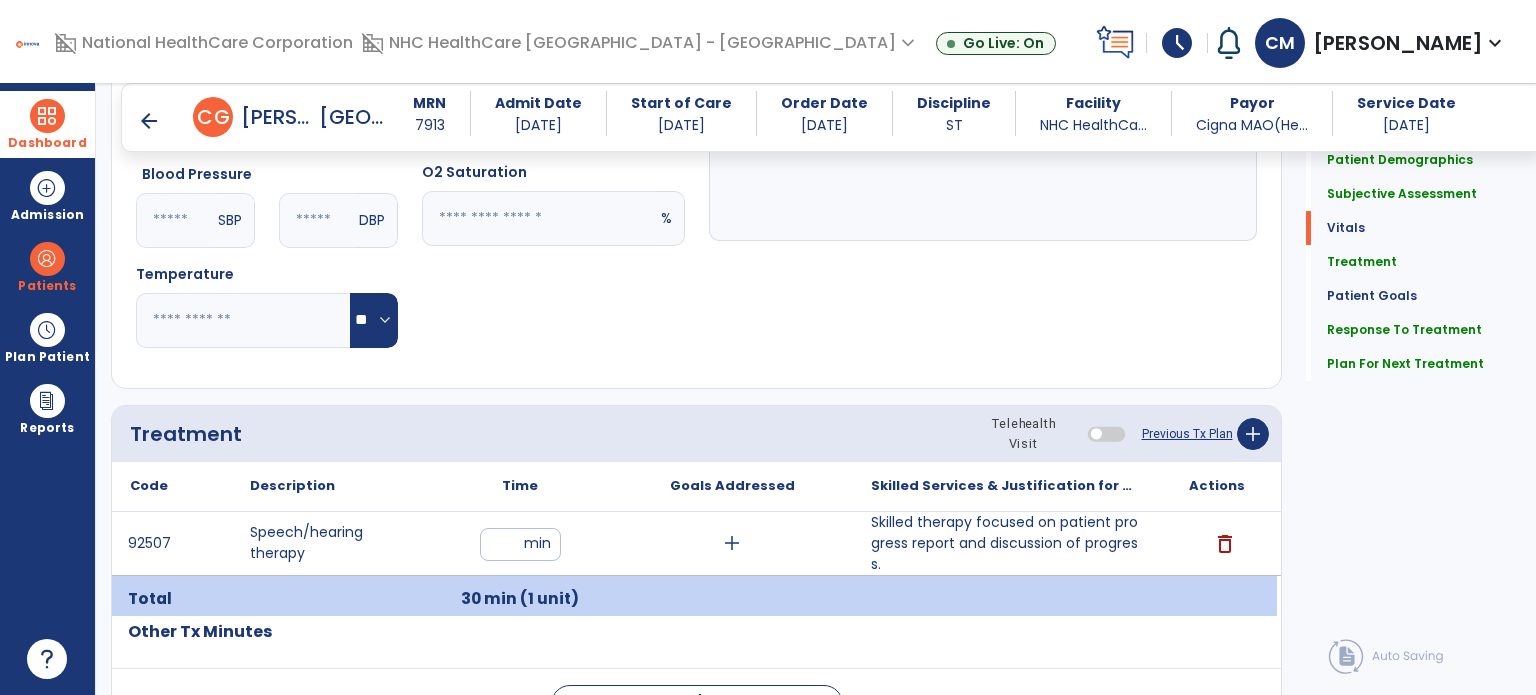 scroll, scrollTop: 888, scrollLeft: 0, axis: vertical 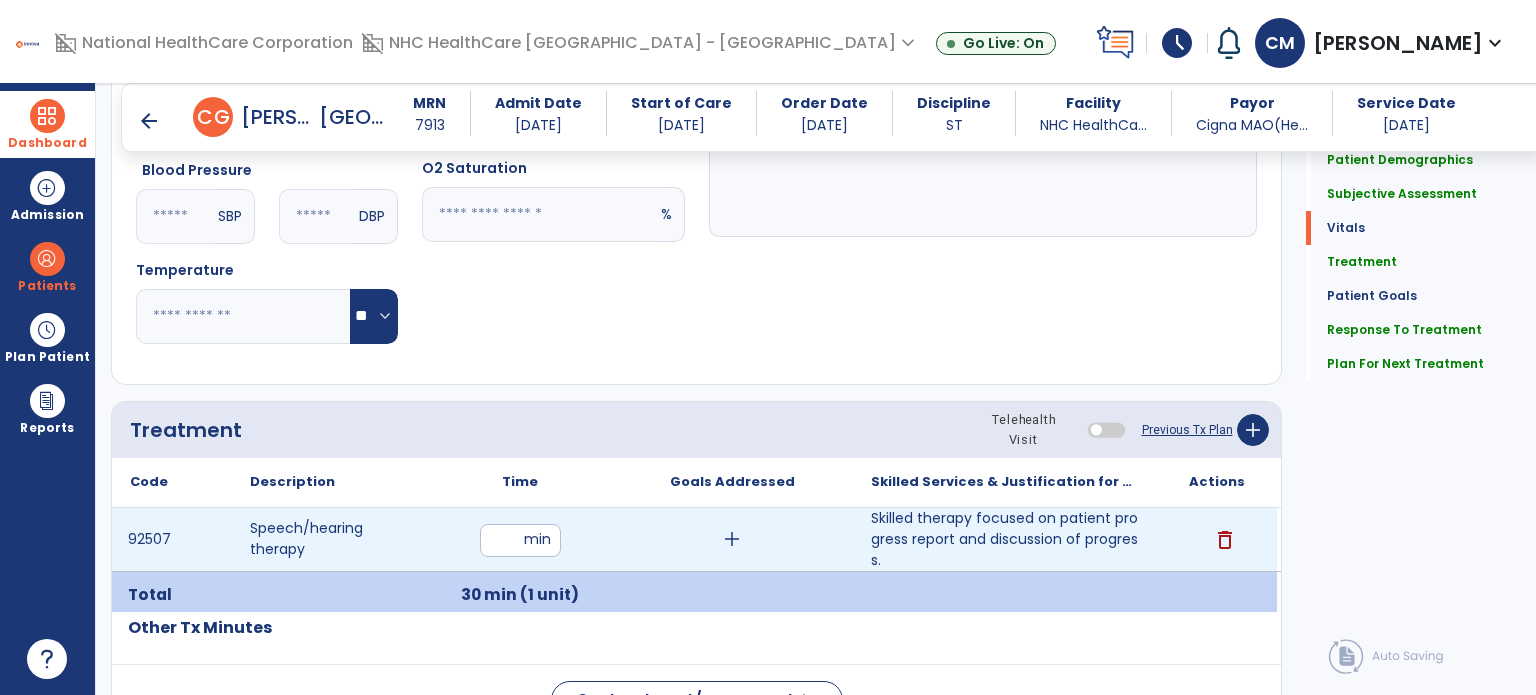 type on "**********" 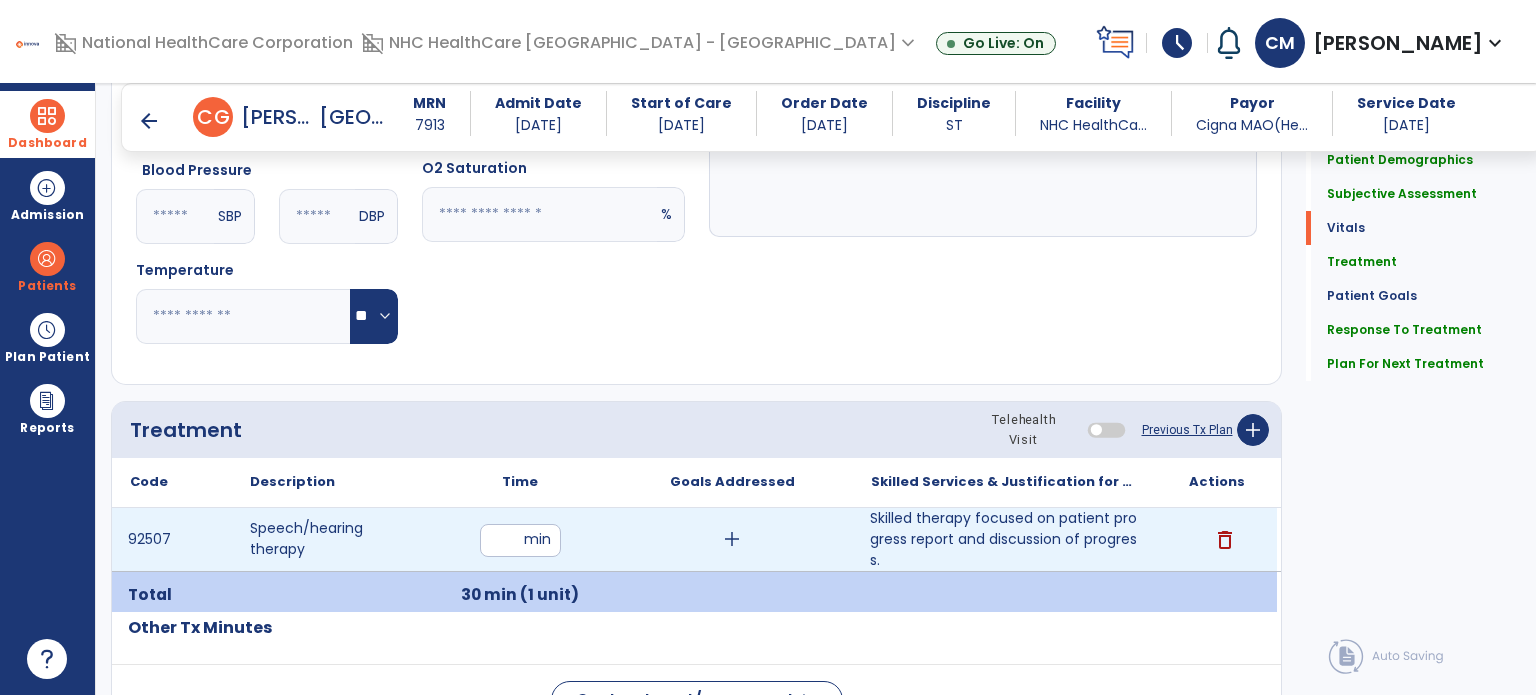 click on "Skilled therapy focused on patient progress report and discussion of progress." at bounding box center [1004, 539] 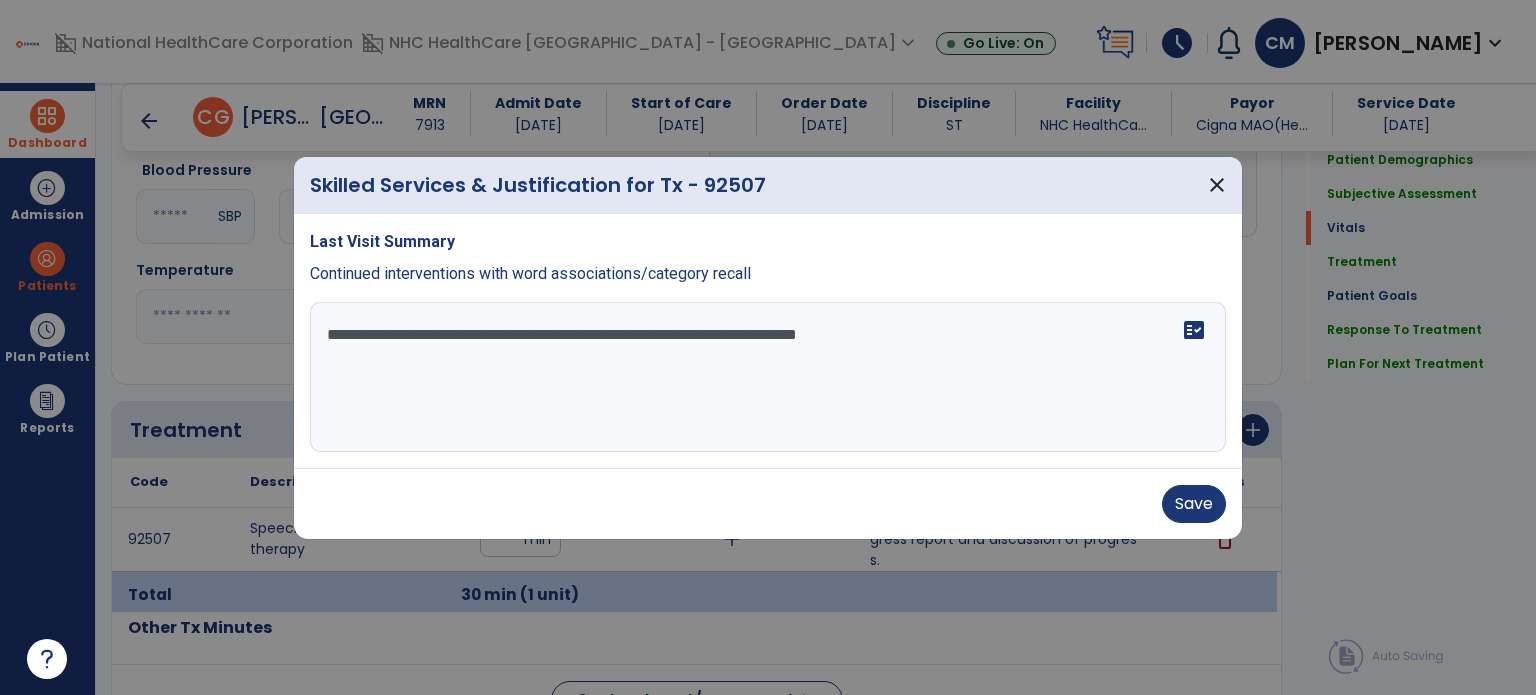 click on "**********" at bounding box center [768, 377] 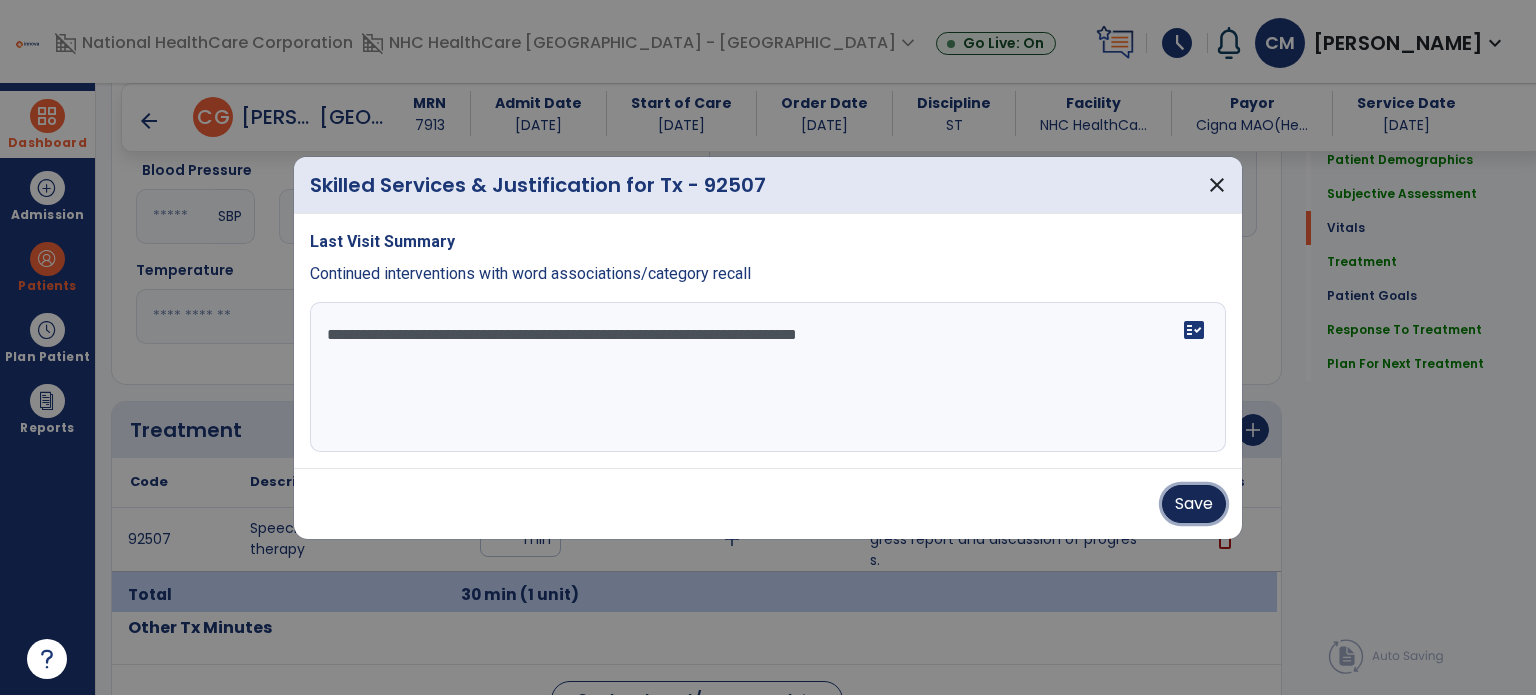 click on "Save" at bounding box center [1194, 504] 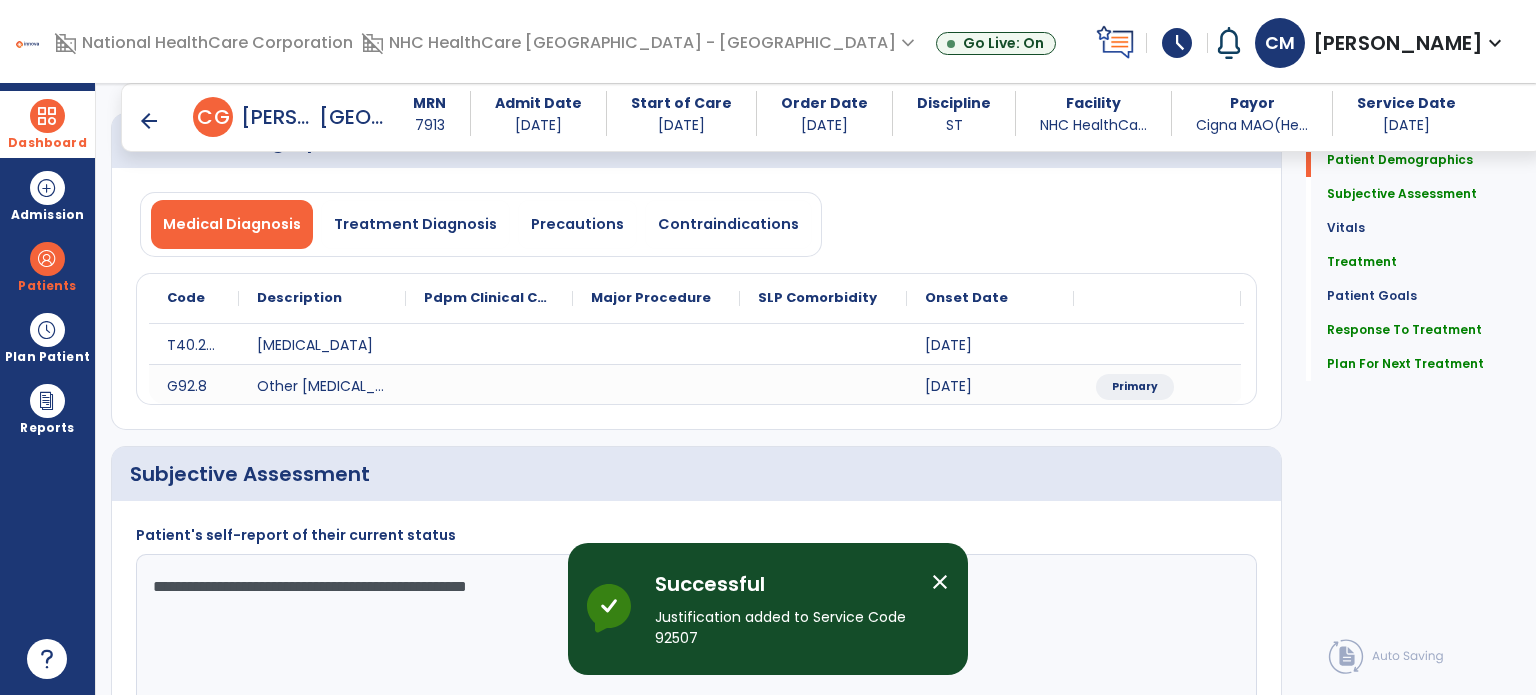 scroll, scrollTop: 0, scrollLeft: 0, axis: both 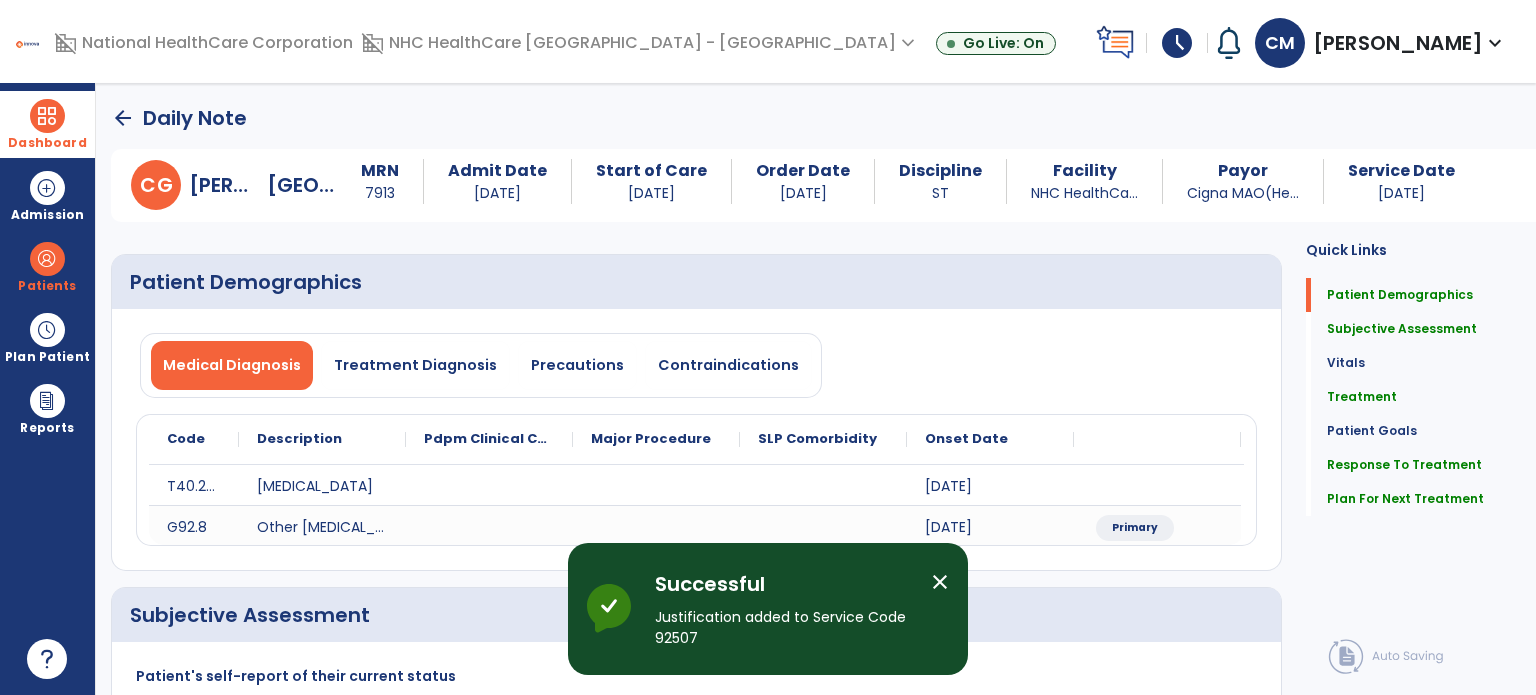 click on "arrow_back   Daily Note   C  G  Cauthen,   Geneva  MRN 7913 Admit Date 06/05/2025 Start of Care 06/10/2025 Order Date 06/10/2025 Discipline ST Facility NHC HealthCa... Payor Cigna MAO(He... Service Date 07/09/2025 Patient Demographics  Medical Diagnosis   Treatment Diagnosis   Precautions   Contraindications
Code
Description
to" at bounding box center (816, 389) 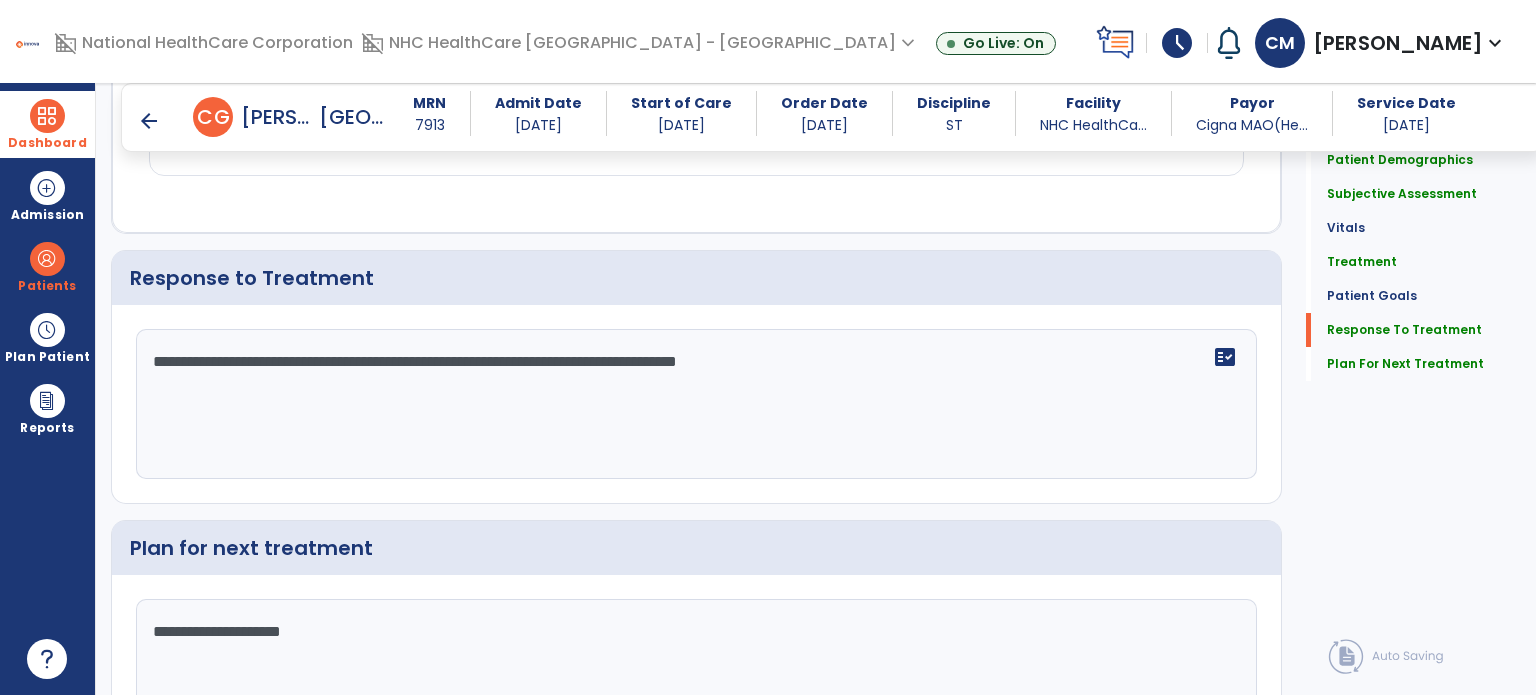 scroll, scrollTop: 2681, scrollLeft: 0, axis: vertical 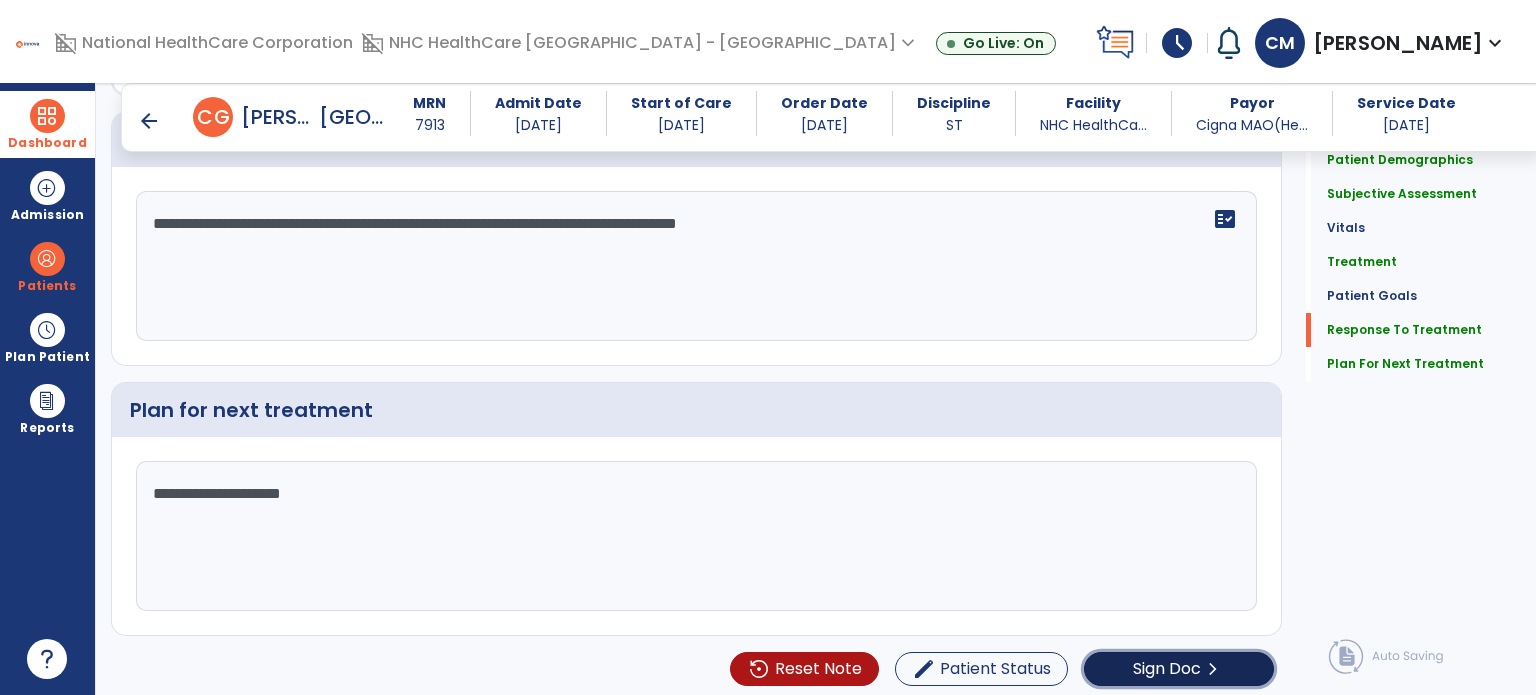 click on "chevron_right" 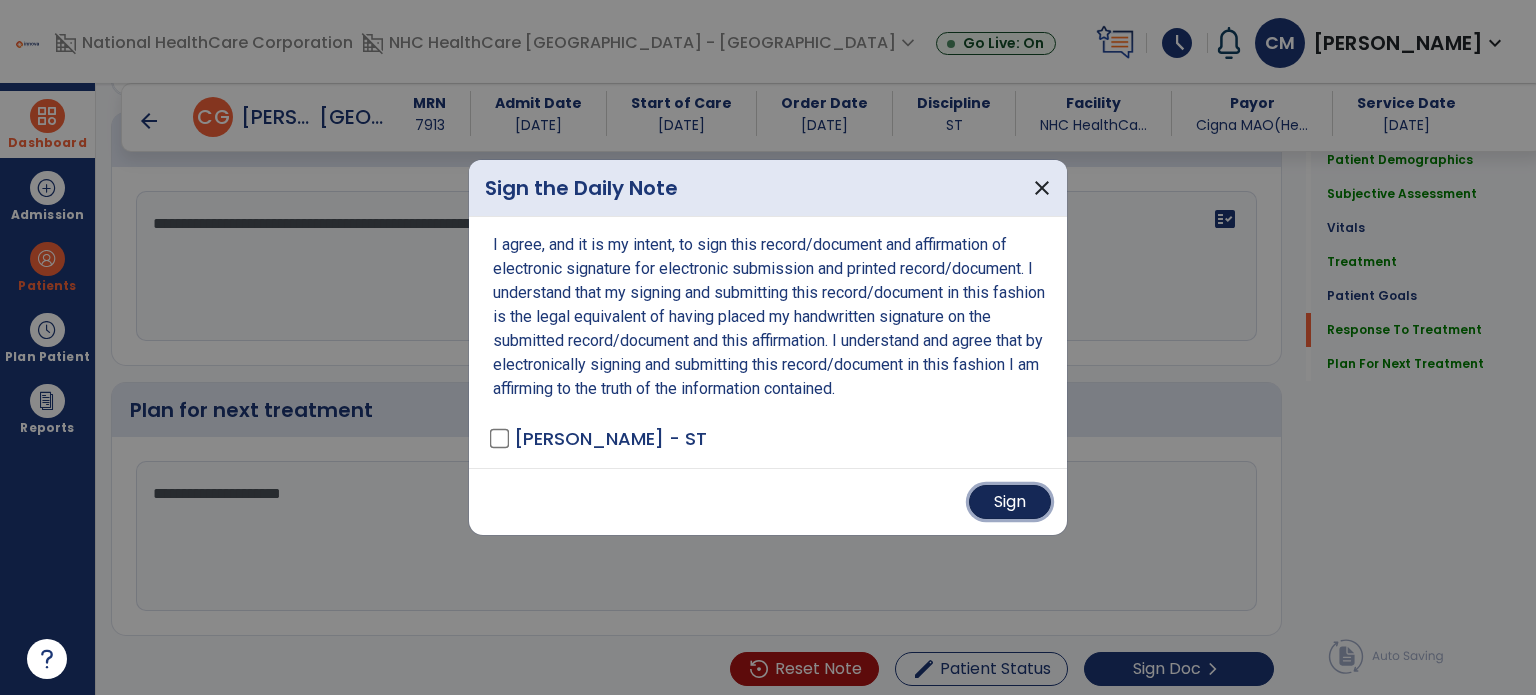 click on "Sign" at bounding box center (1010, 502) 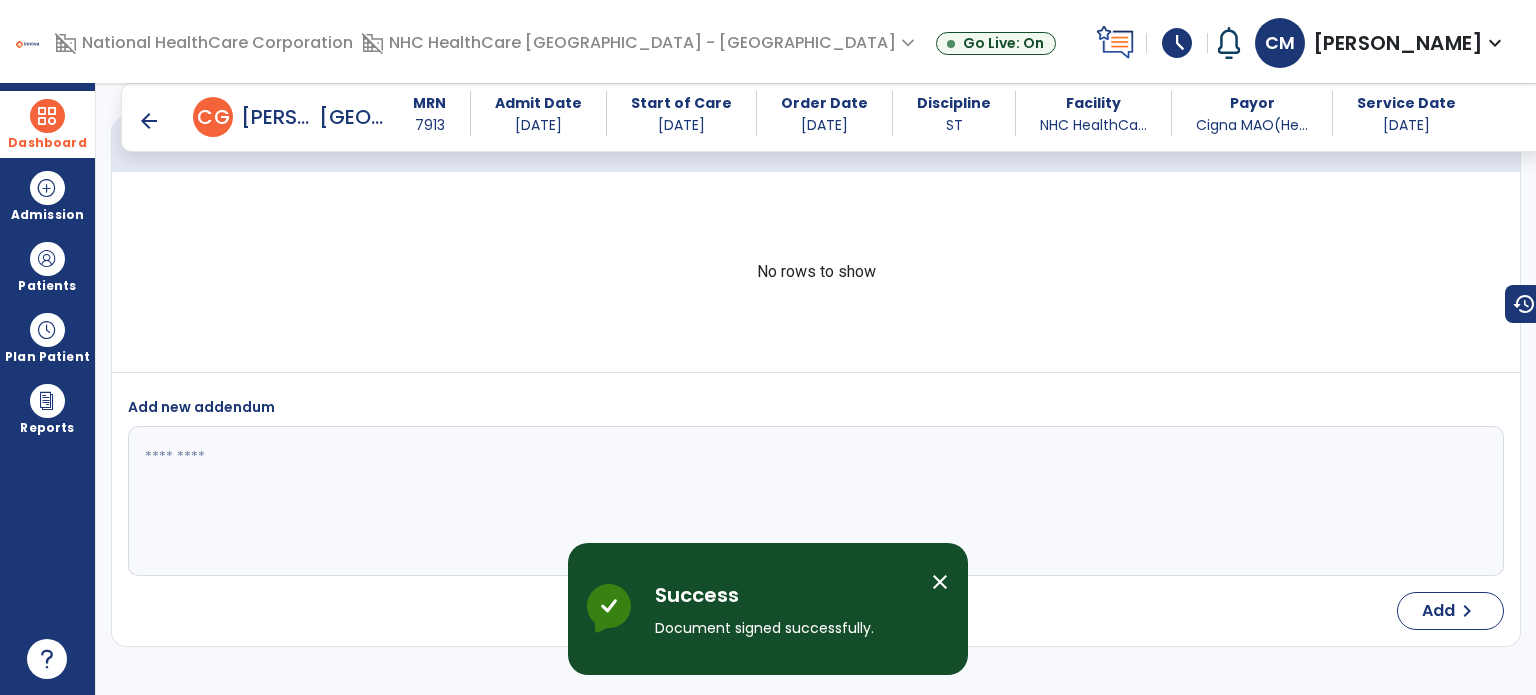 scroll, scrollTop: 3655, scrollLeft: 0, axis: vertical 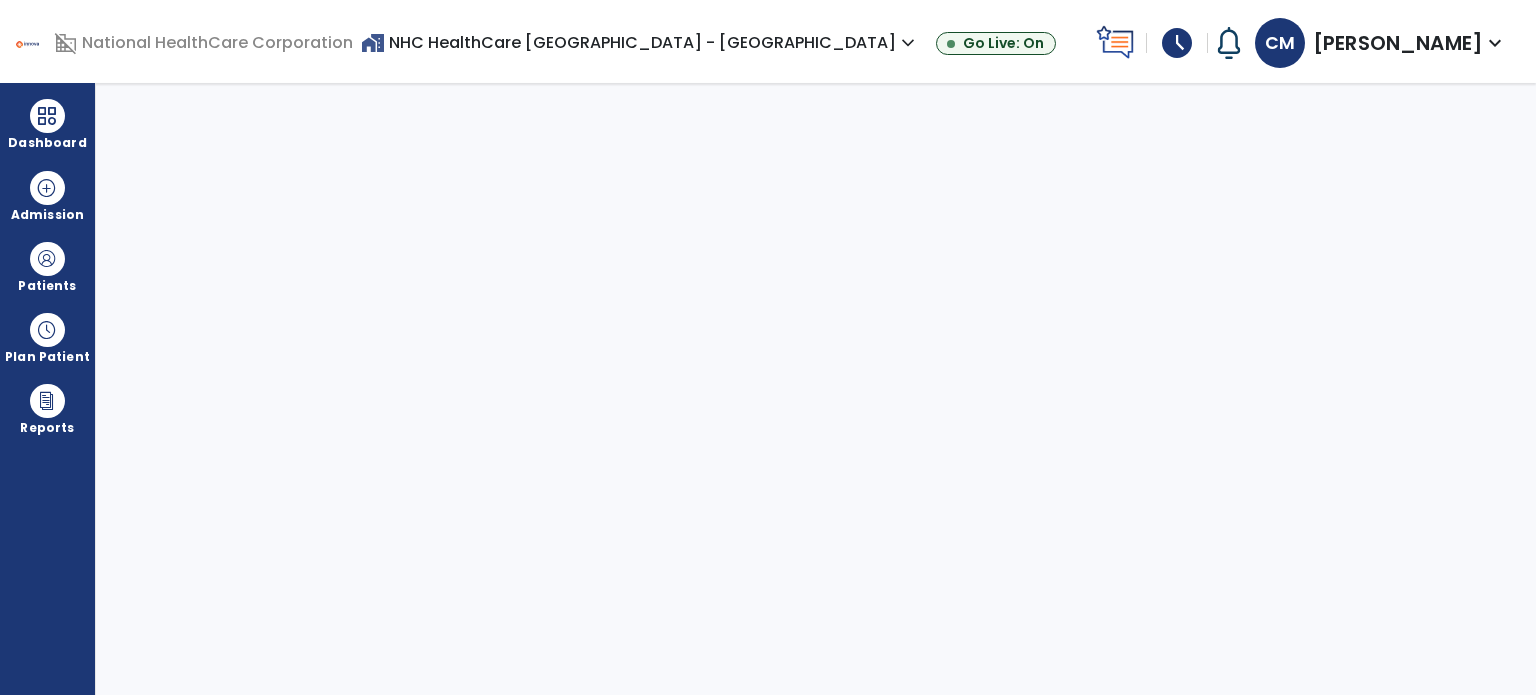 select on "****" 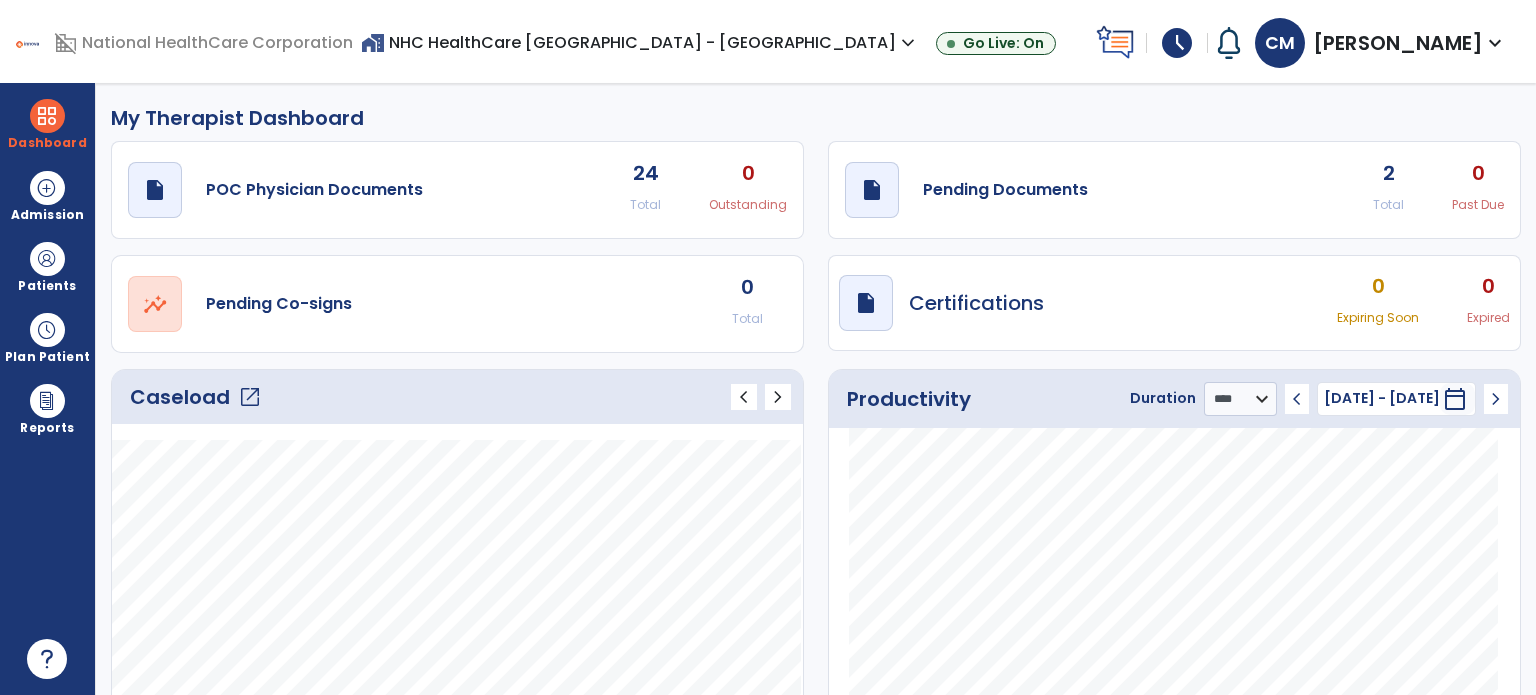 click on "open_in_new" 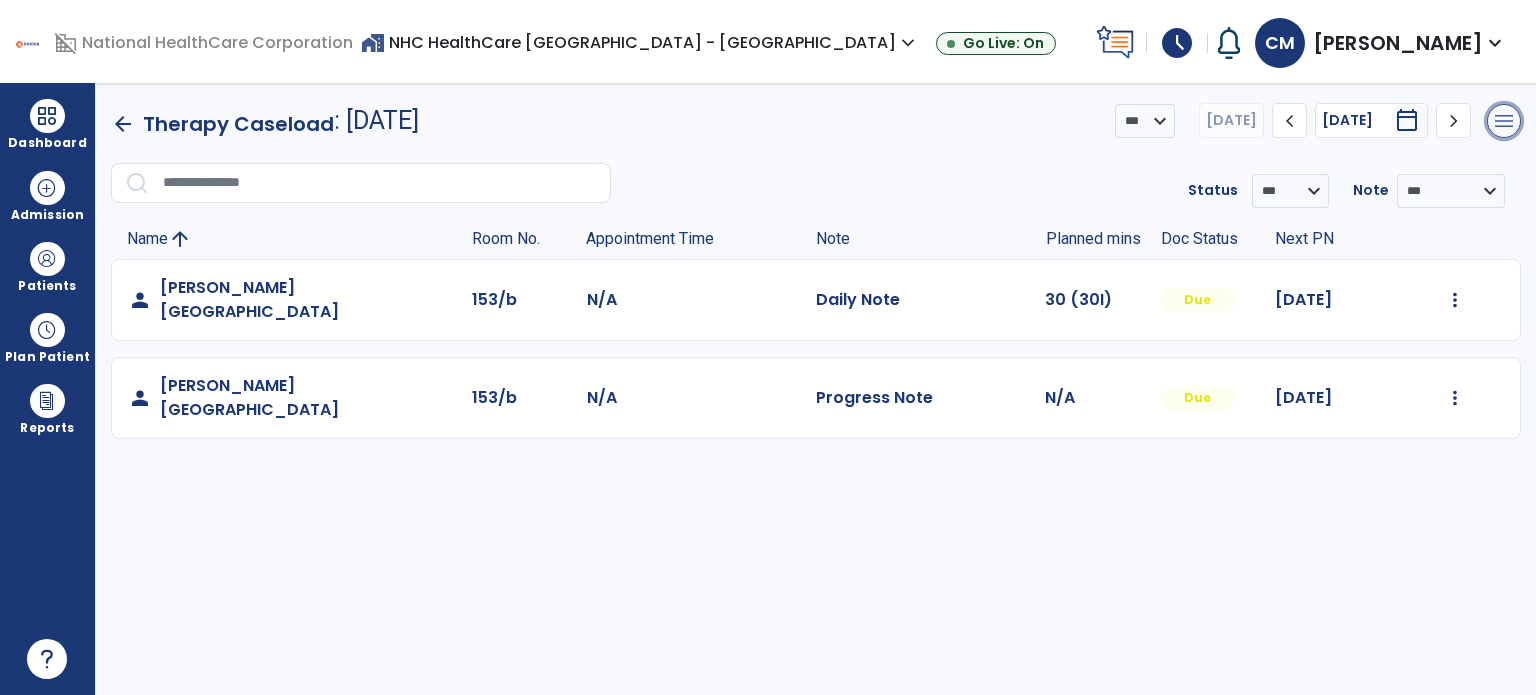 click on "menu" at bounding box center [1504, 121] 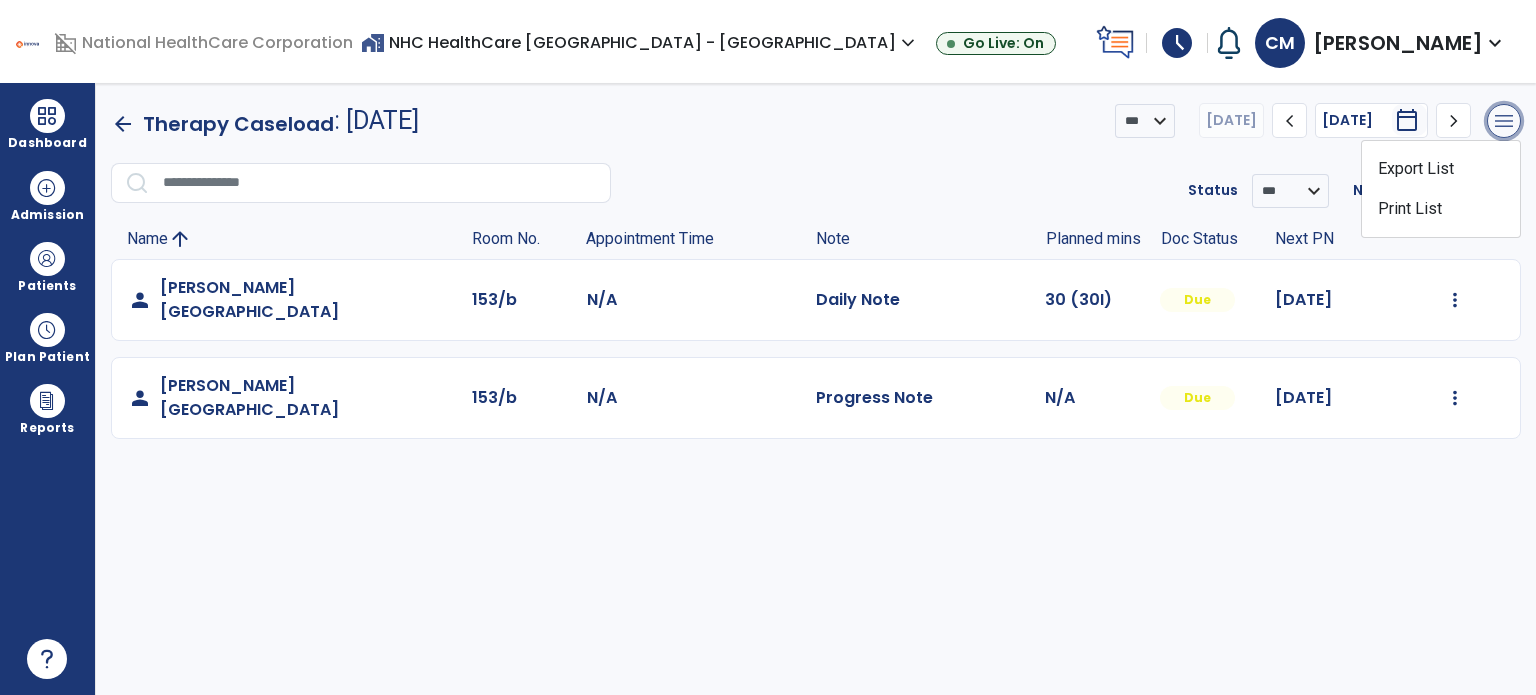 click on "menu" at bounding box center [1504, 121] 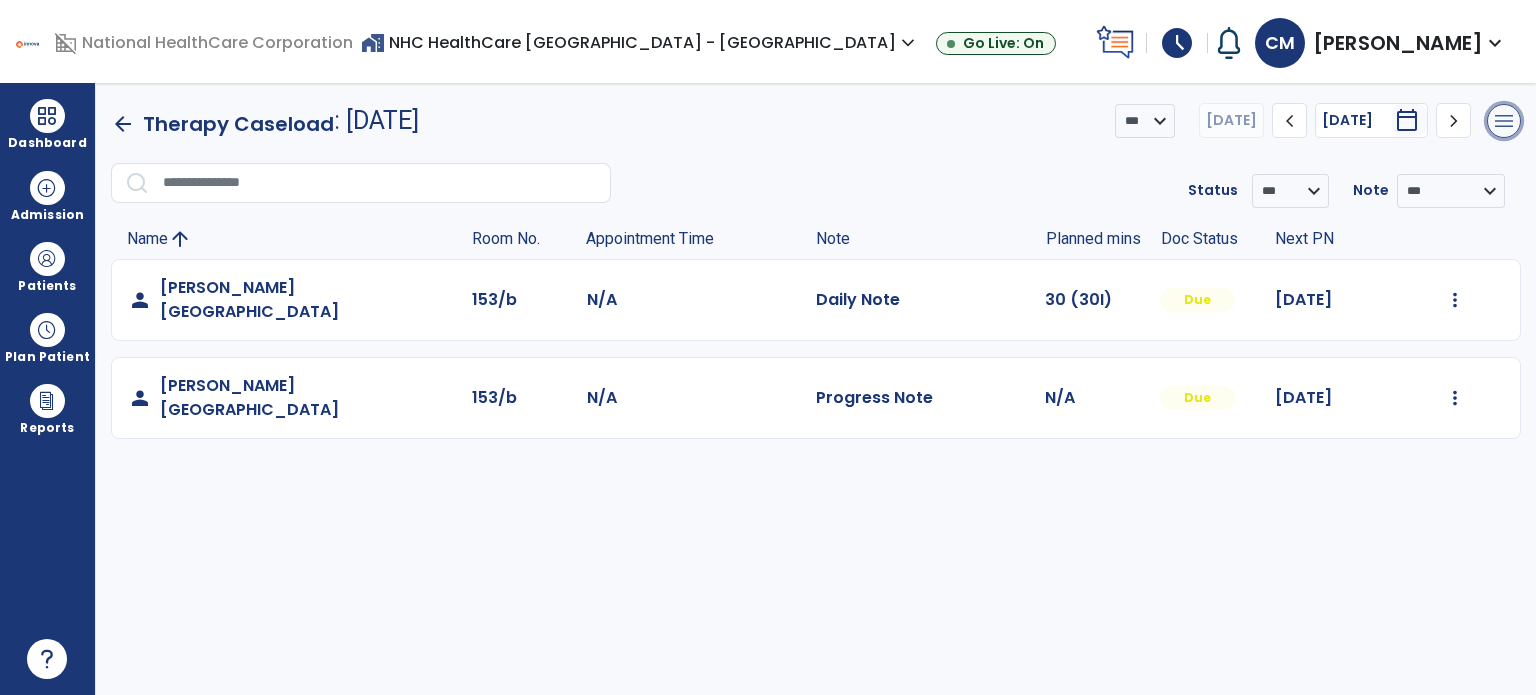 click on "menu" at bounding box center [1504, 121] 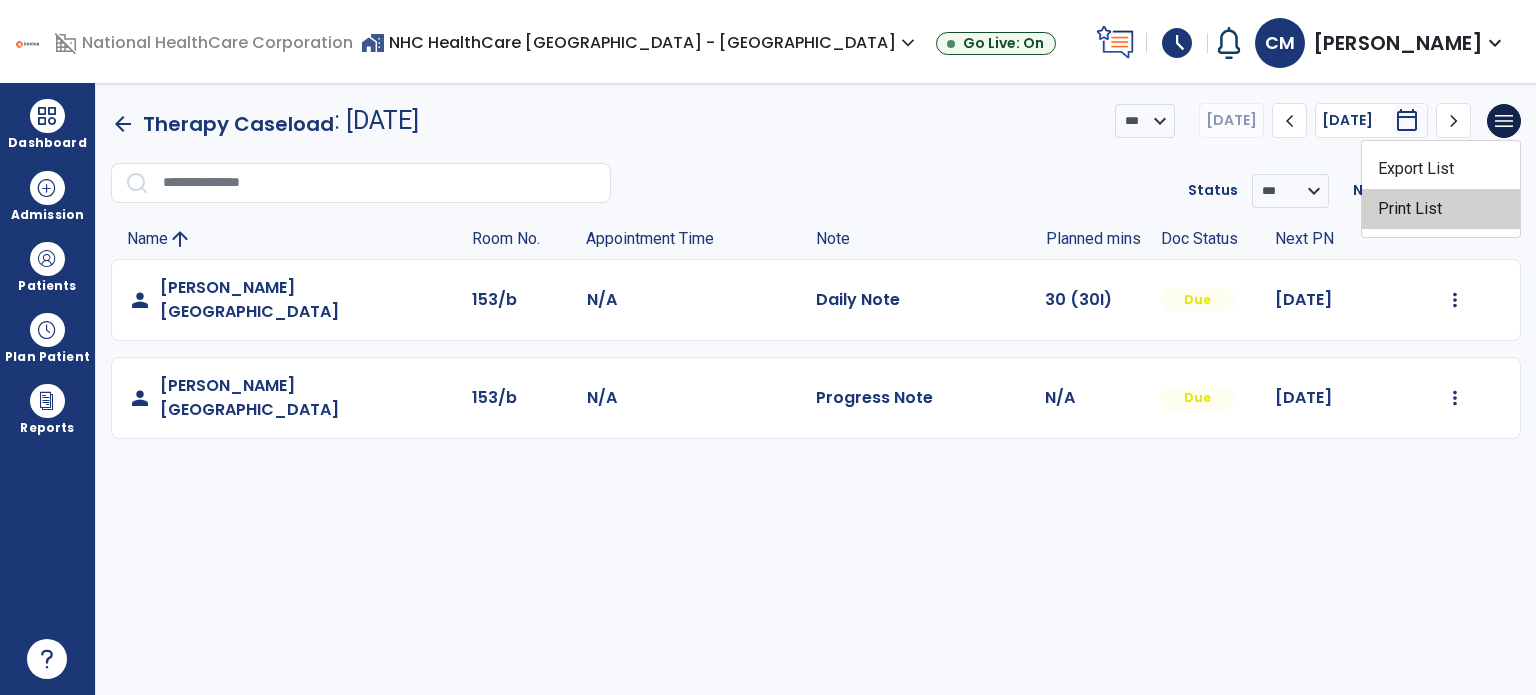 click on "Print List" 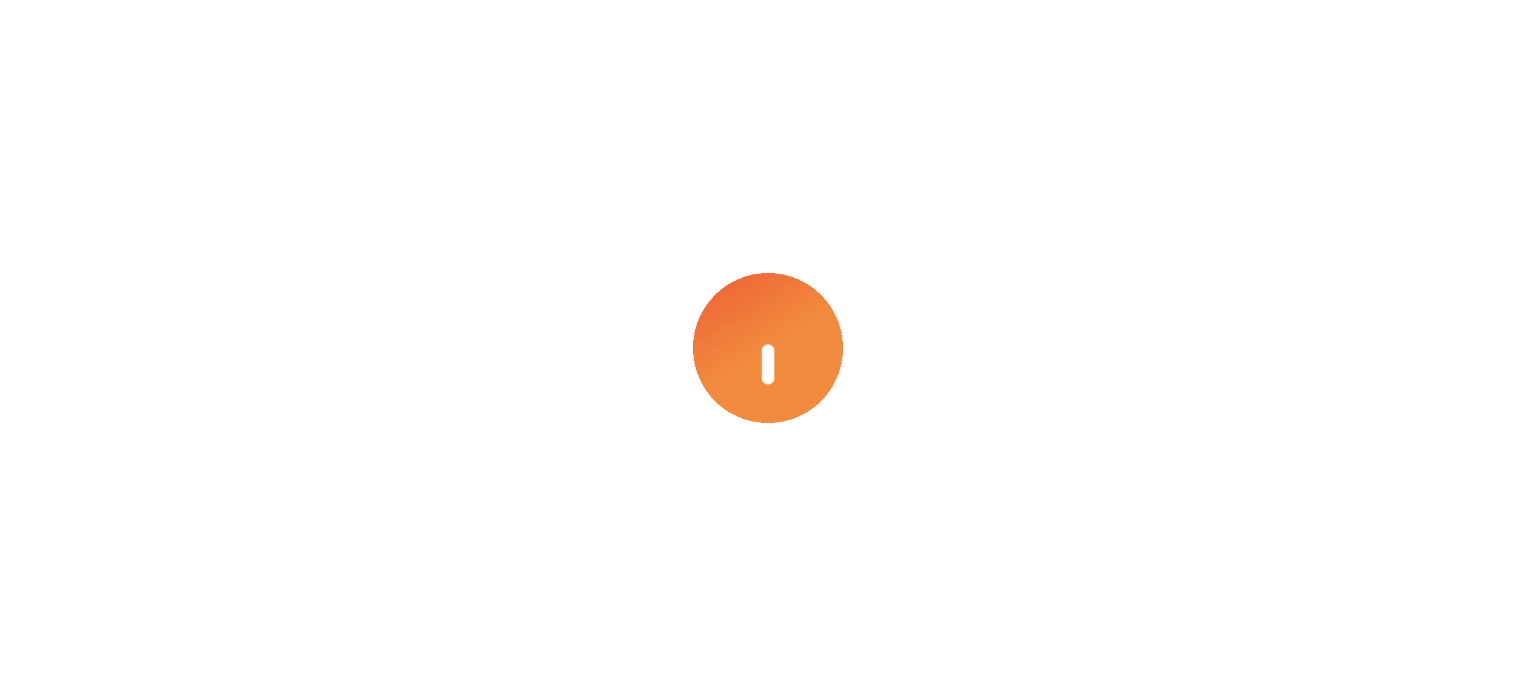 scroll, scrollTop: 0, scrollLeft: 0, axis: both 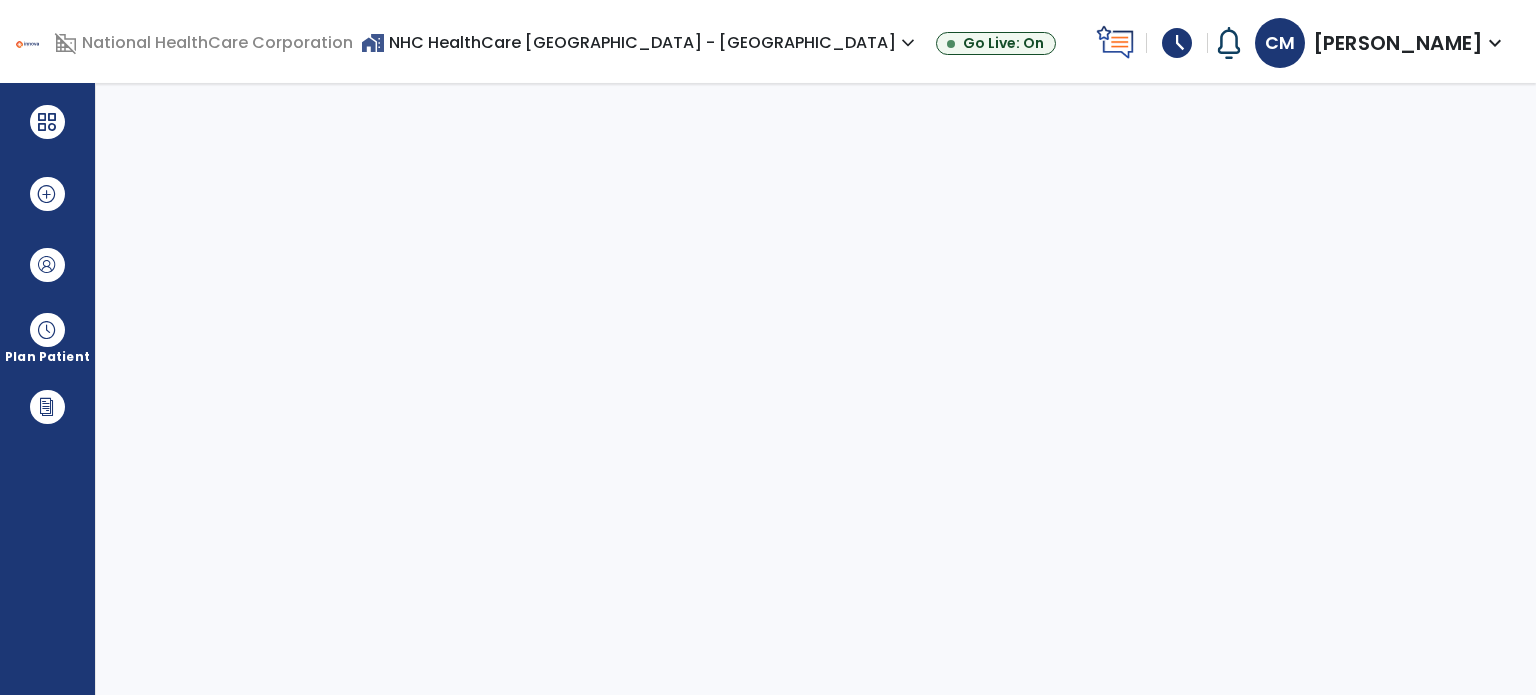 select on "****" 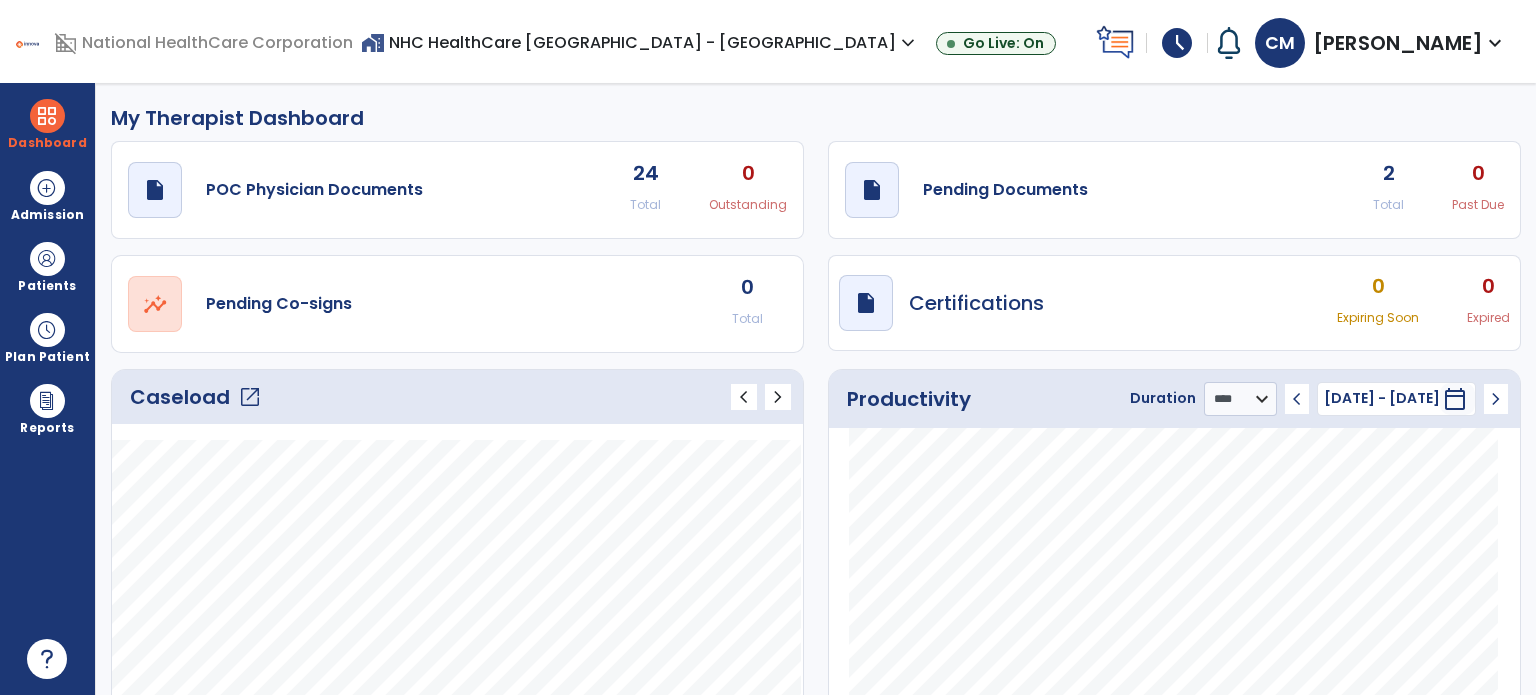 click on "open_in_new" 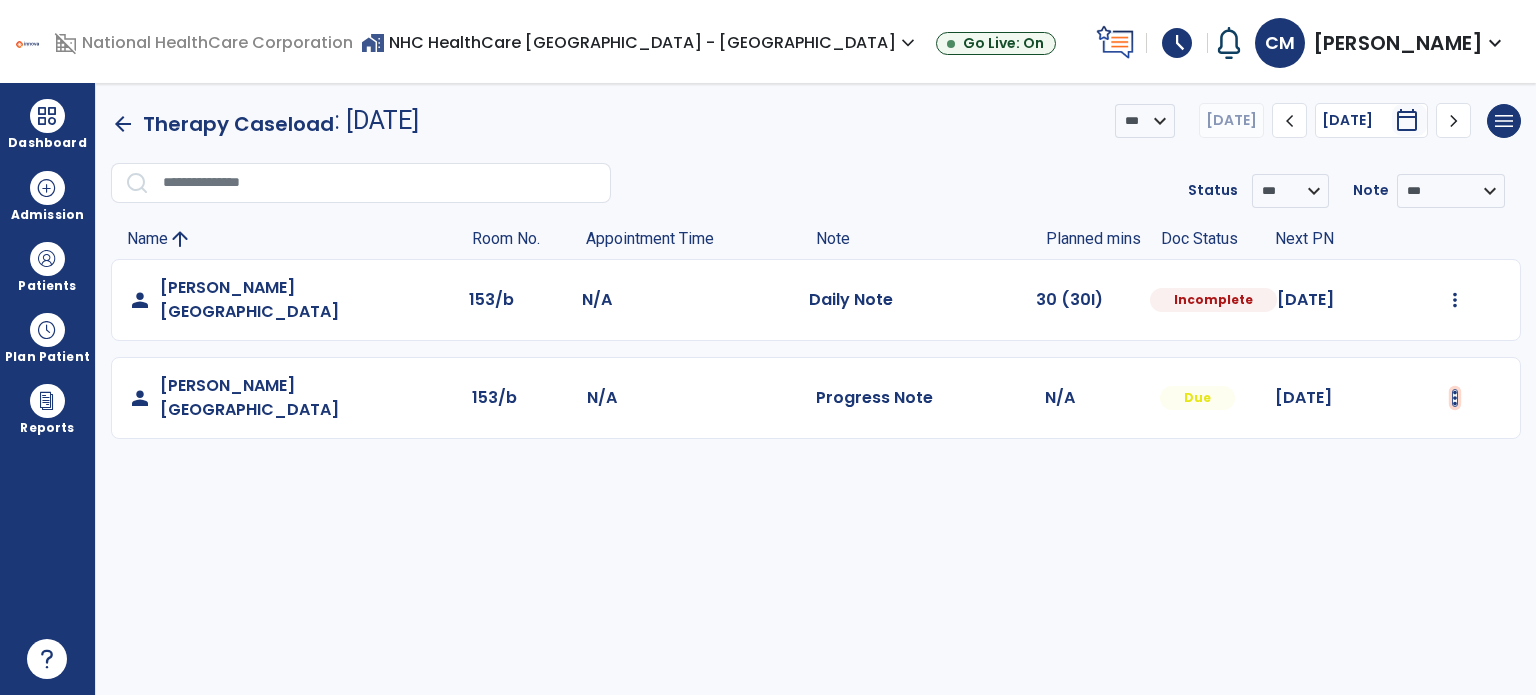 click at bounding box center [1455, 300] 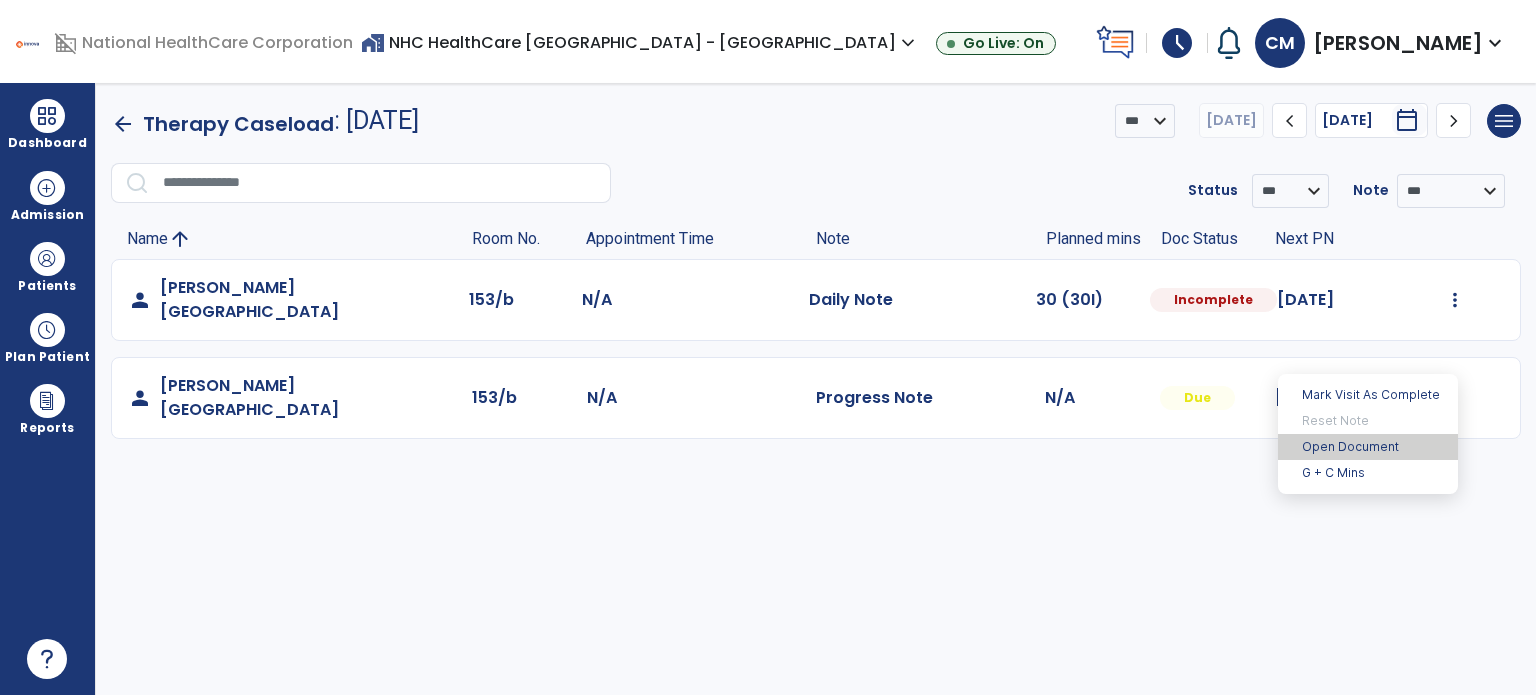 click on "Open Document" at bounding box center (1368, 447) 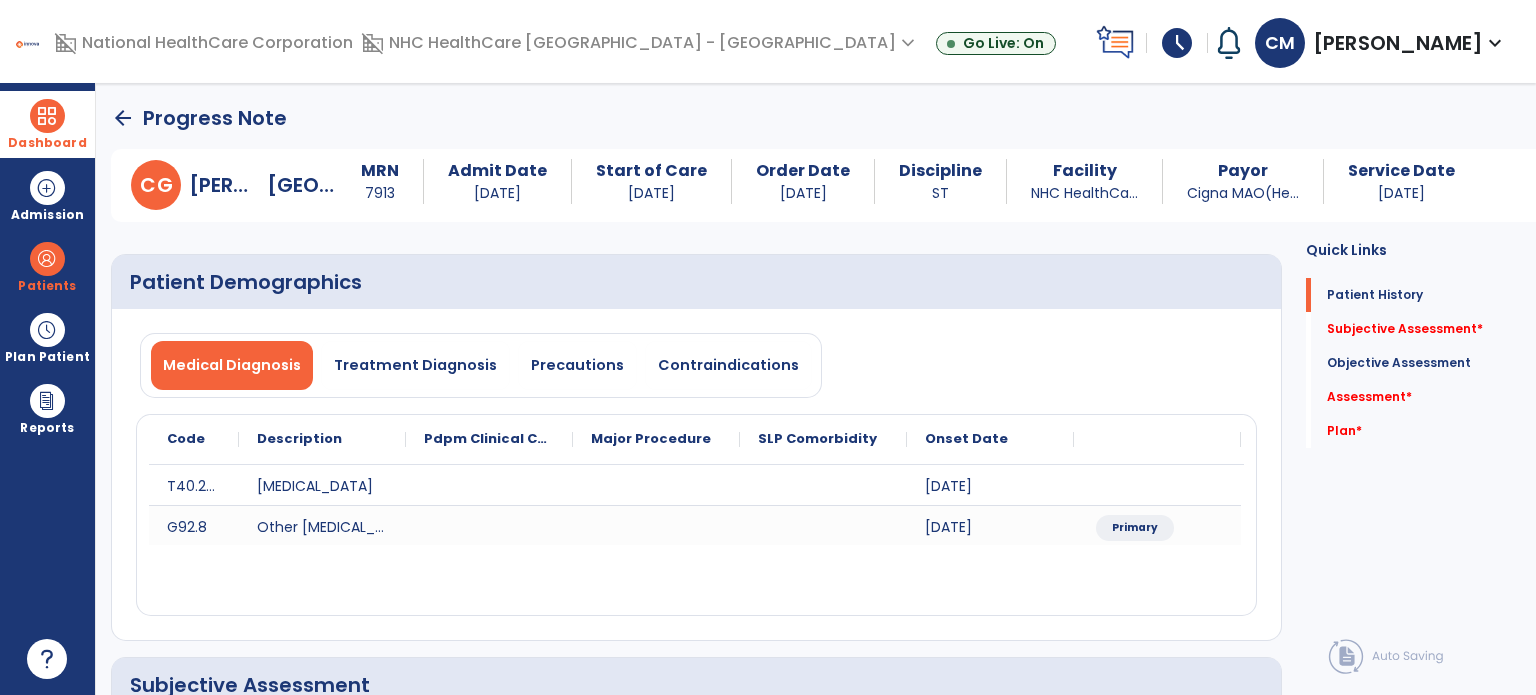 click at bounding box center [47, 116] 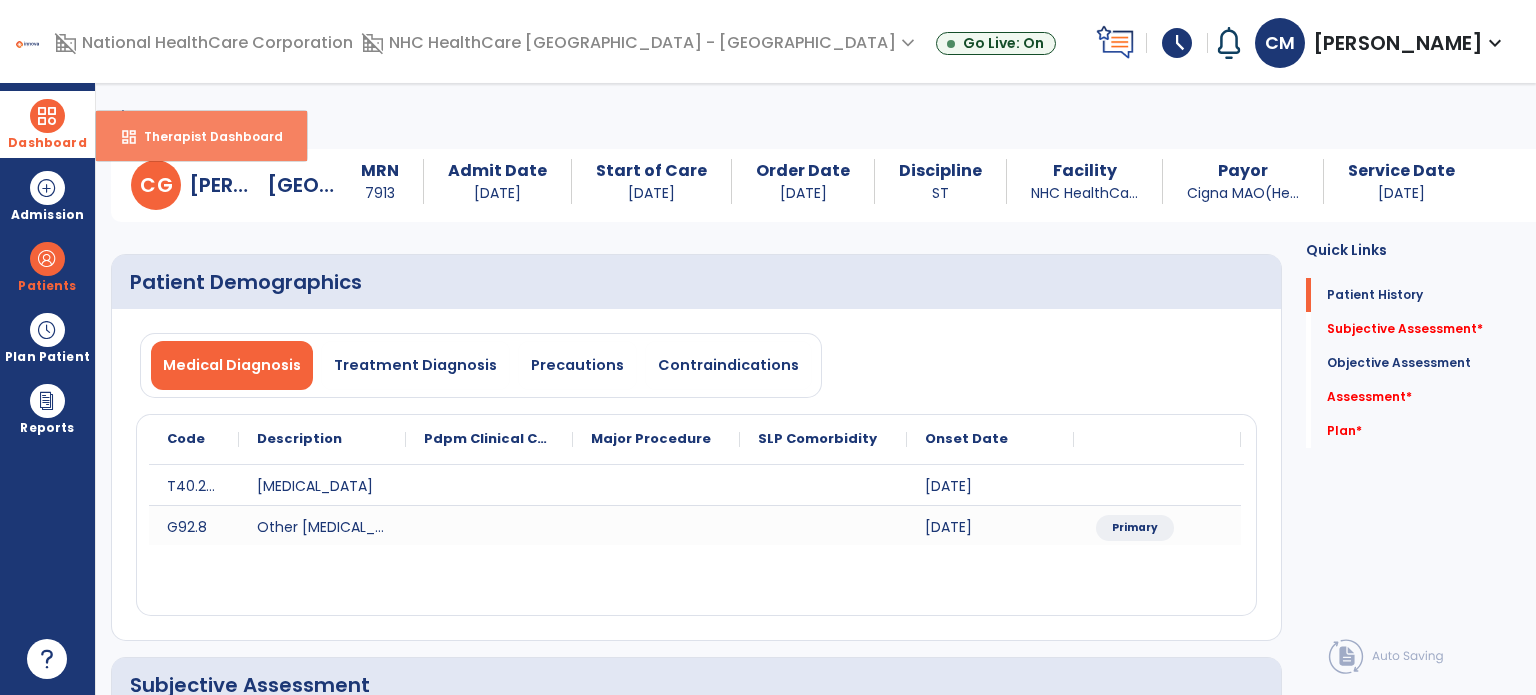 click on "Therapist Dashboard" at bounding box center [205, 136] 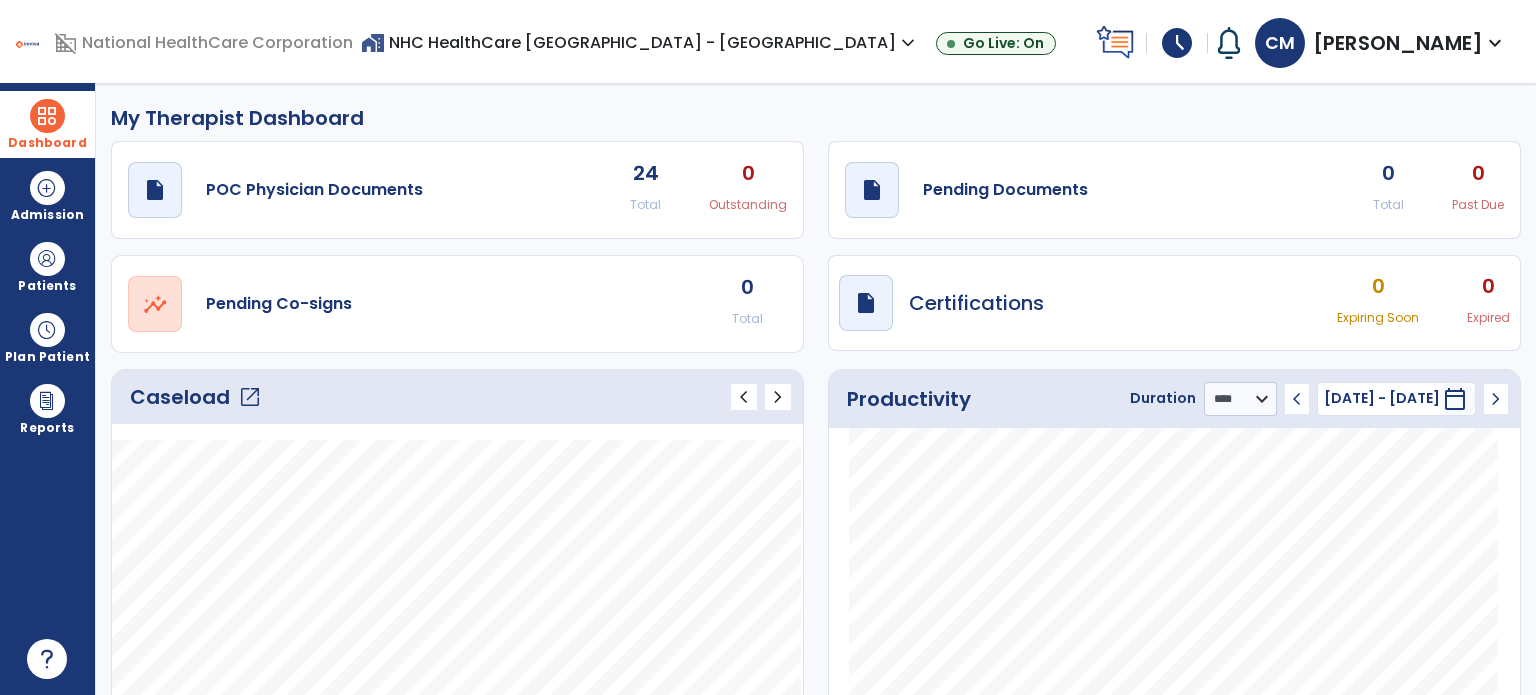 click on "schedule" at bounding box center (1177, 43) 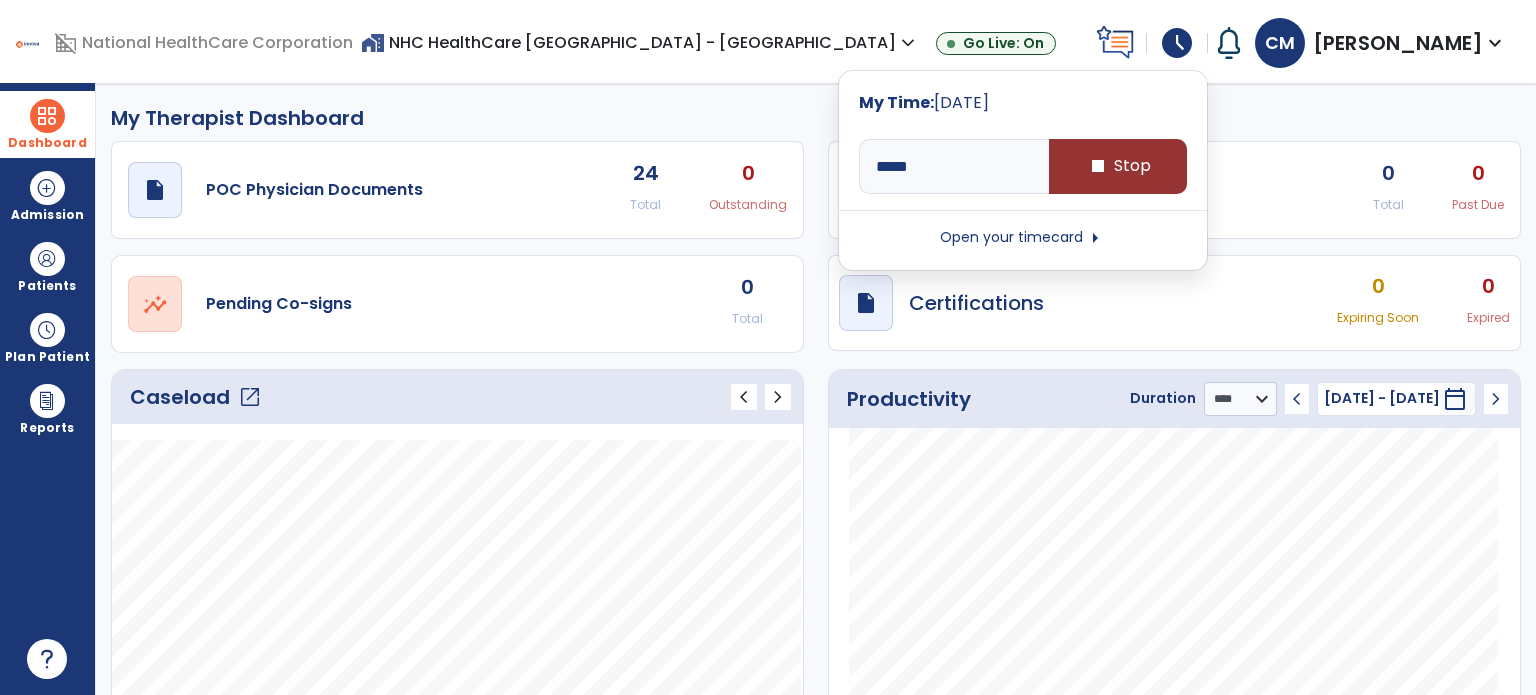 click on "stop  Stop" at bounding box center [1118, 166] 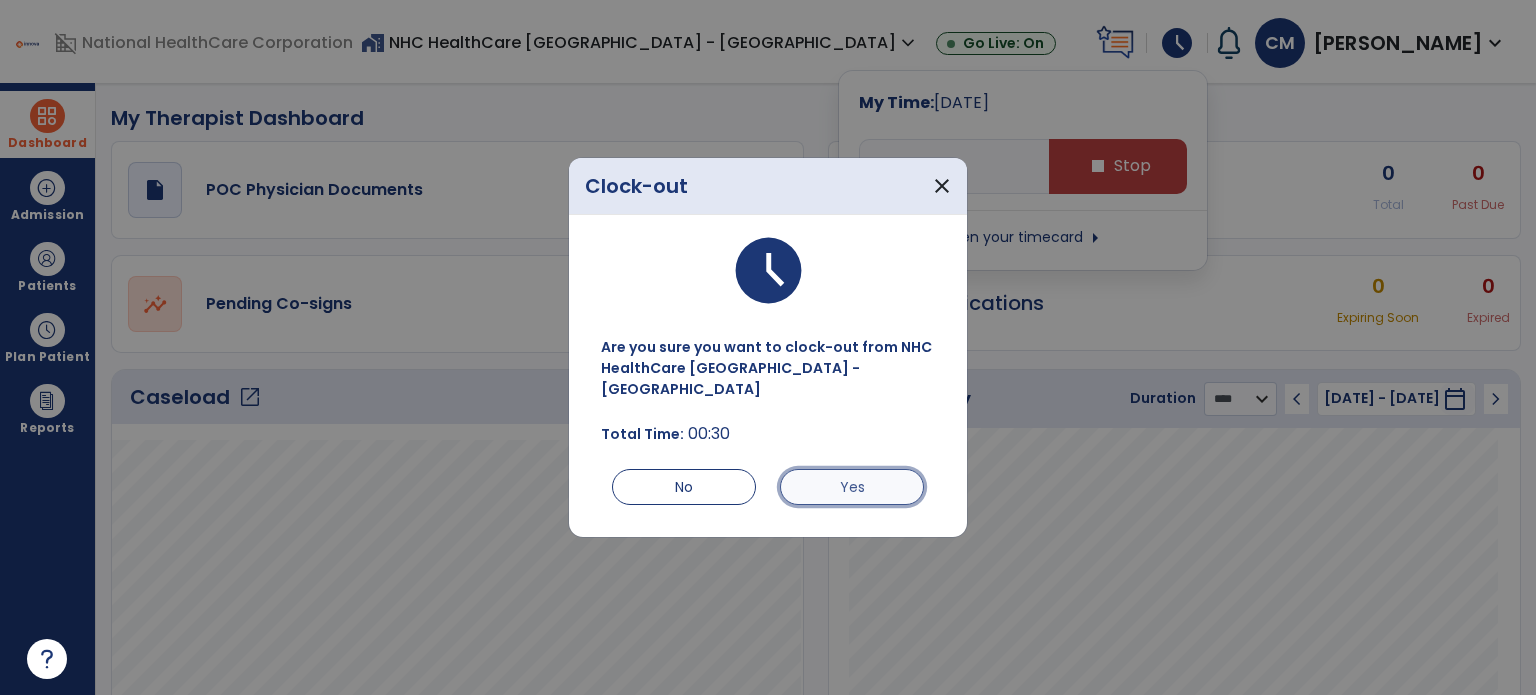 click on "Yes" at bounding box center (852, 487) 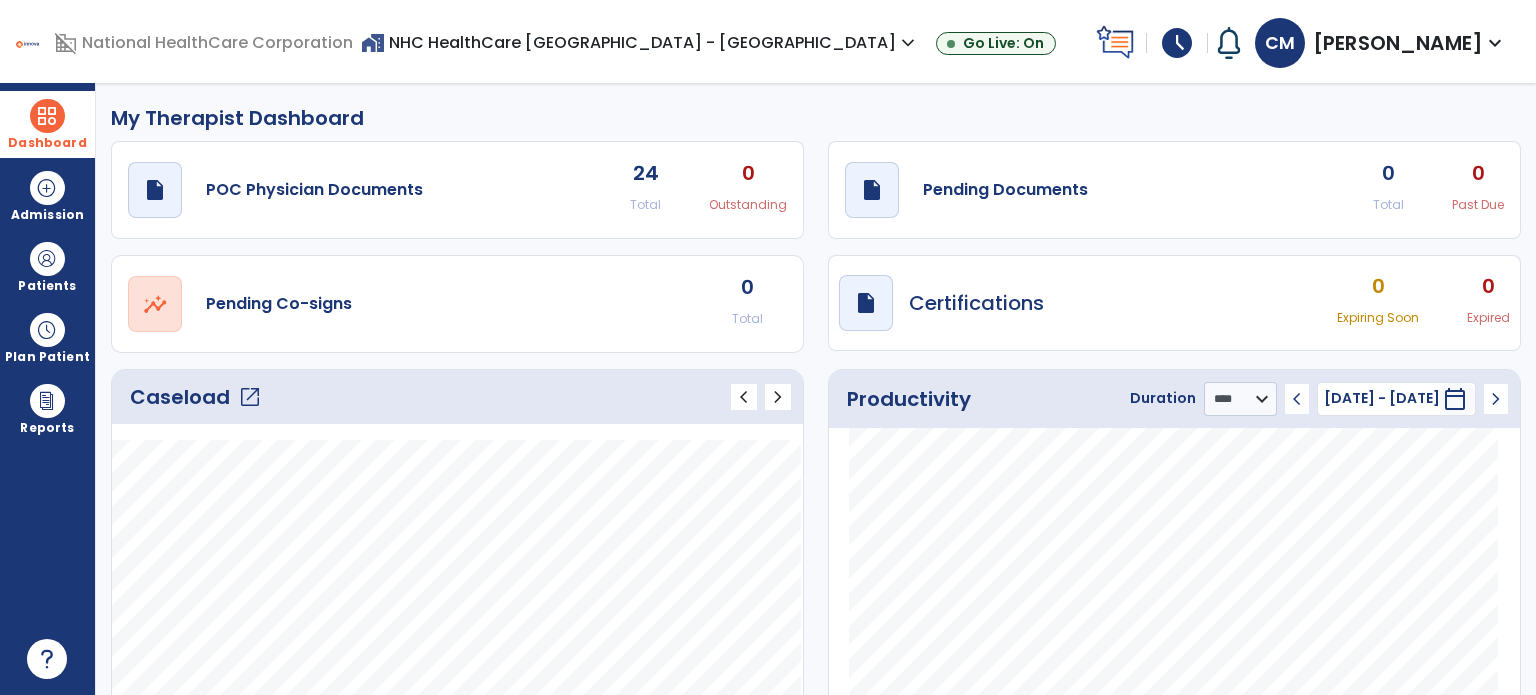 click on "schedule" at bounding box center [1177, 43] 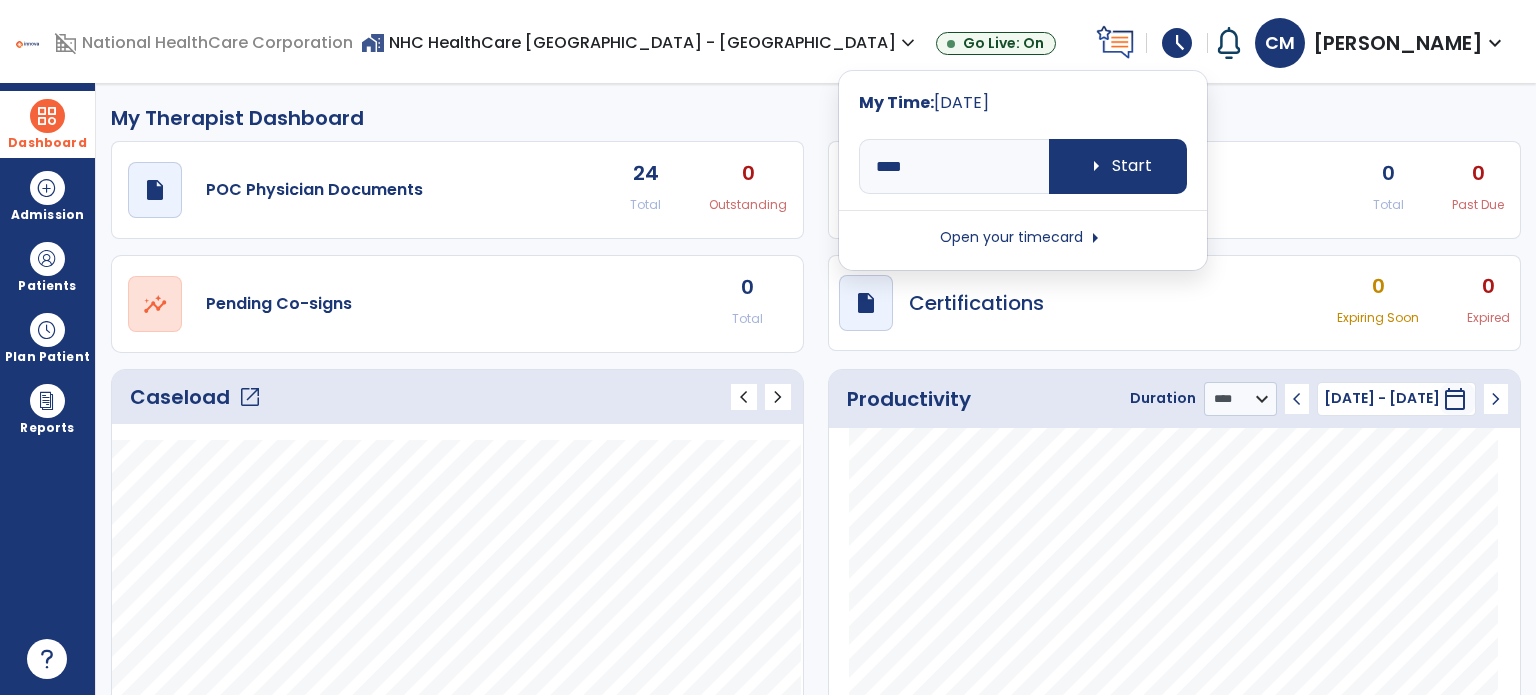 click on "Open your timecard  arrow_right" at bounding box center (1023, 238) 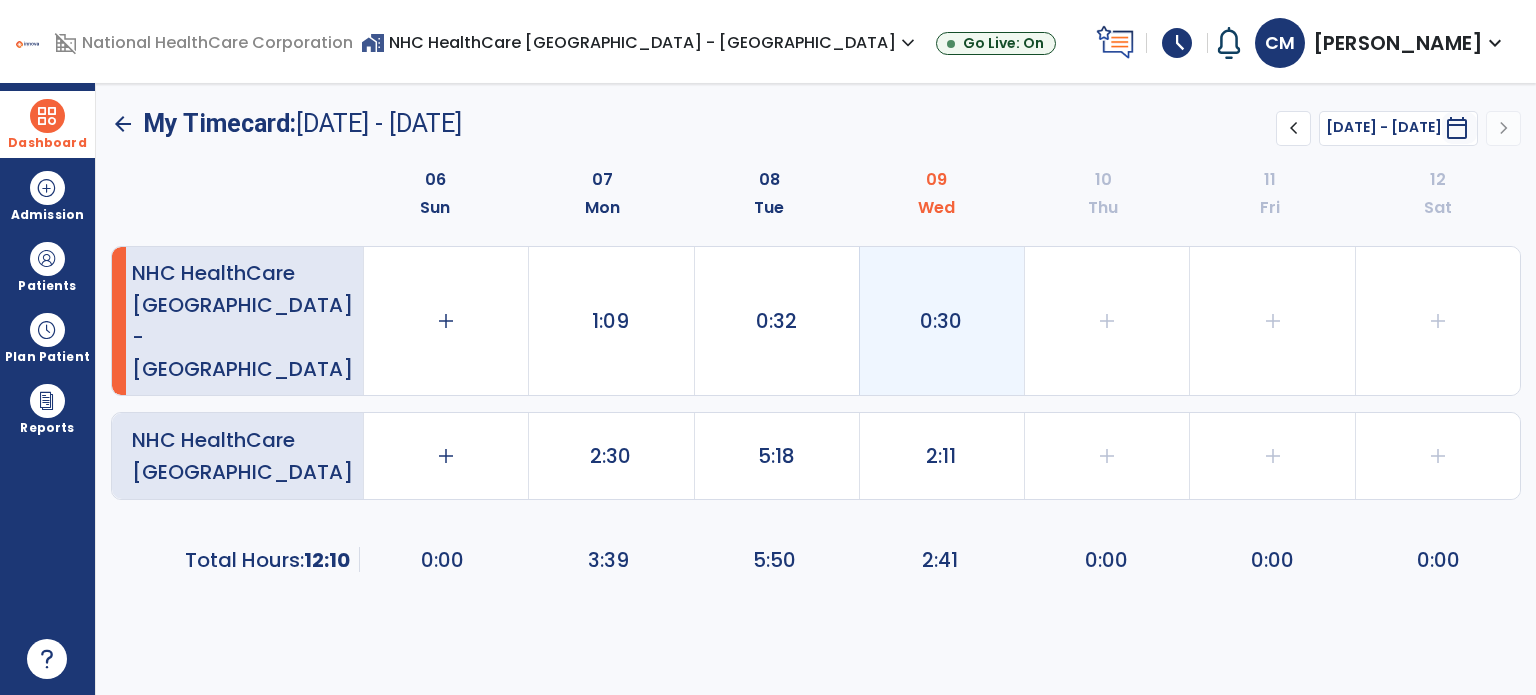 click on "0:30" 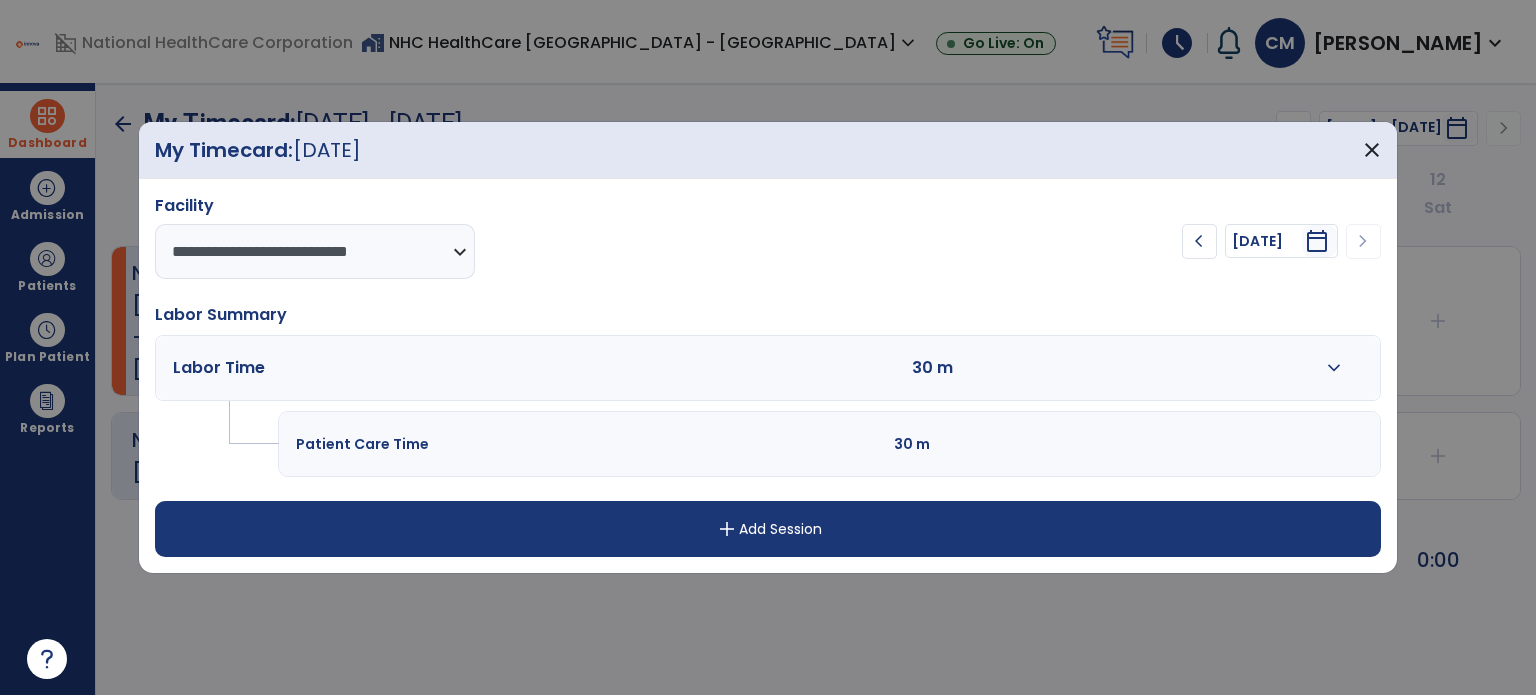 click on "expand_more" at bounding box center (1334, 368) 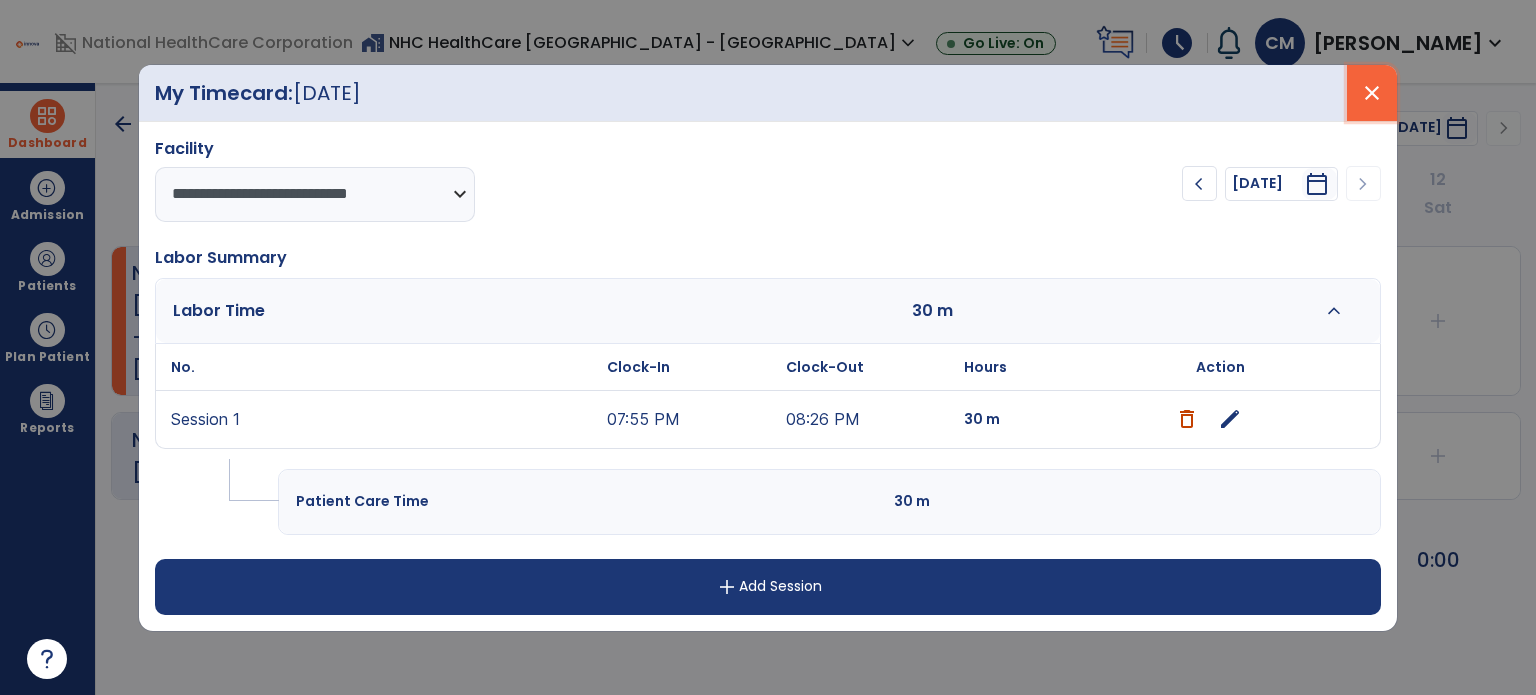 click on "close" at bounding box center [1372, 93] 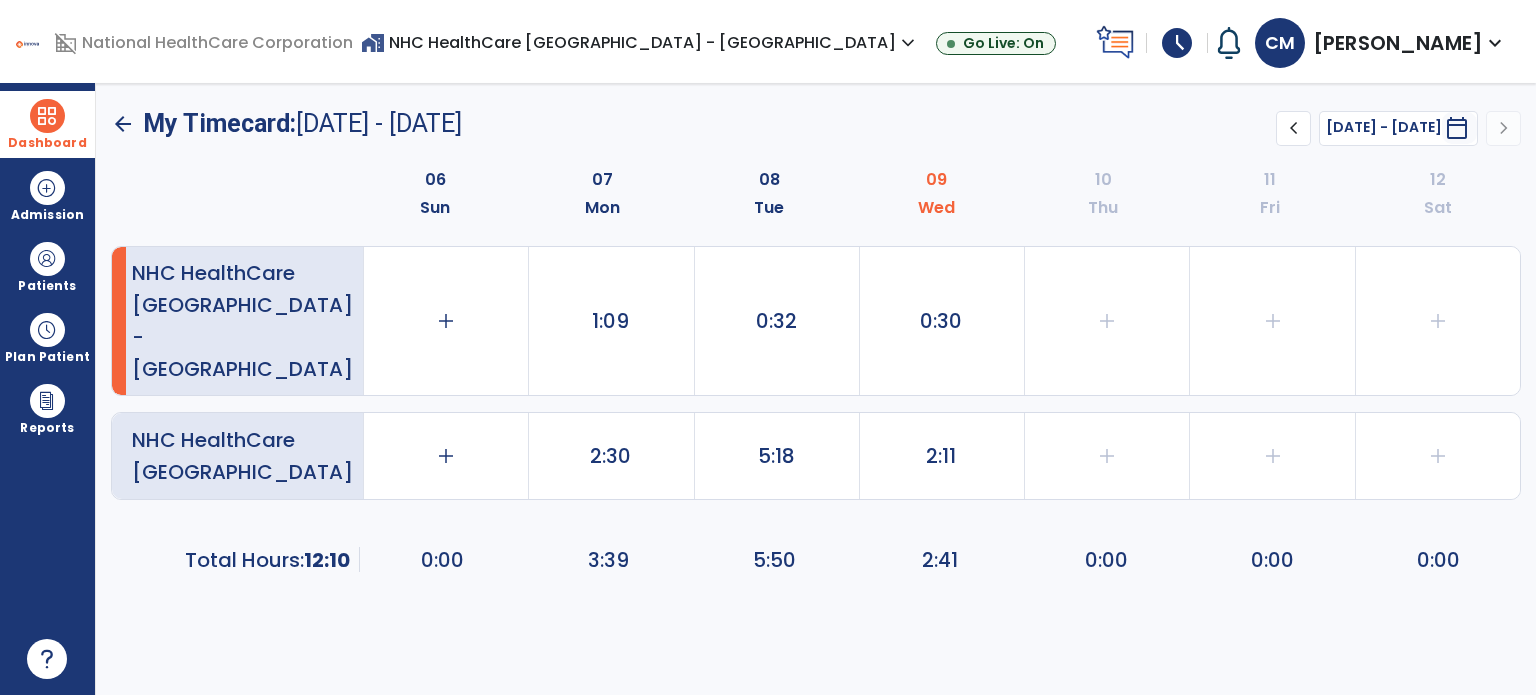 click on "Dashboard" at bounding box center (47, 124) 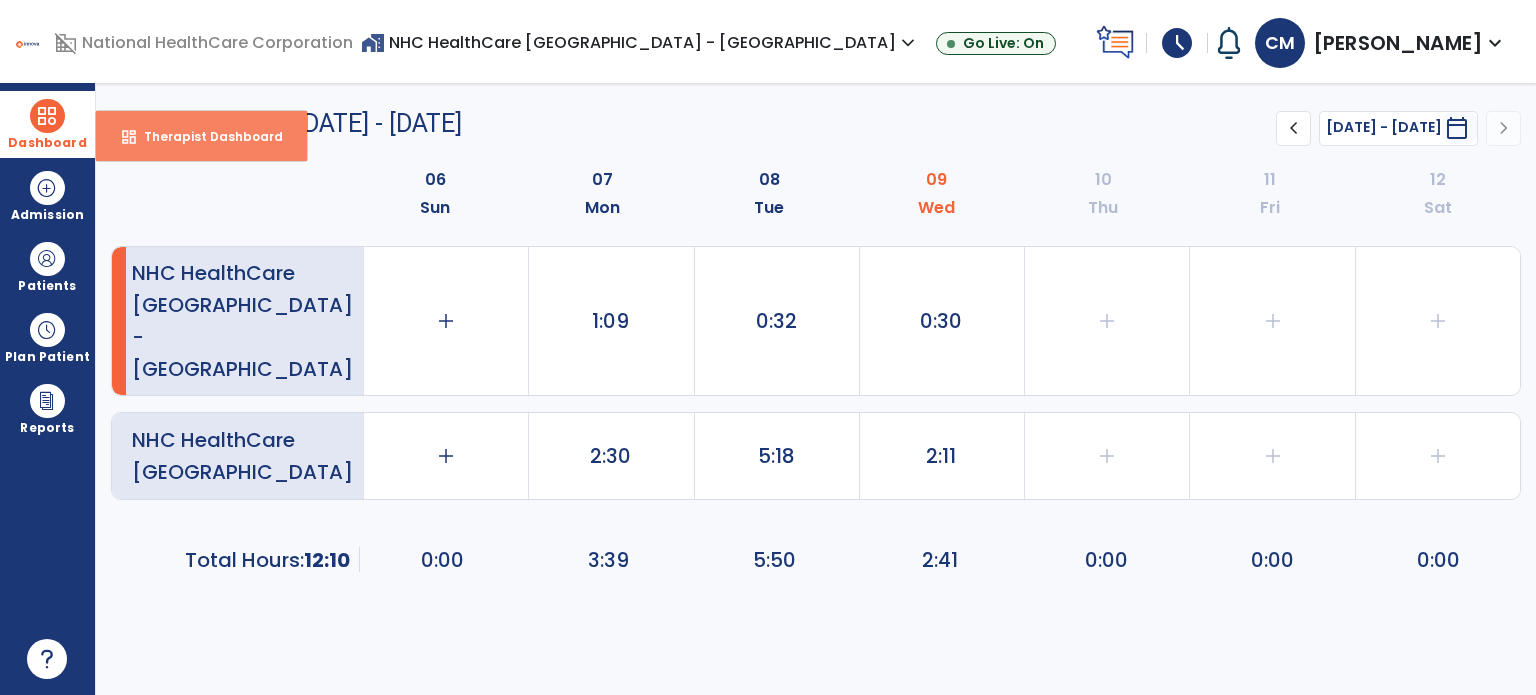 click on "Therapist Dashboard" at bounding box center [205, 136] 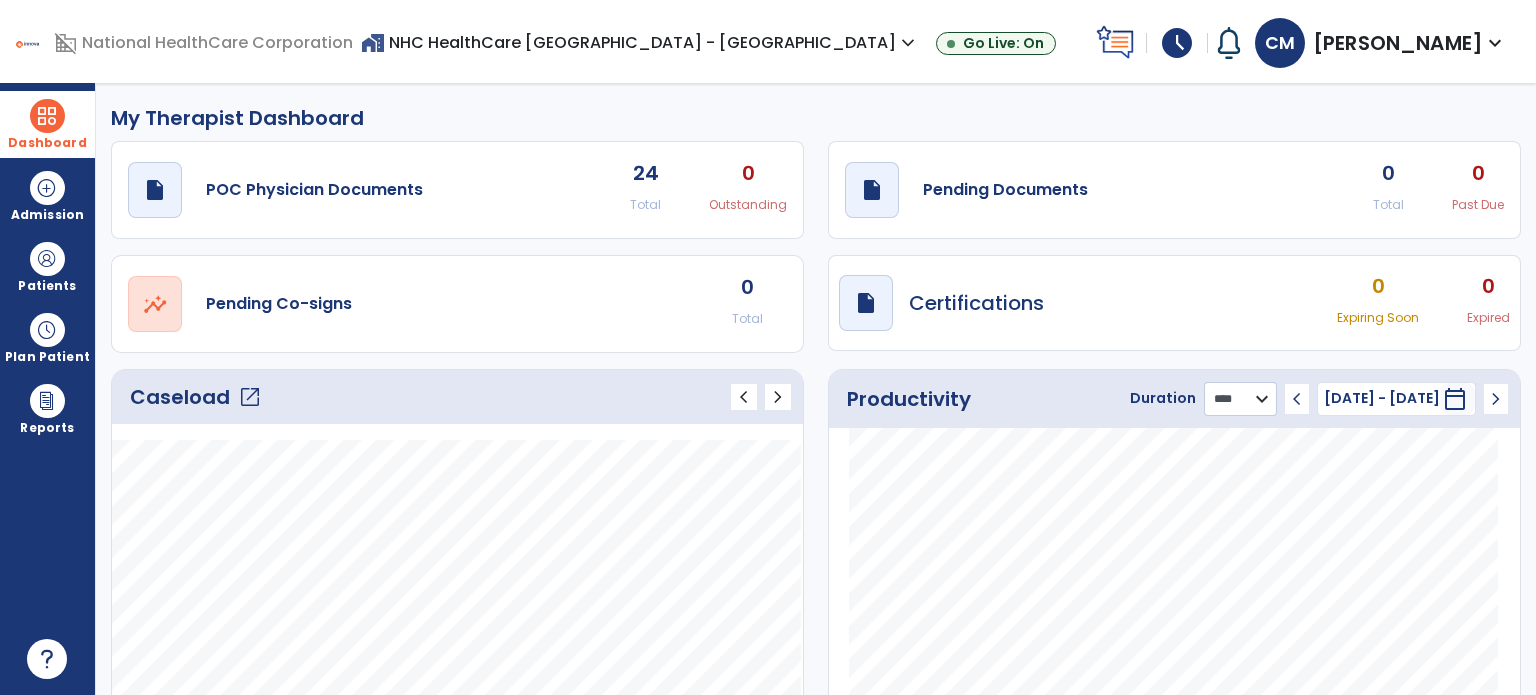click on "******** **** ***" 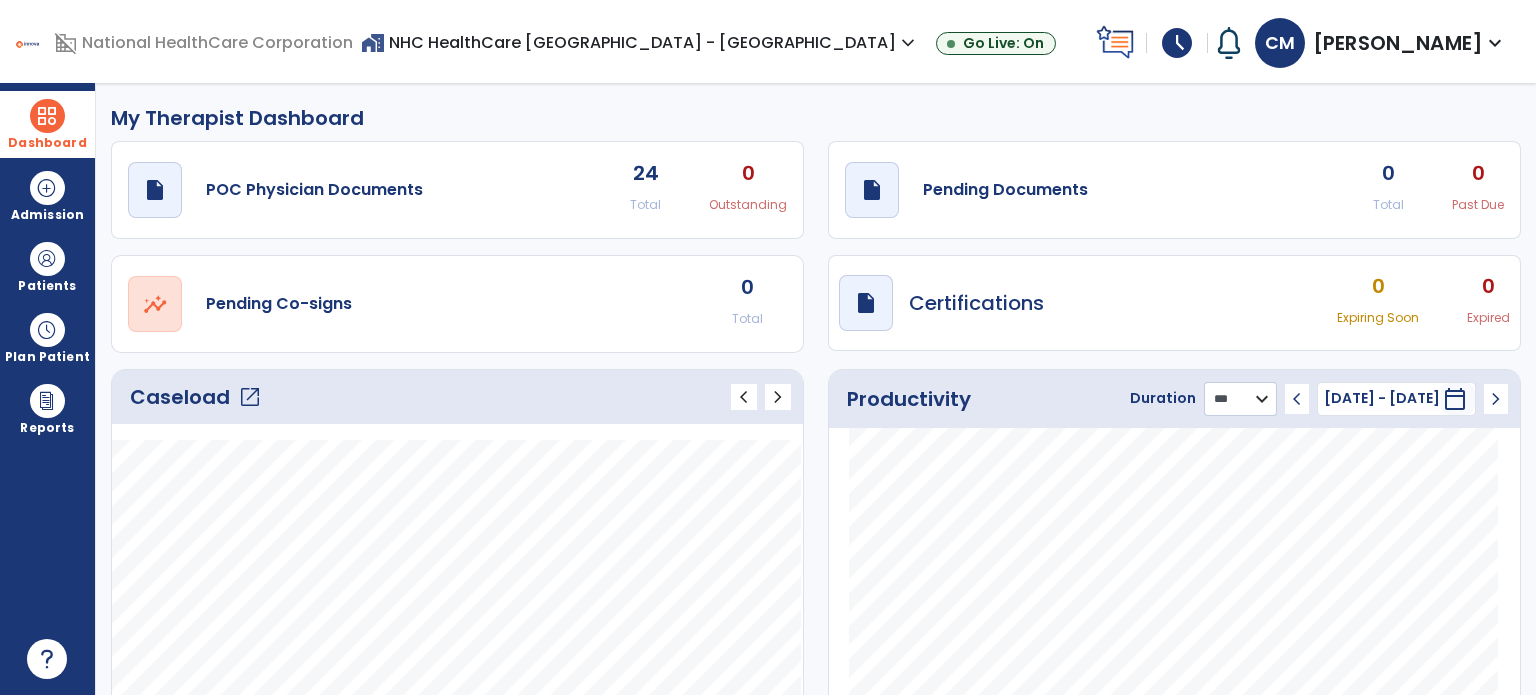 click on "******** **** ***" 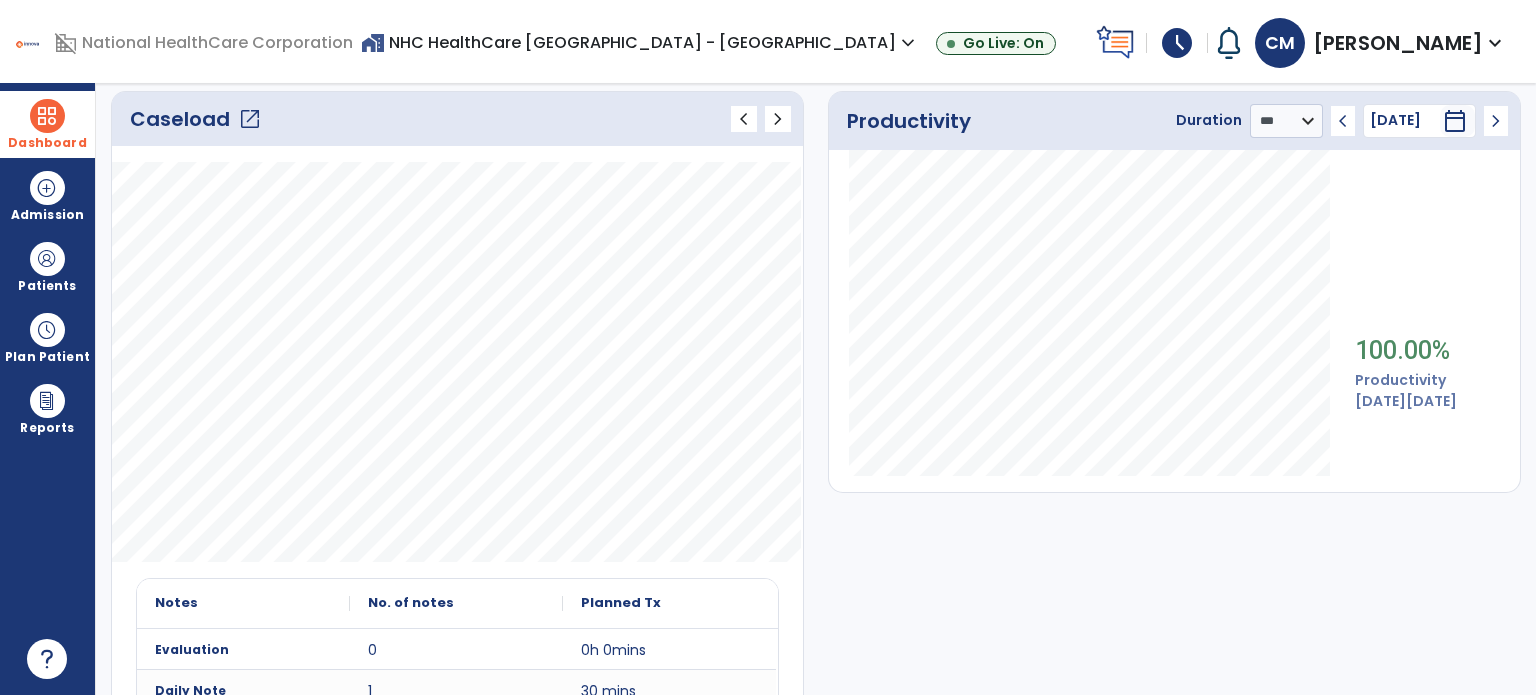 scroll, scrollTop: 452, scrollLeft: 0, axis: vertical 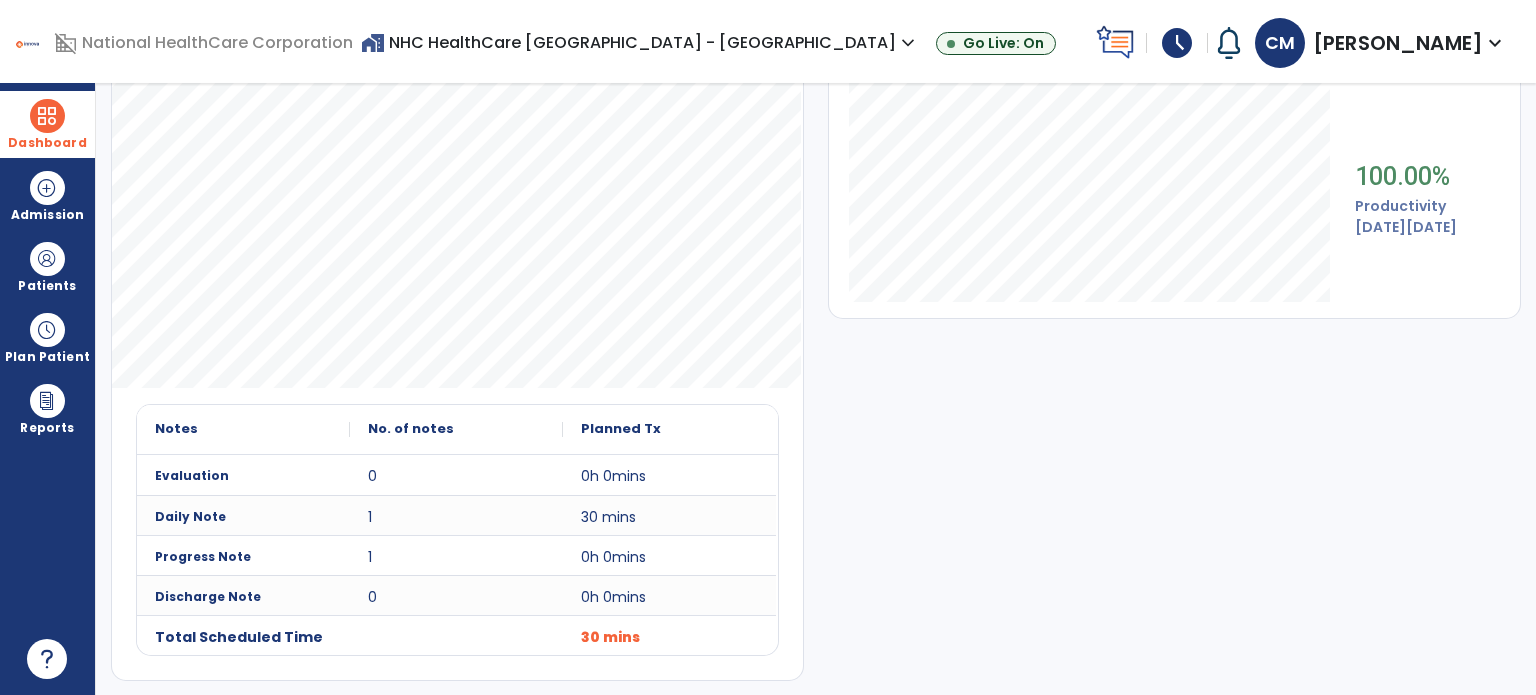 click on "Productivity Duration  ******** **** *** chevron_left [DATE]  ********  calendar_today  chevron_right 100.00% Productivity [DATE][DATE]" 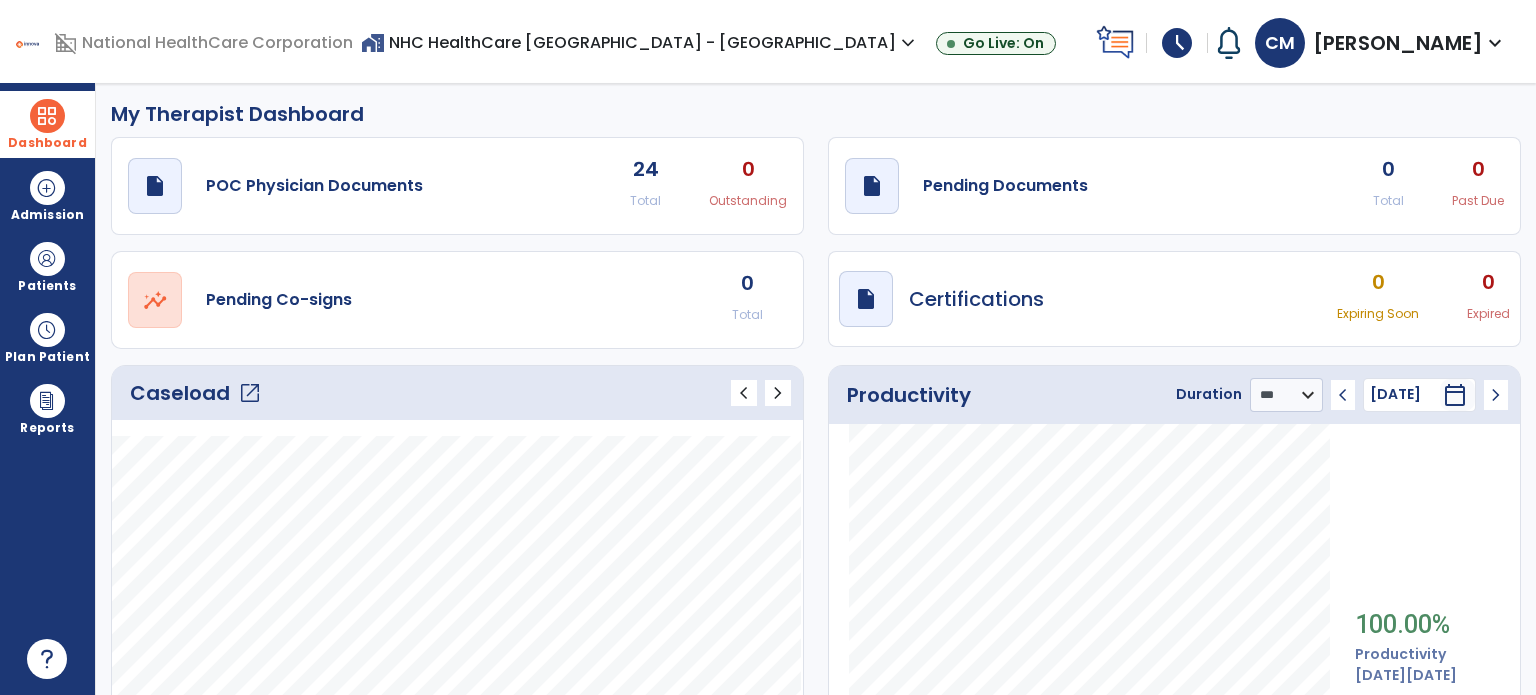 scroll, scrollTop: 0, scrollLeft: 0, axis: both 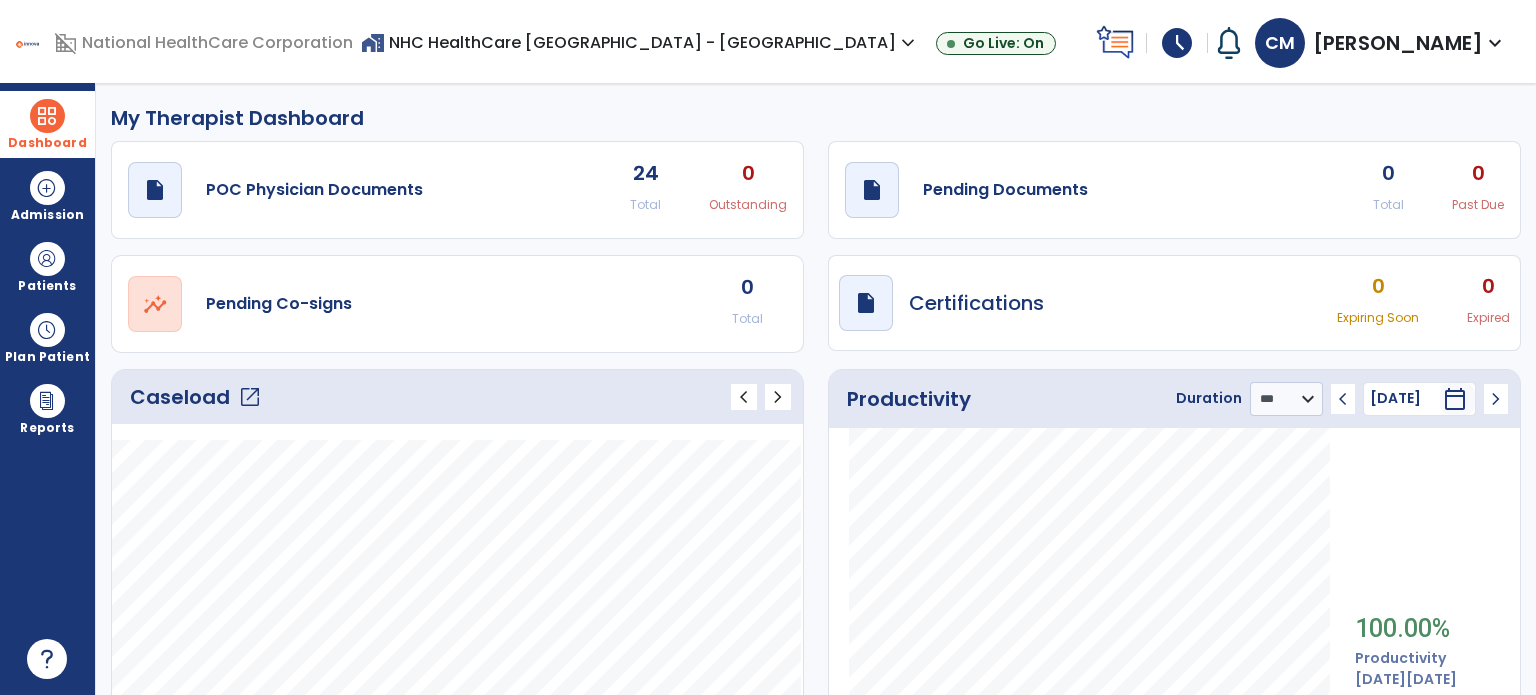 click at bounding box center (47, 116) 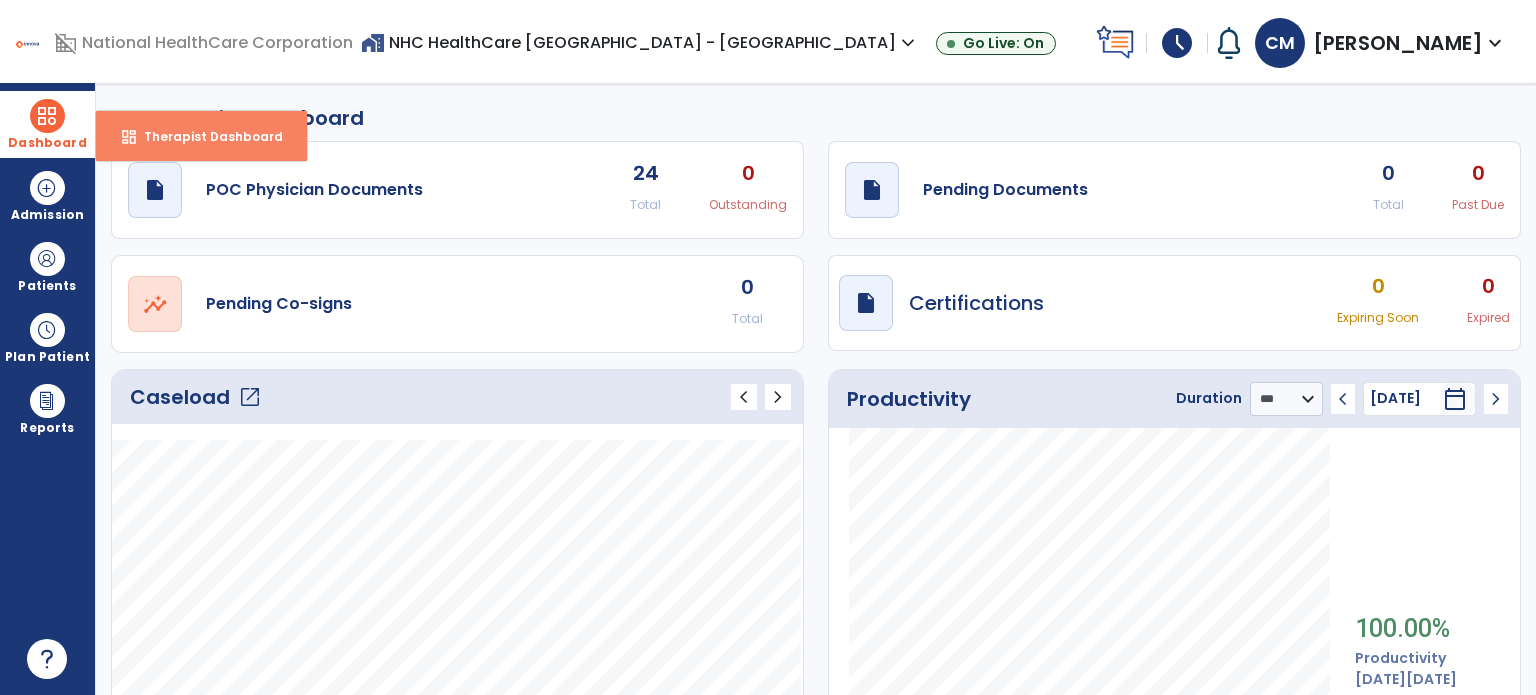click on "Therapist Dashboard" at bounding box center [205, 136] 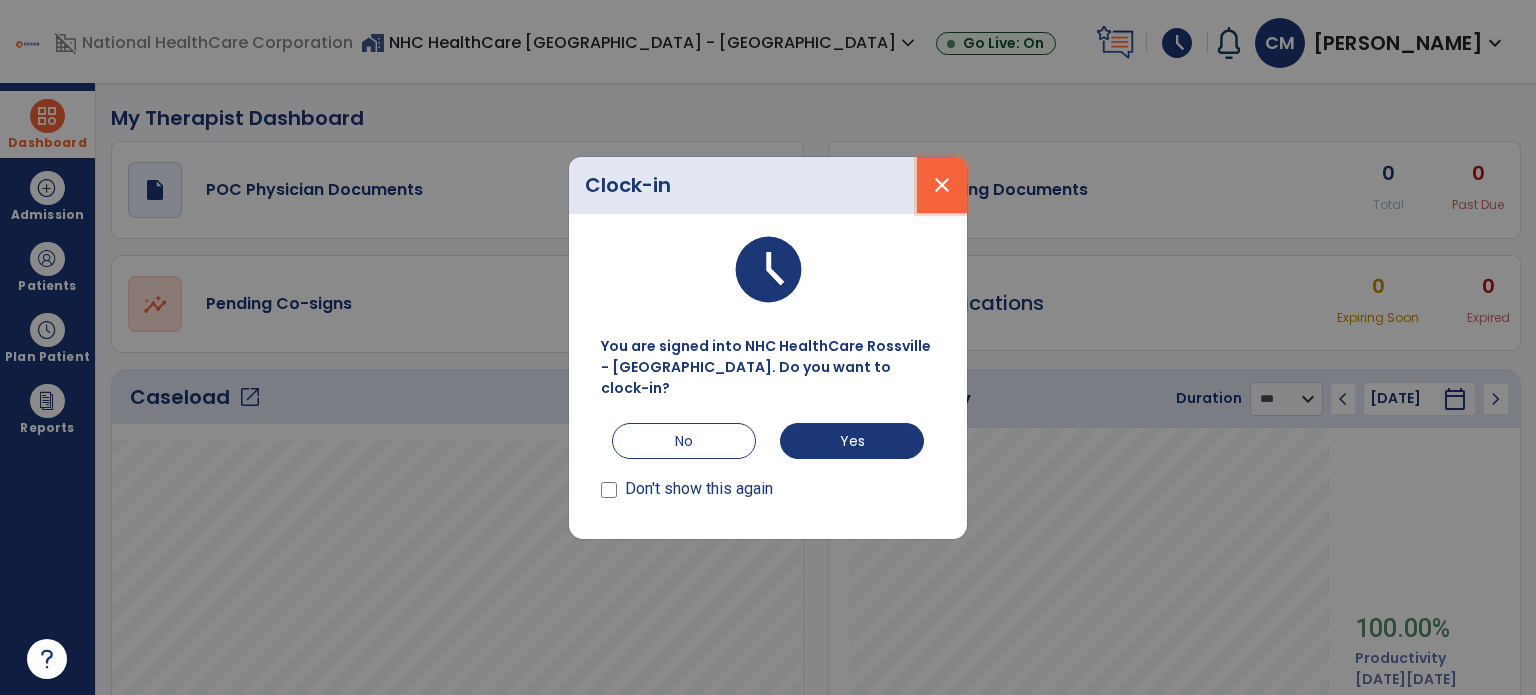 click on "close" at bounding box center [942, 185] 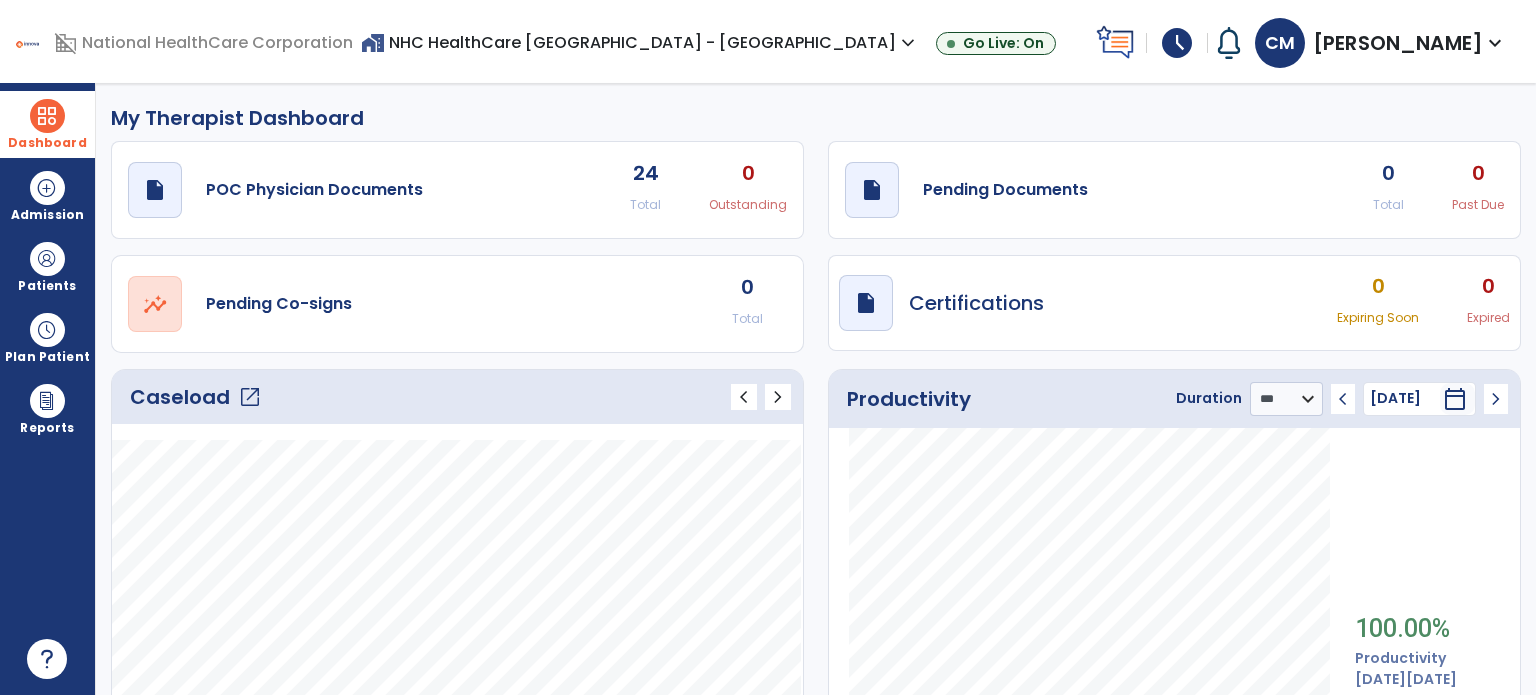 click on "Dashboard" at bounding box center [47, 124] 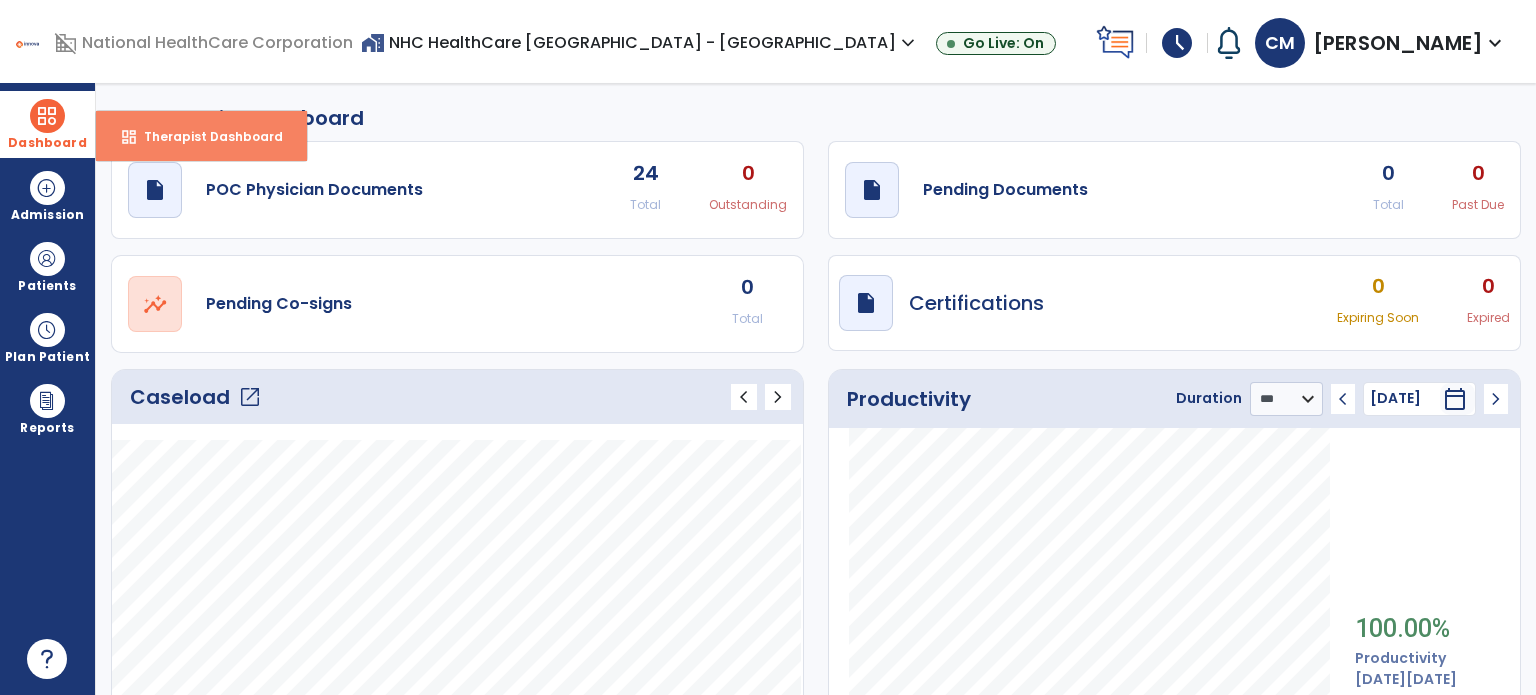click on "Therapist Dashboard" at bounding box center (205, 136) 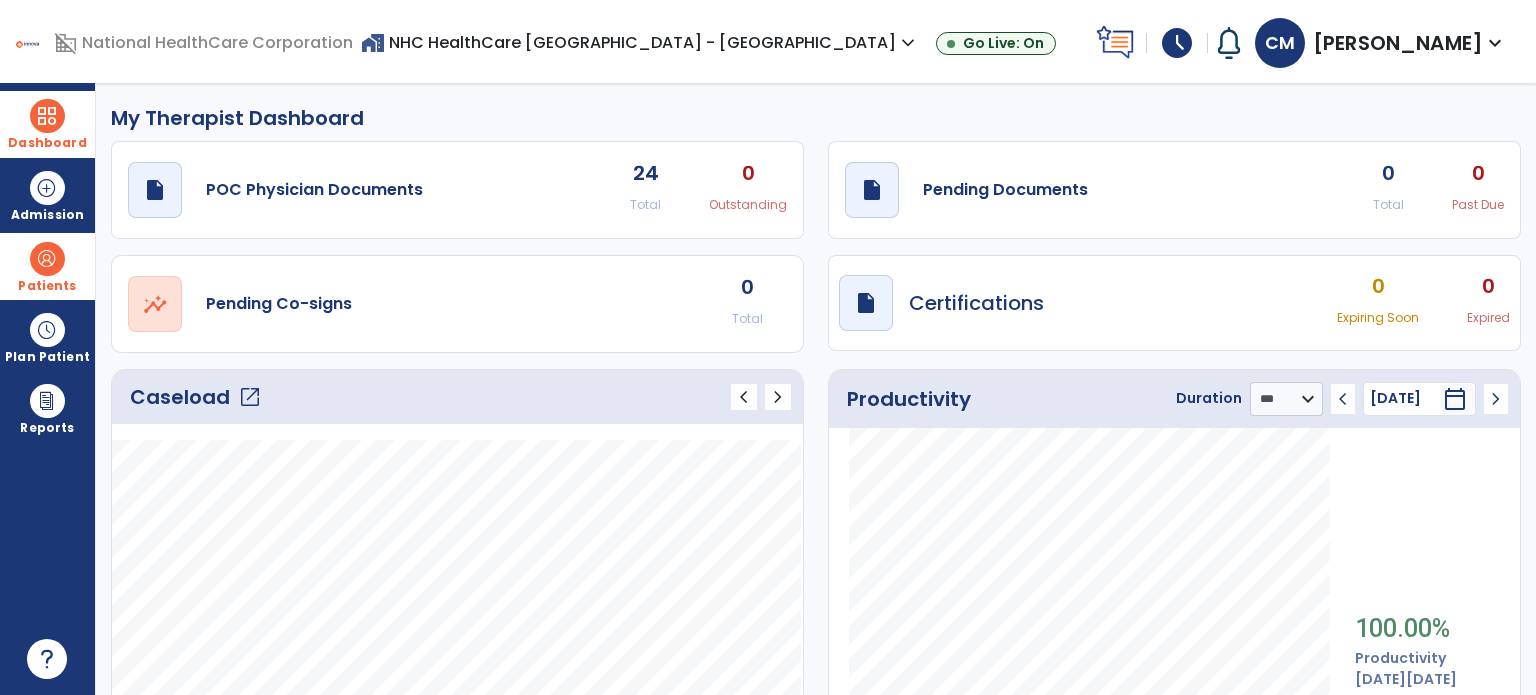click on "Patients" at bounding box center (47, 266) 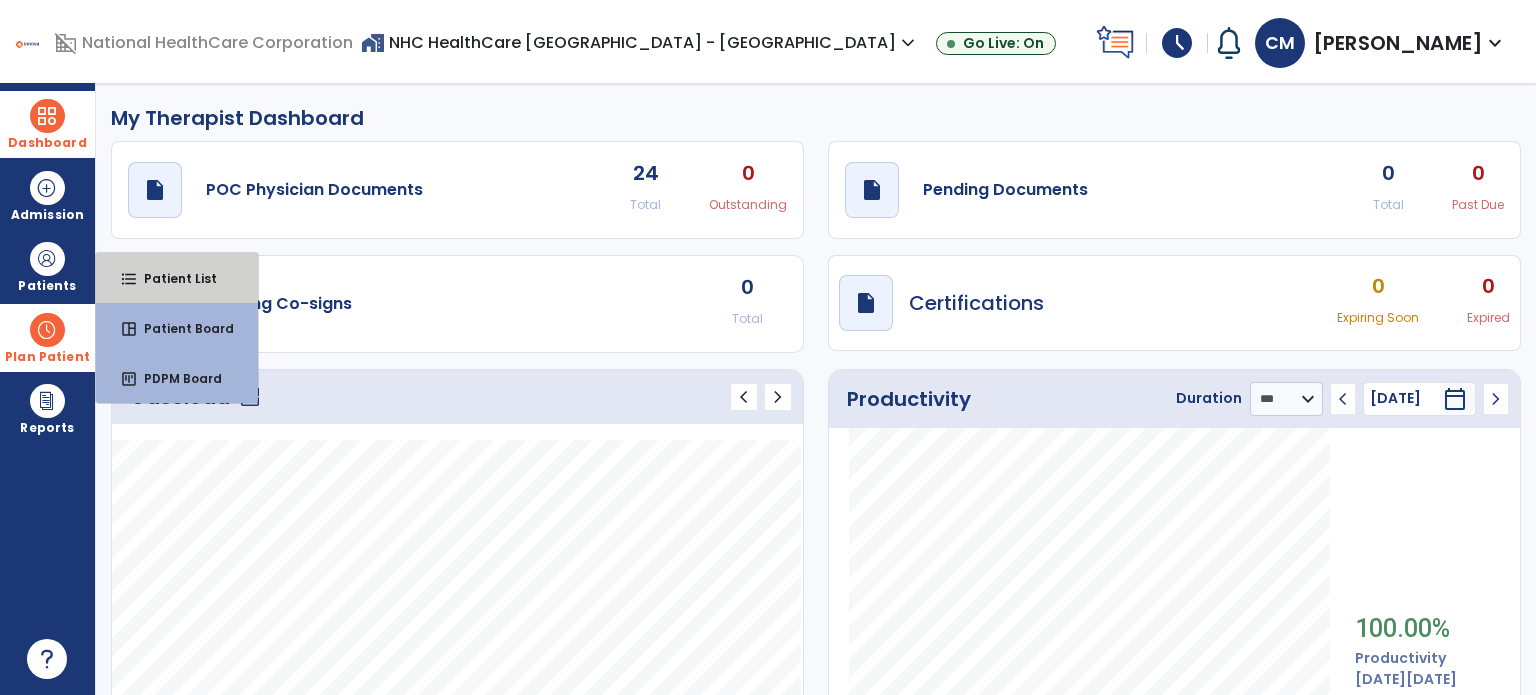 drag, startPoint x: 203, startPoint y: 277, endPoint x: 40, endPoint y: 322, distance: 169.09761 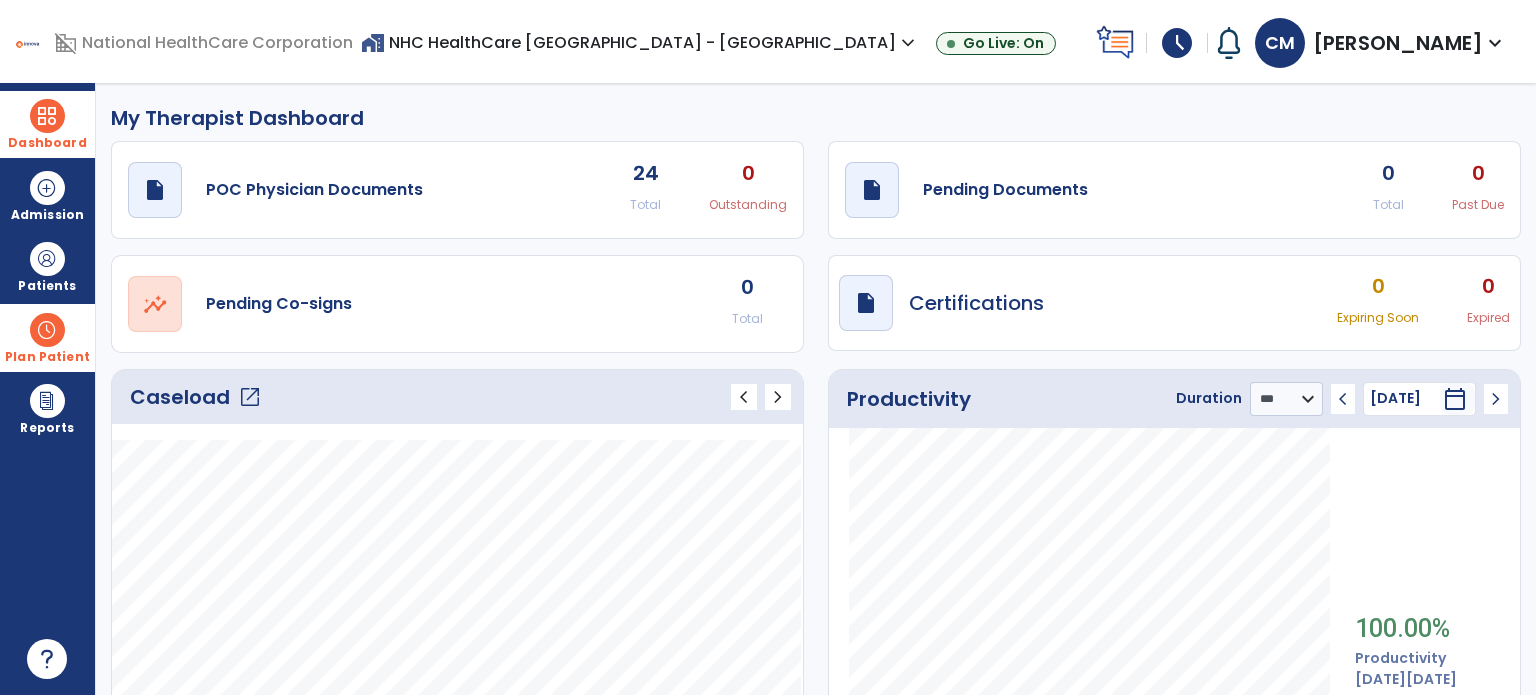 click at bounding box center (47, 330) 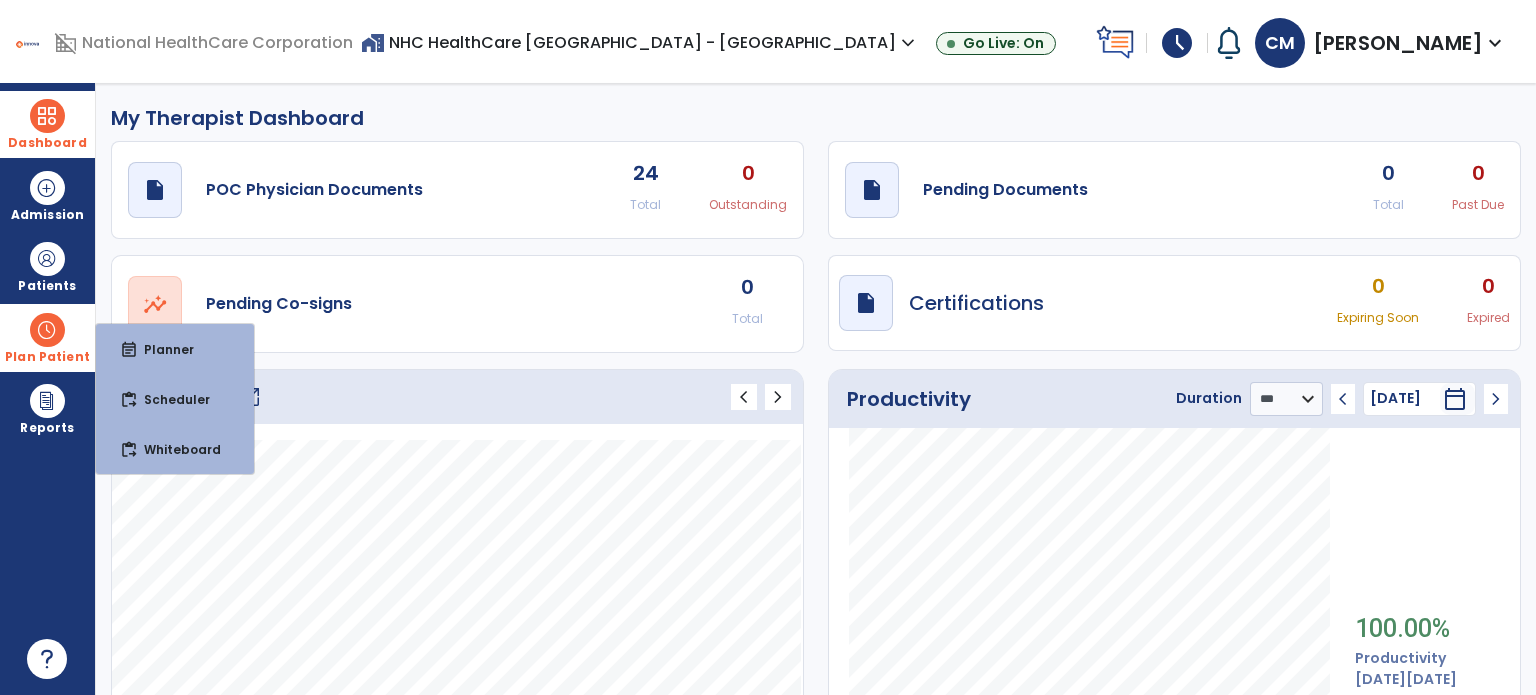 click at bounding box center [47, 330] 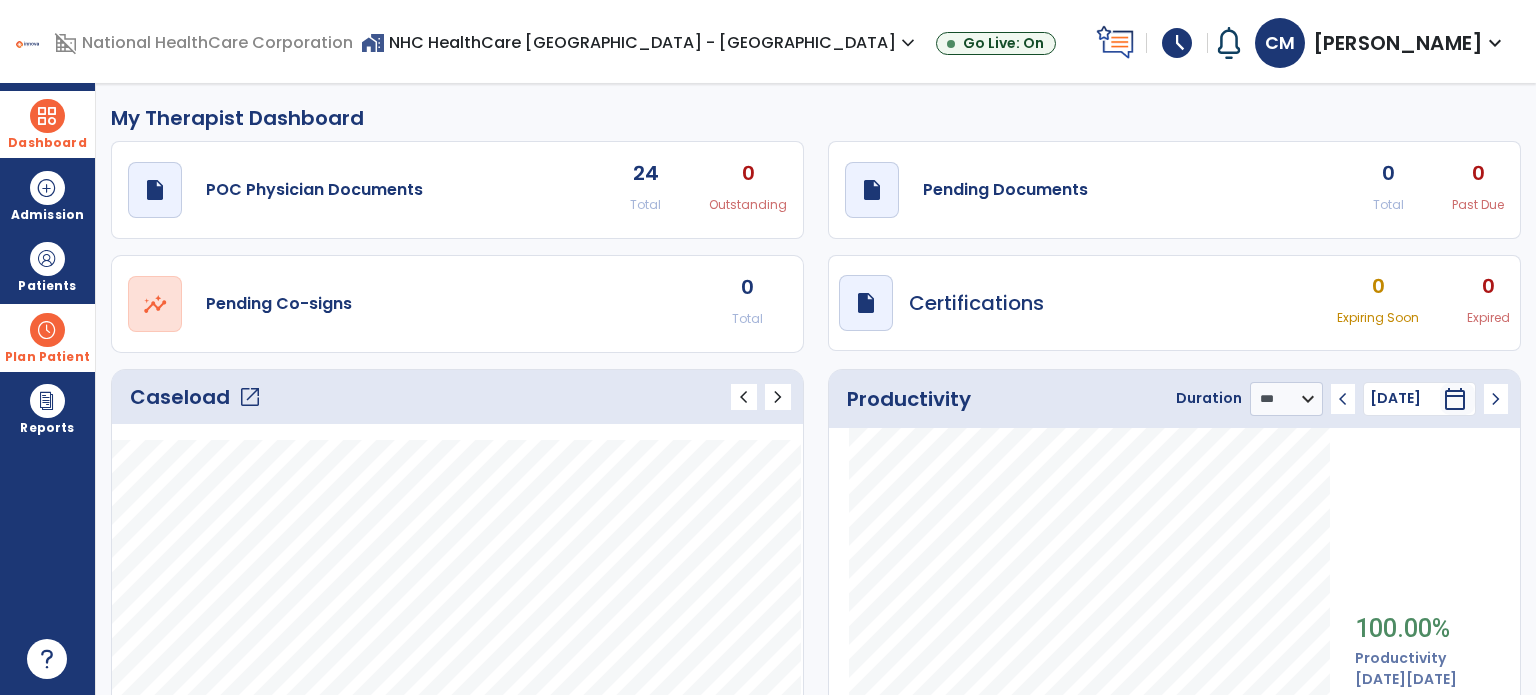 click at bounding box center (47, 330) 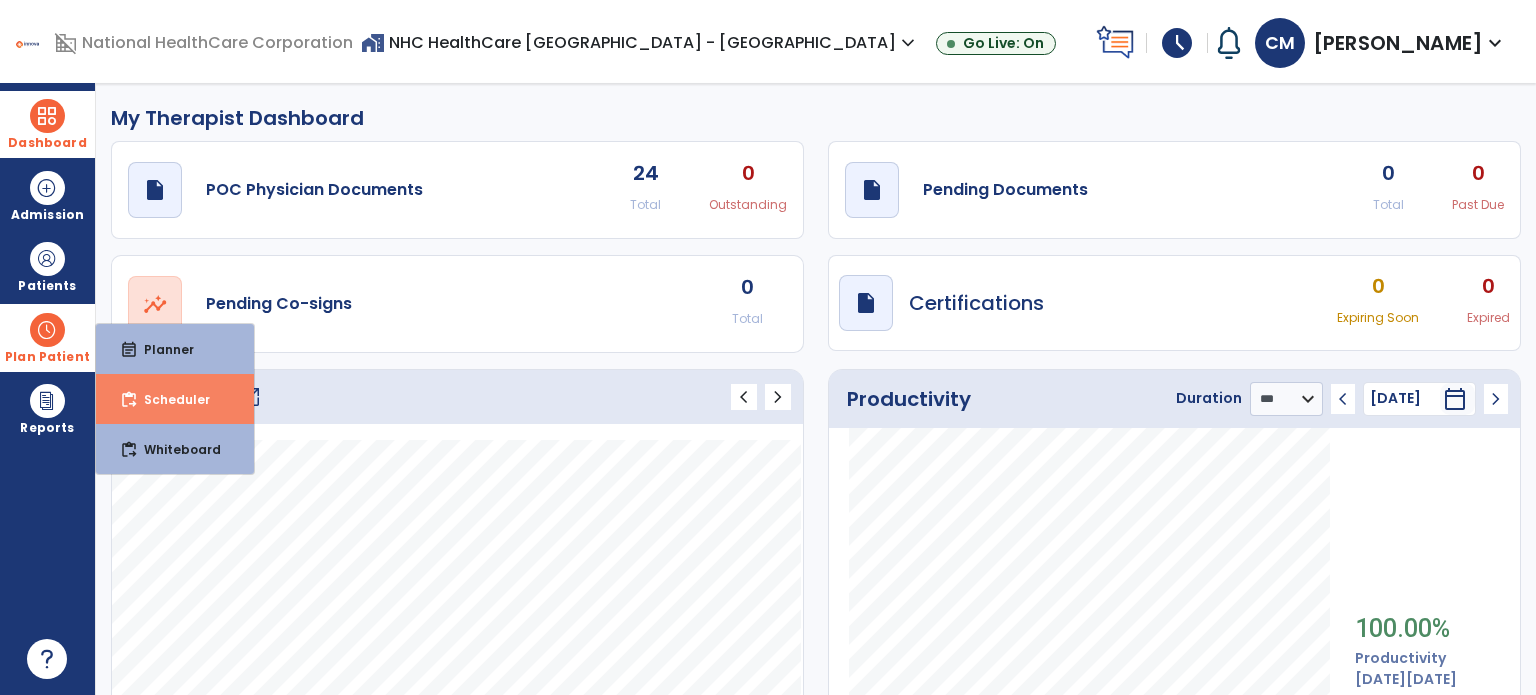 click on "content_paste_go  Scheduler" at bounding box center (175, 399) 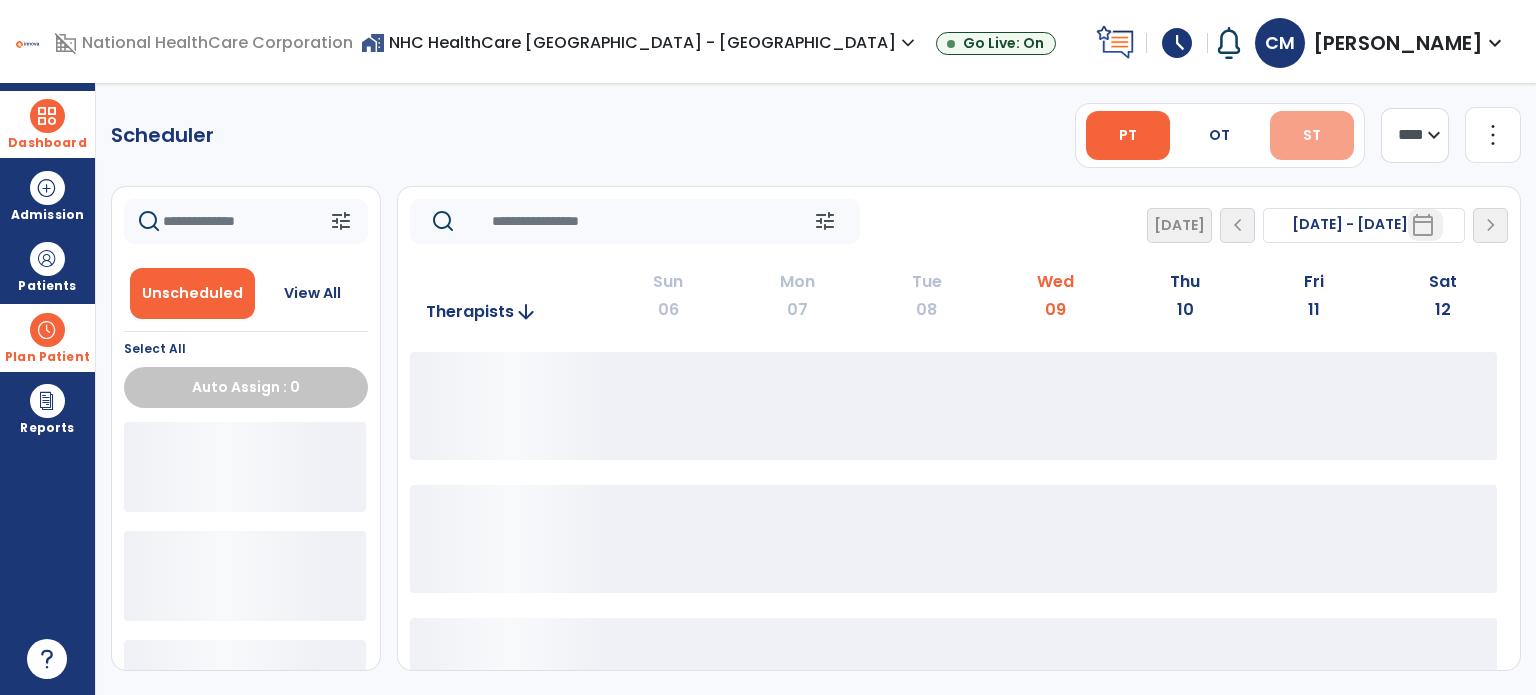 click on "ST" at bounding box center [1312, 135] 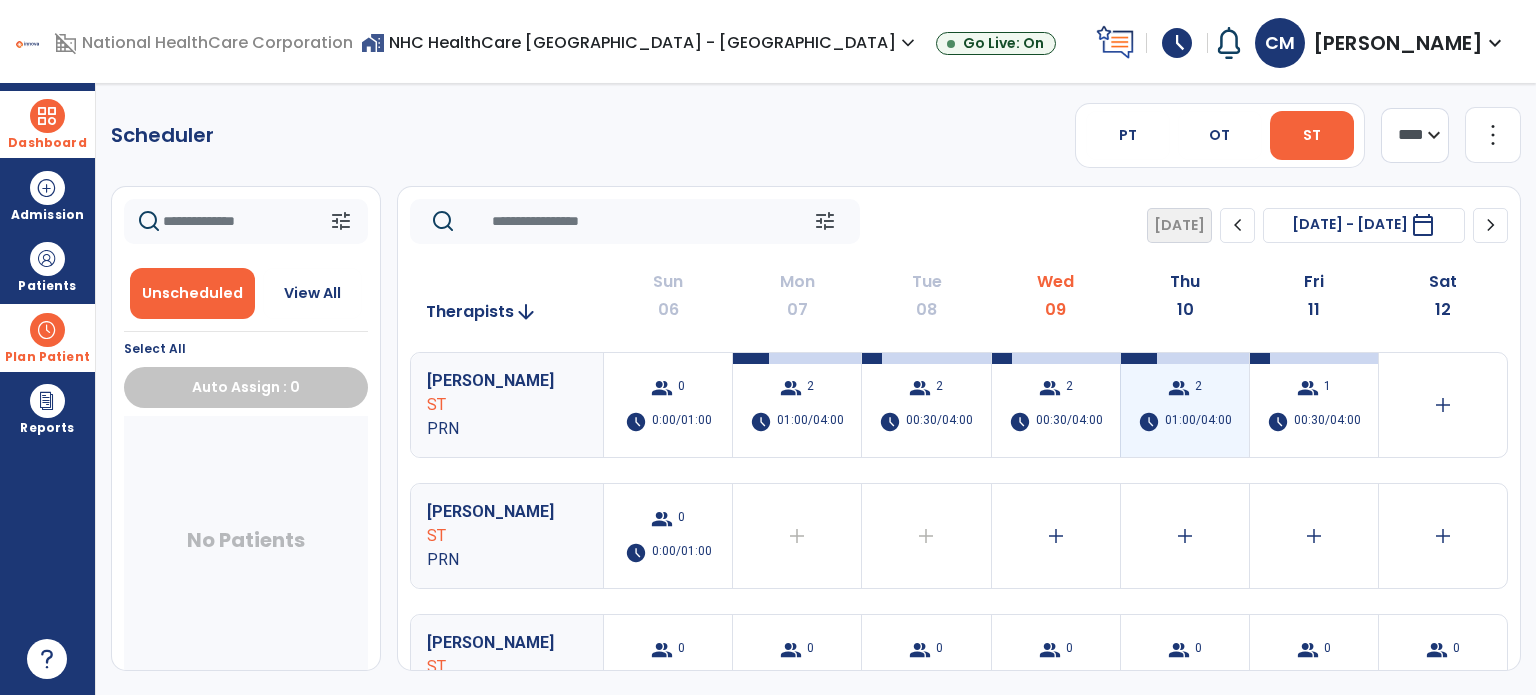 click on "group" at bounding box center [1179, 388] 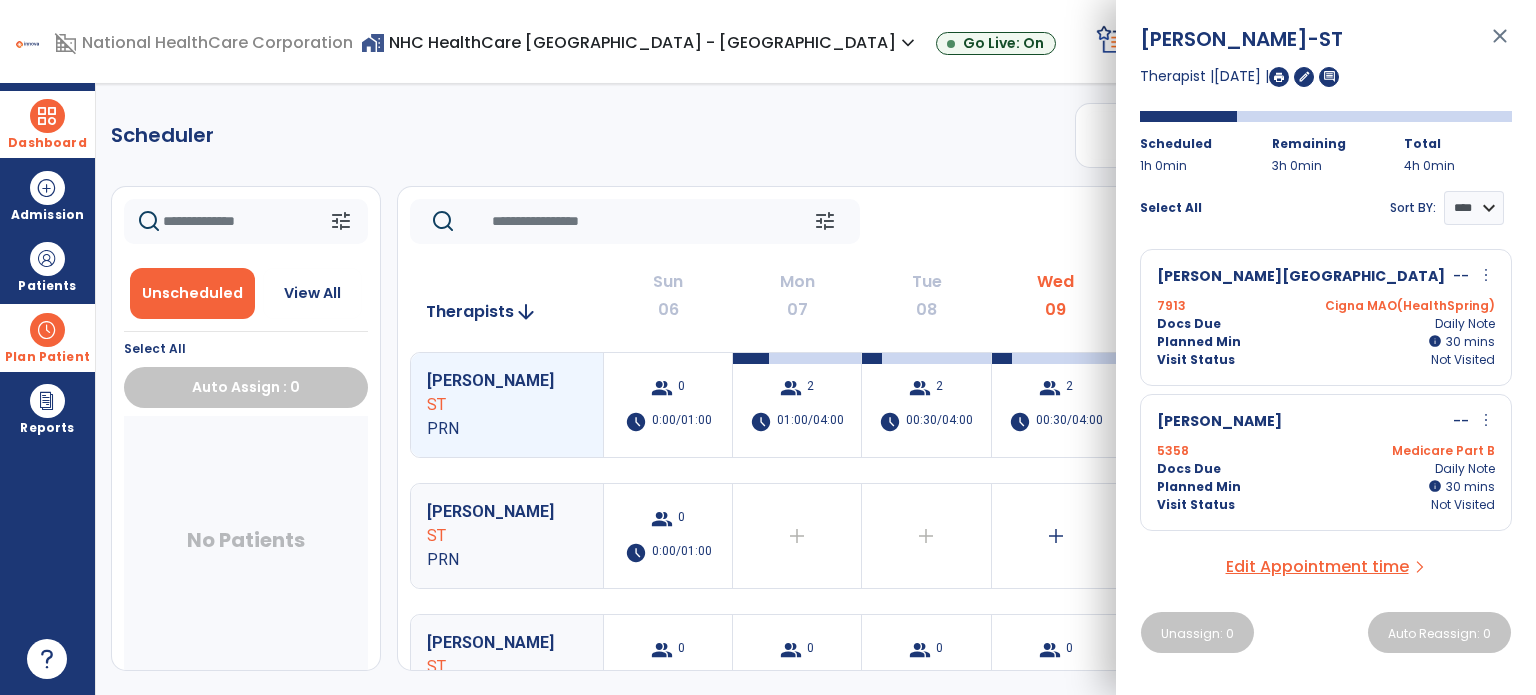 click at bounding box center [1279, 77] 